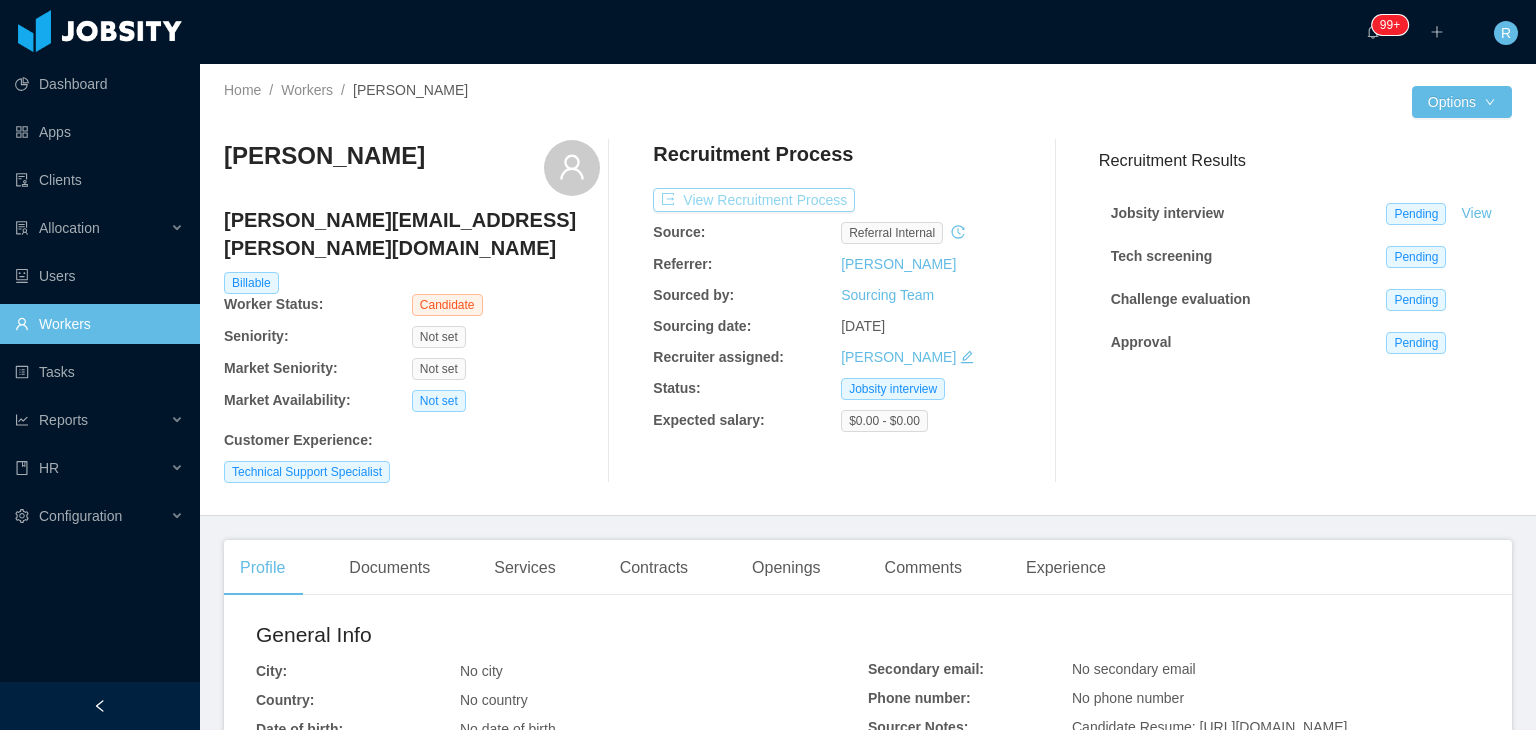 scroll, scrollTop: 0, scrollLeft: 0, axis: both 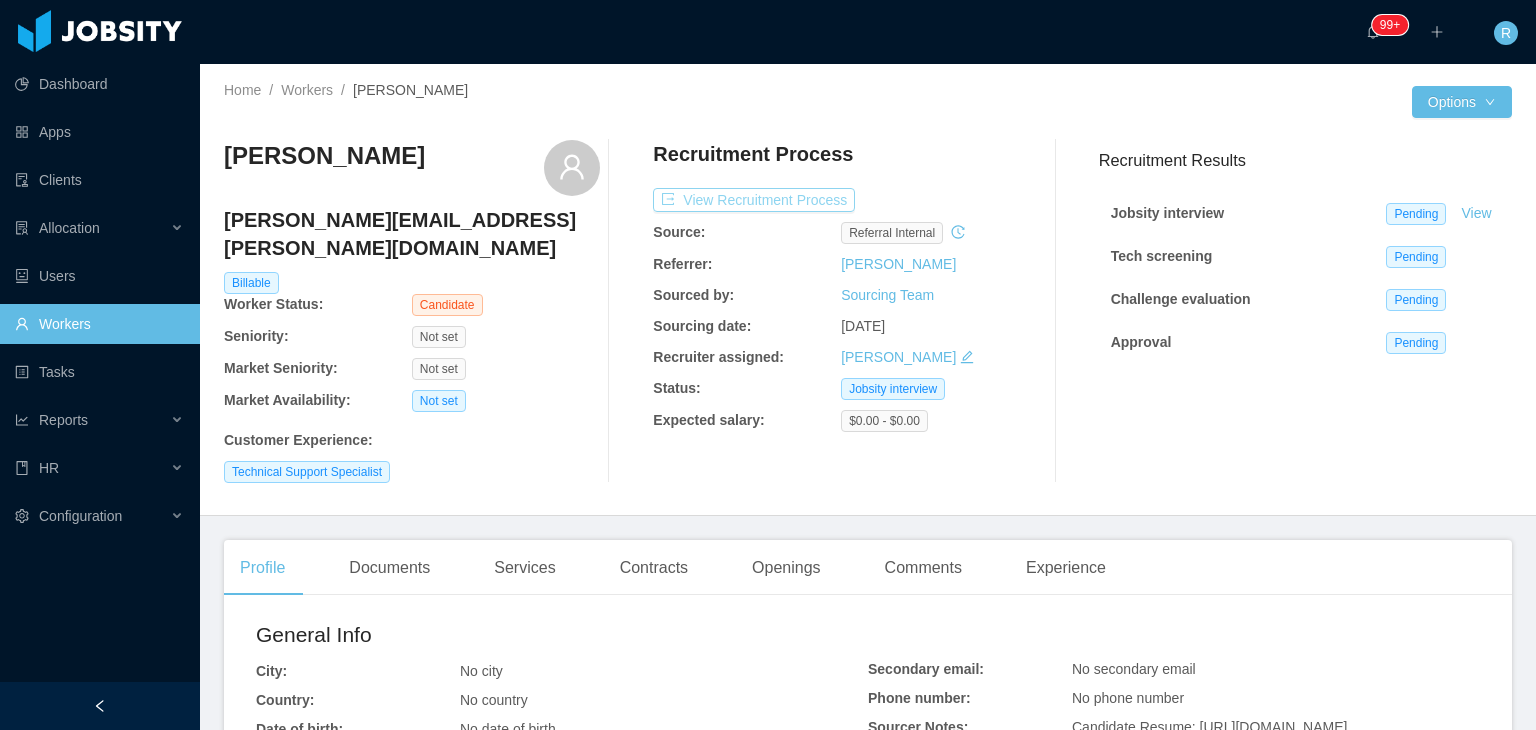 click on "View Recruitment Process" at bounding box center (754, 200) 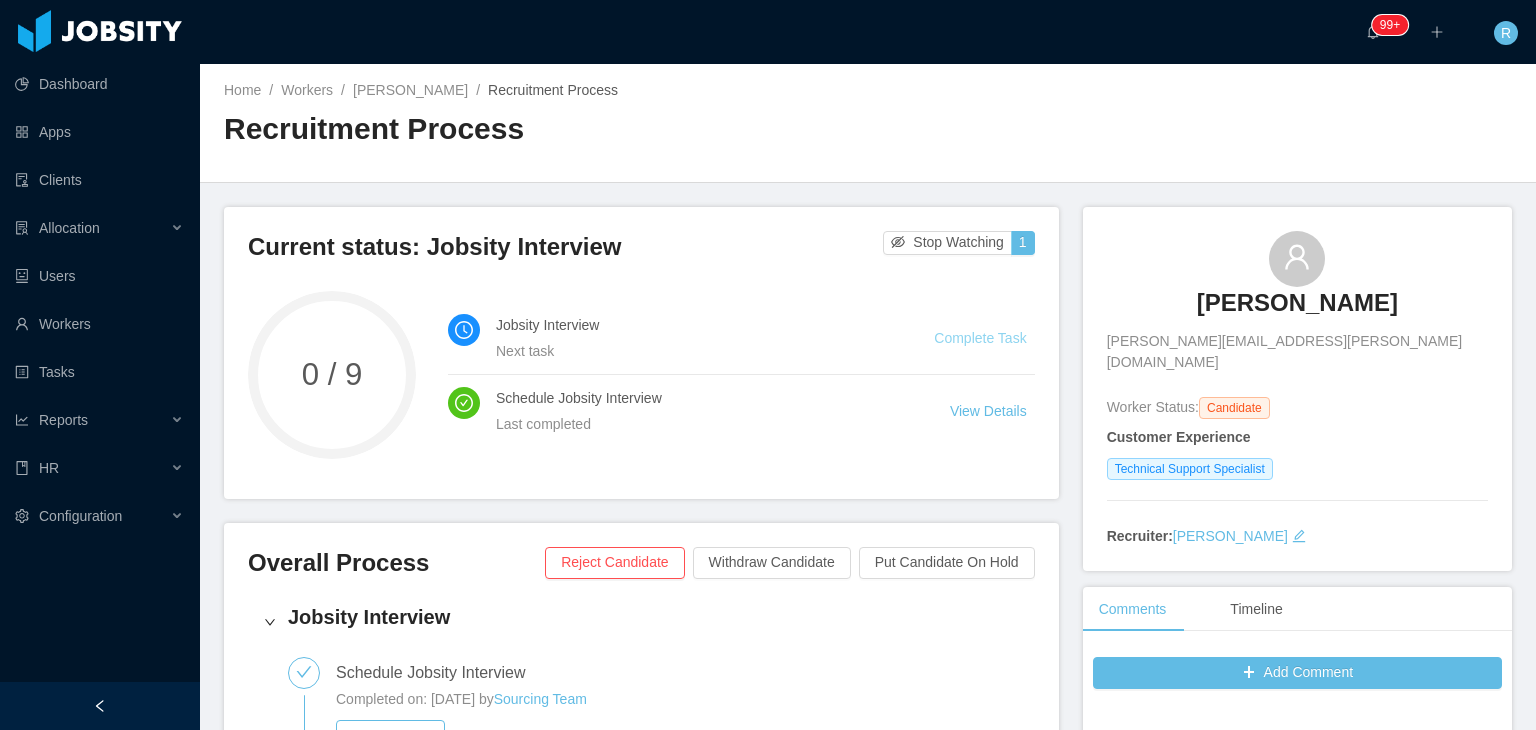 click on "Complete Task" at bounding box center [980, 338] 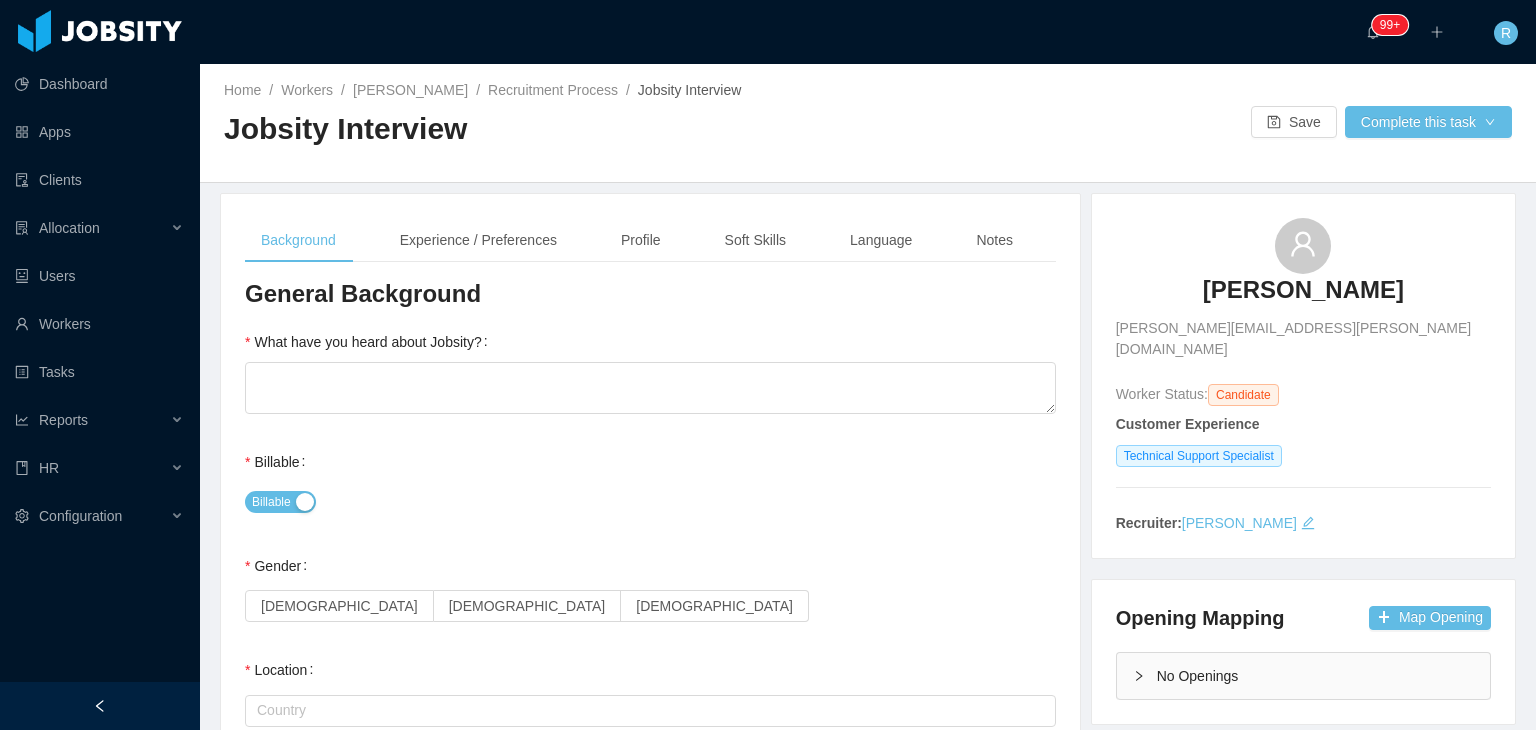 type 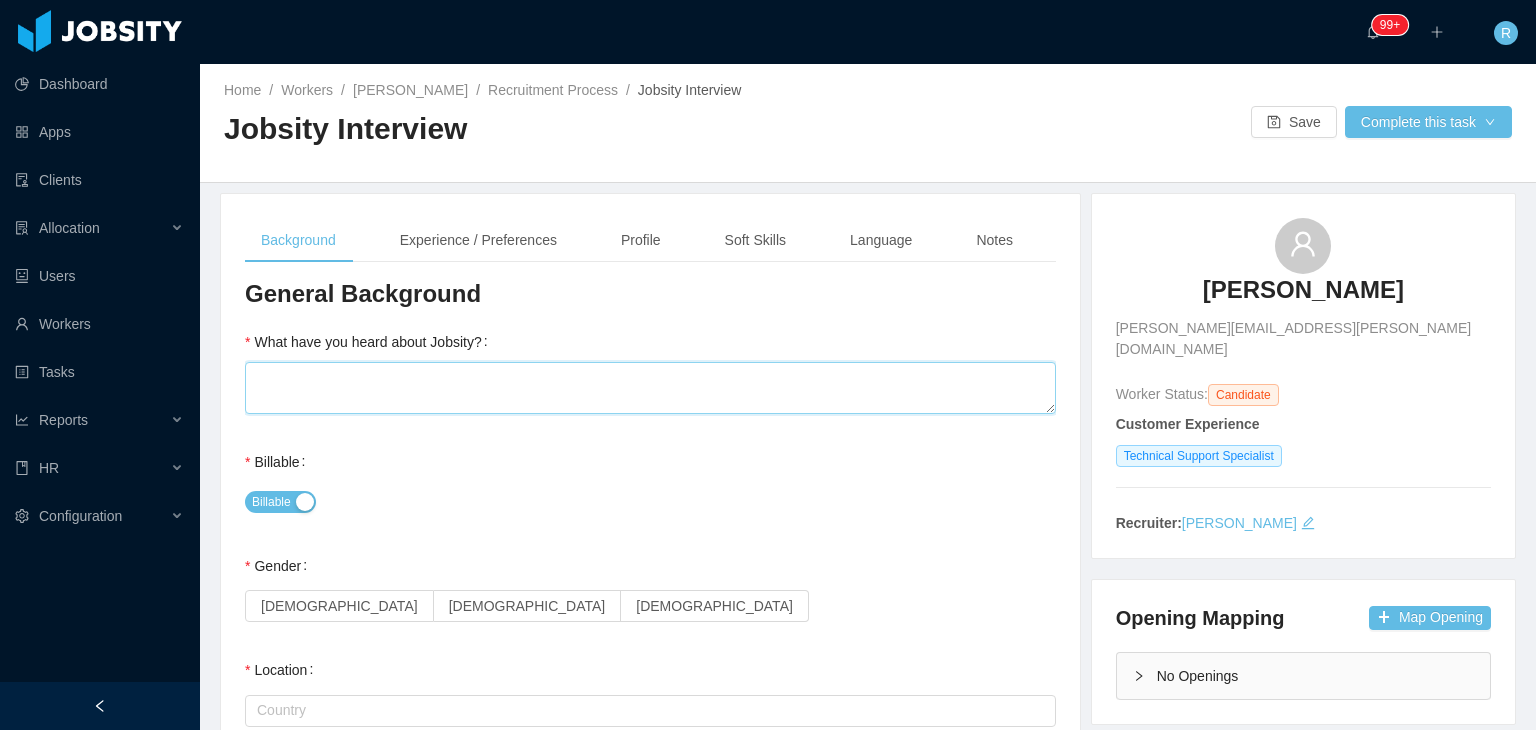 click on "What have you heard about Jobsity?" at bounding box center (650, 388) 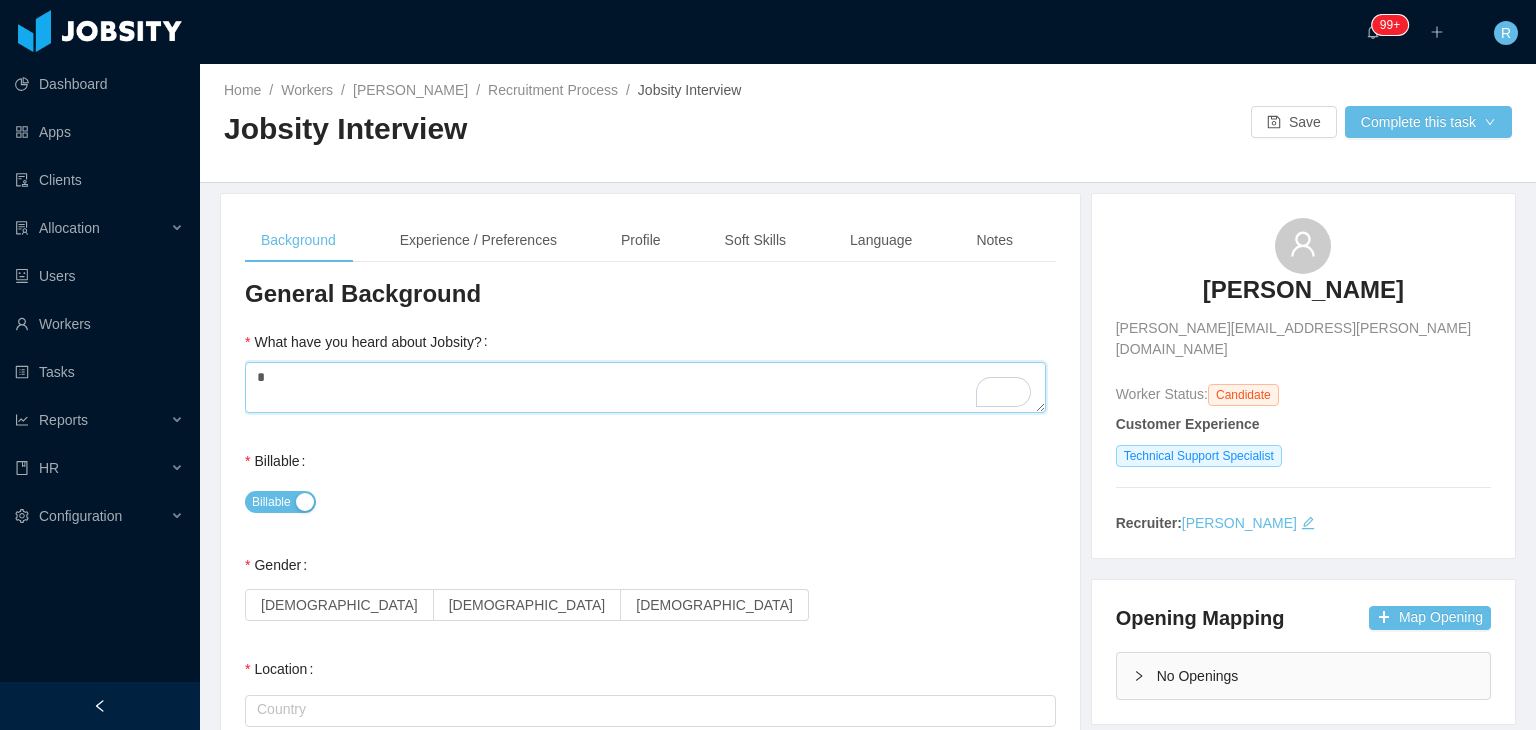 scroll, scrollTop: 200, scrollLeft: 0, axis: vertical 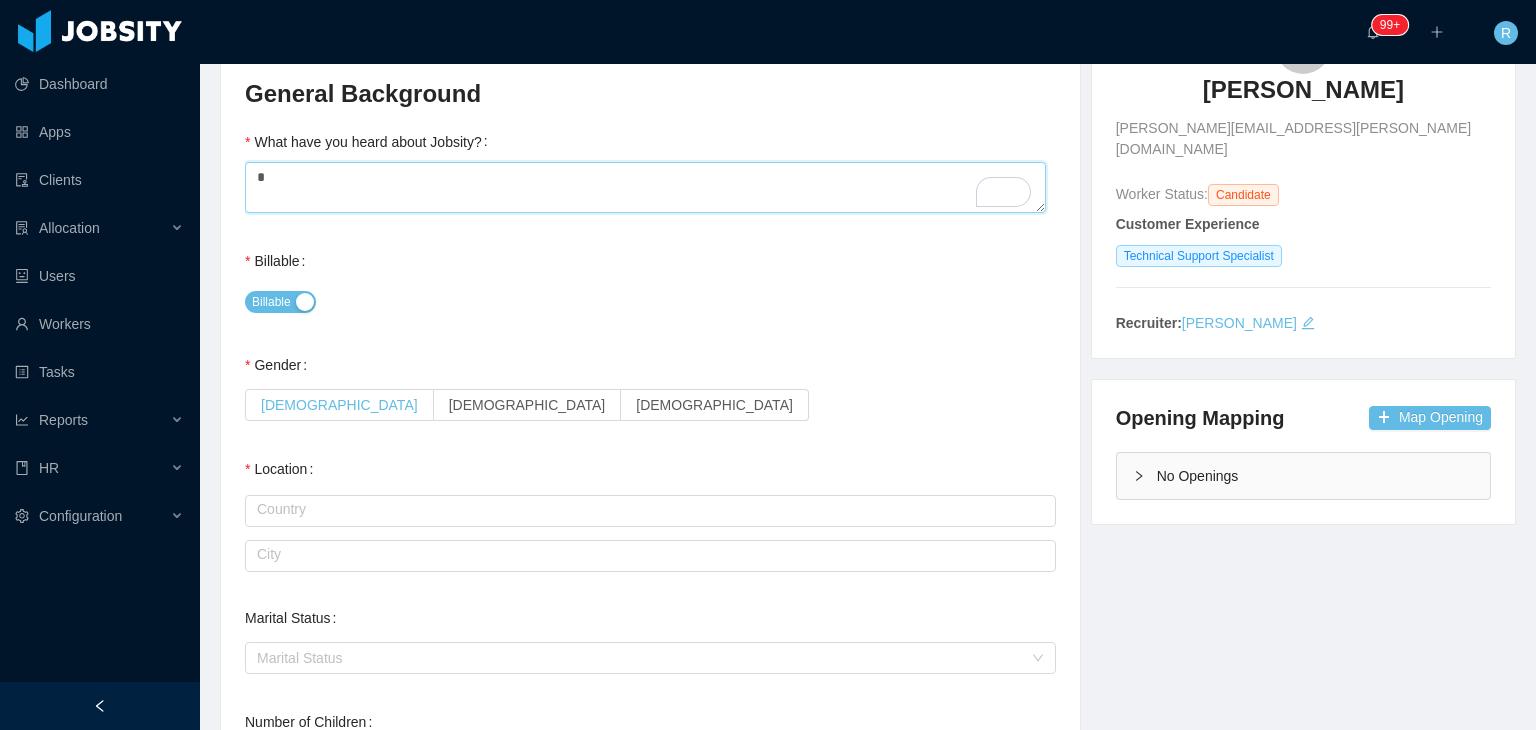 type on "*" 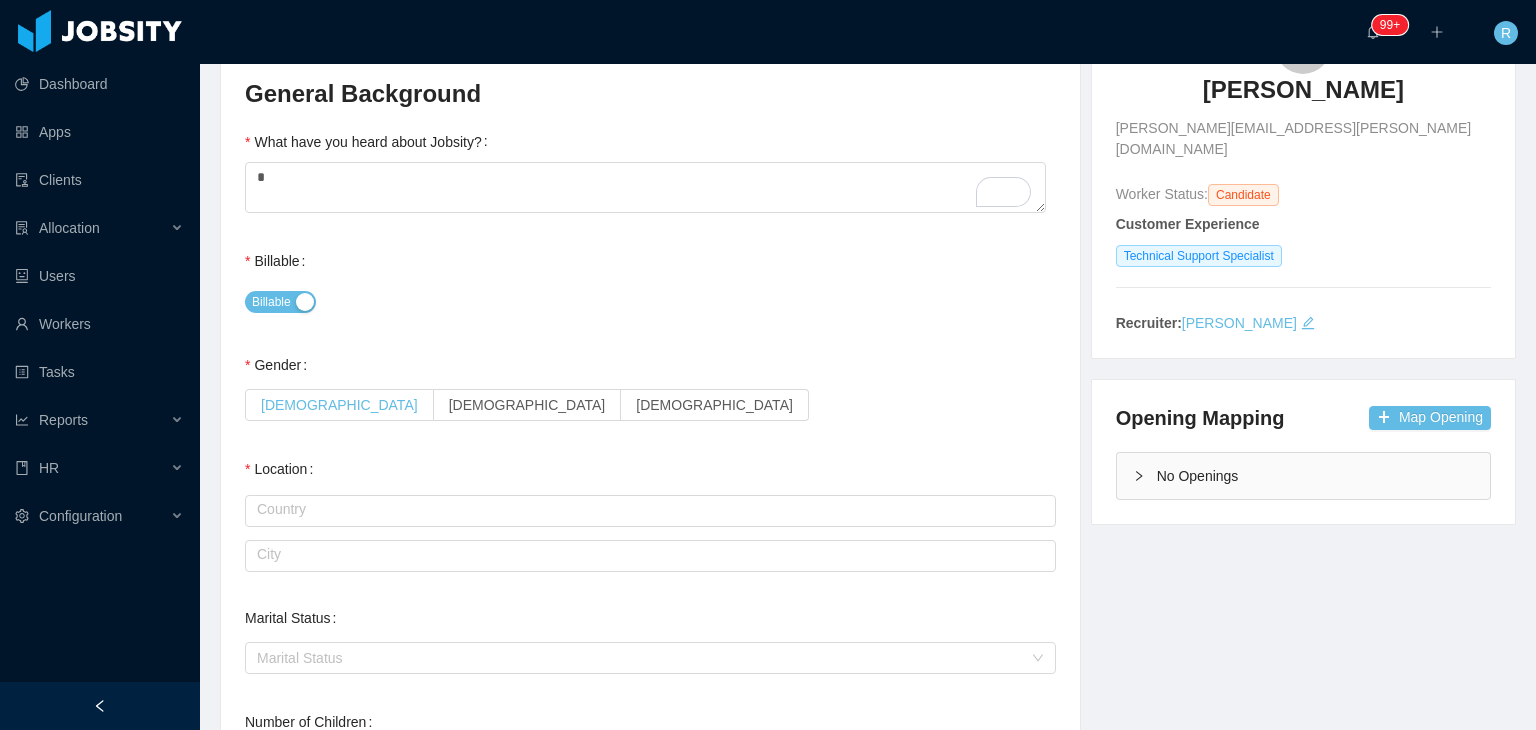 click on "[DEMOGRAPHIC_DATA]" at bounding box center [339, 405] 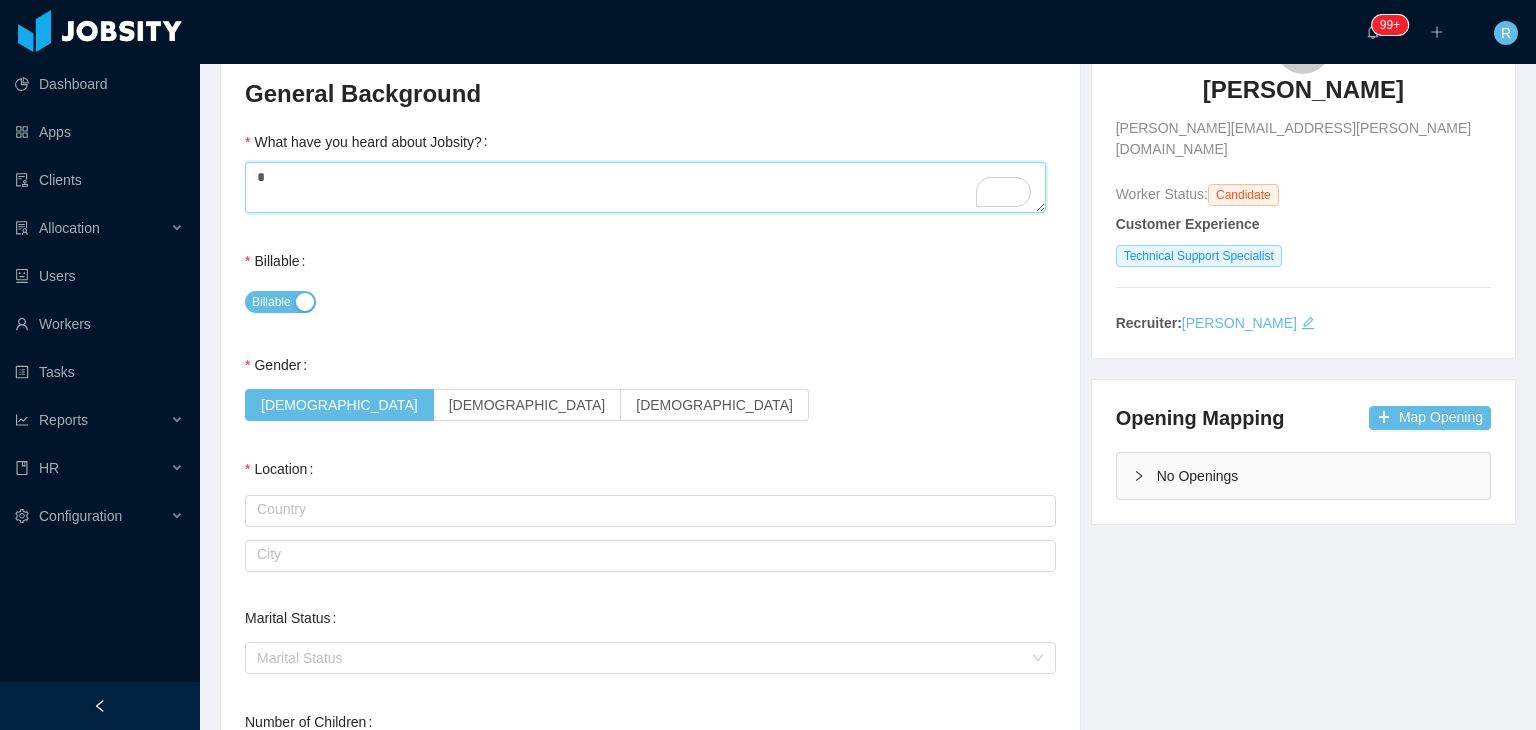 click on "*" at bounding box center (645, 188) 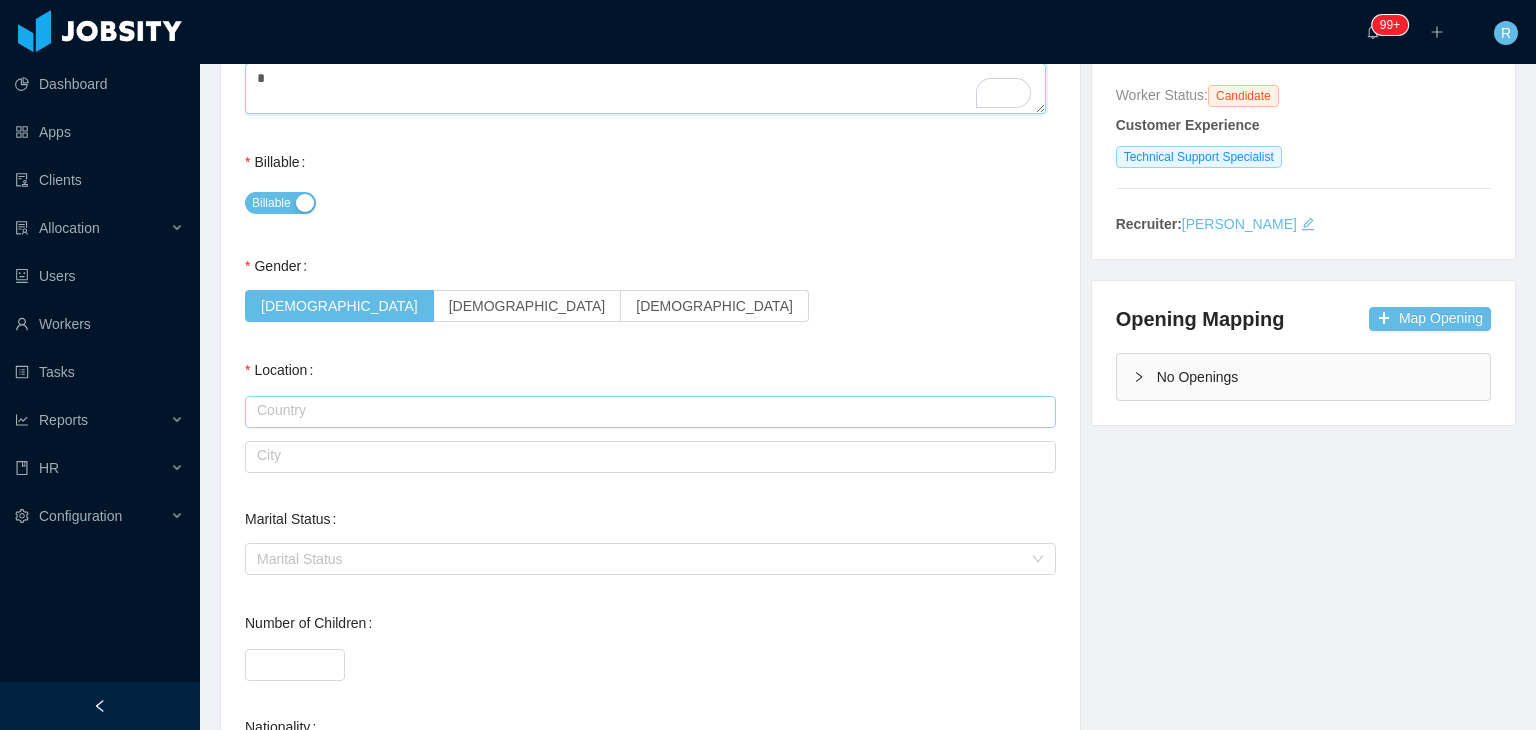 scroll, scrollTop: 300, scrollLeft: 0, axis: vertical 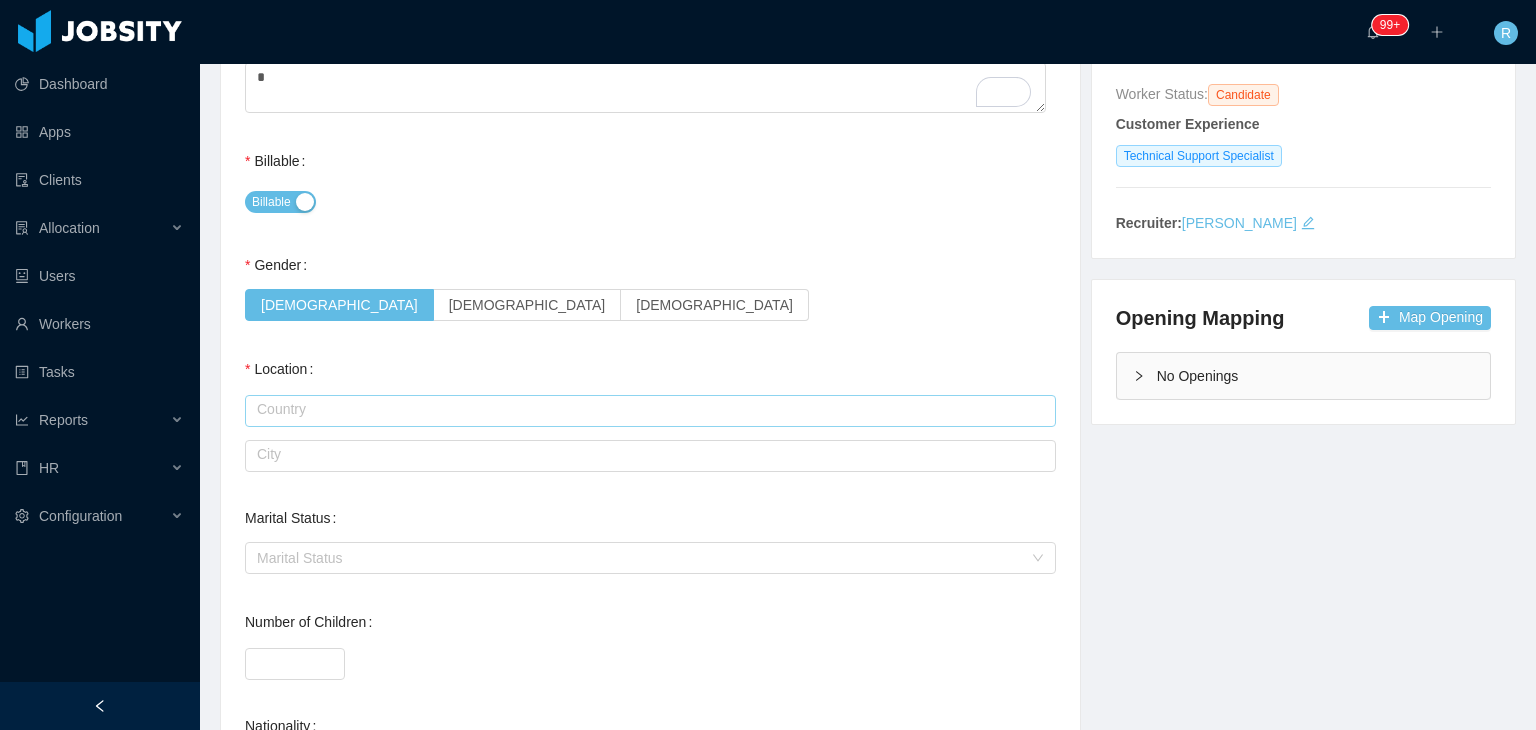 click at bounding box center (650, 411) 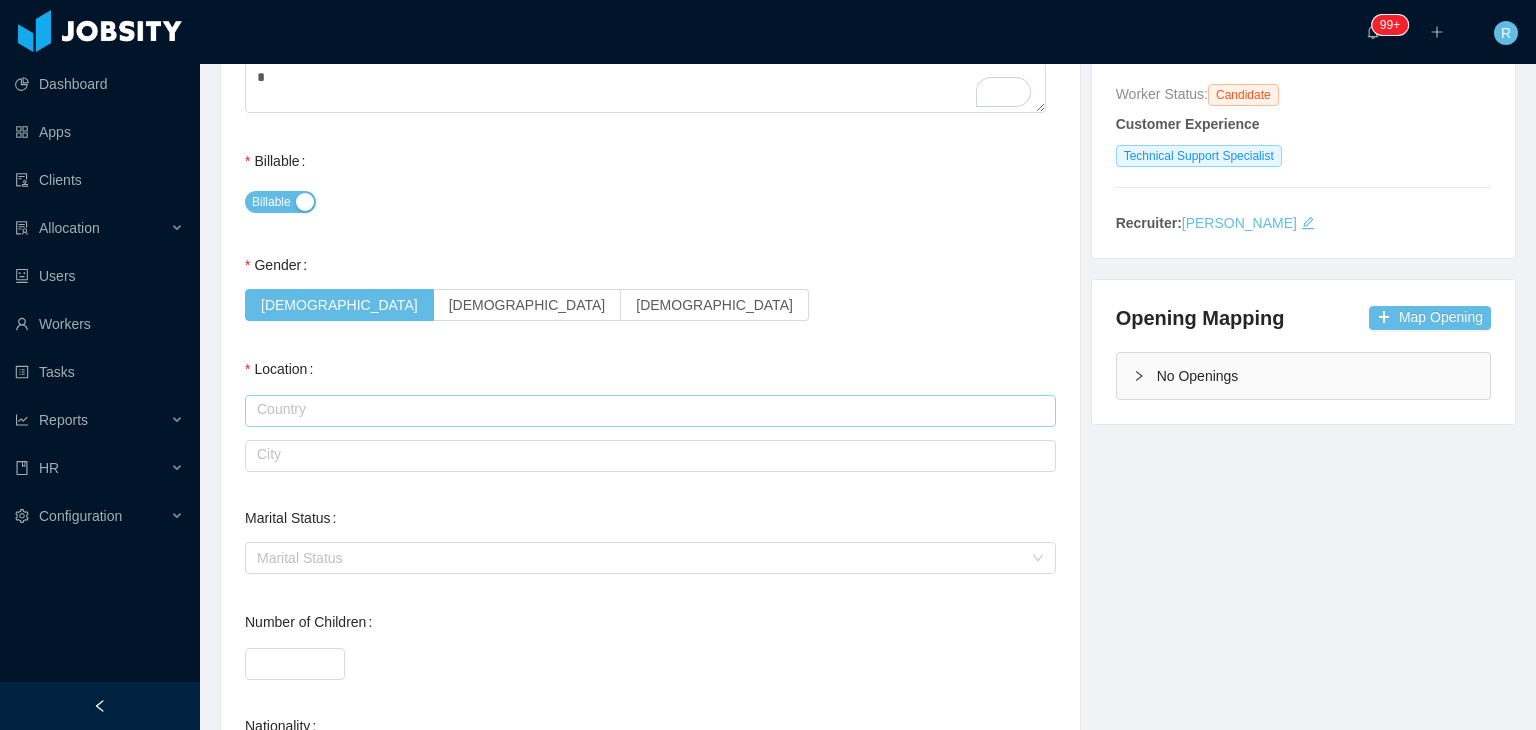 type on "*" 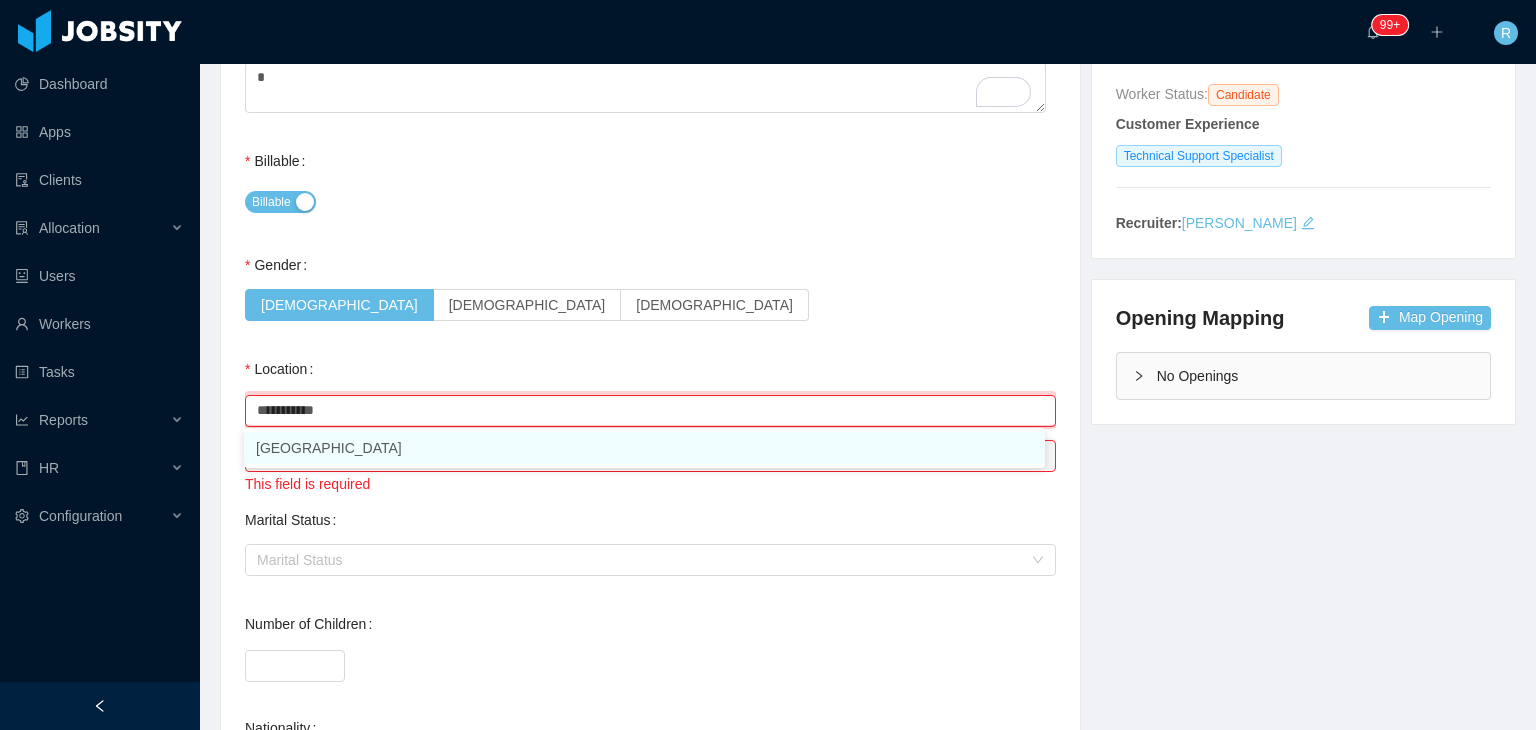 click on "[GEOGRAPHIC_DATA][PERSON_NAME]" at bounding box center (644, 448) 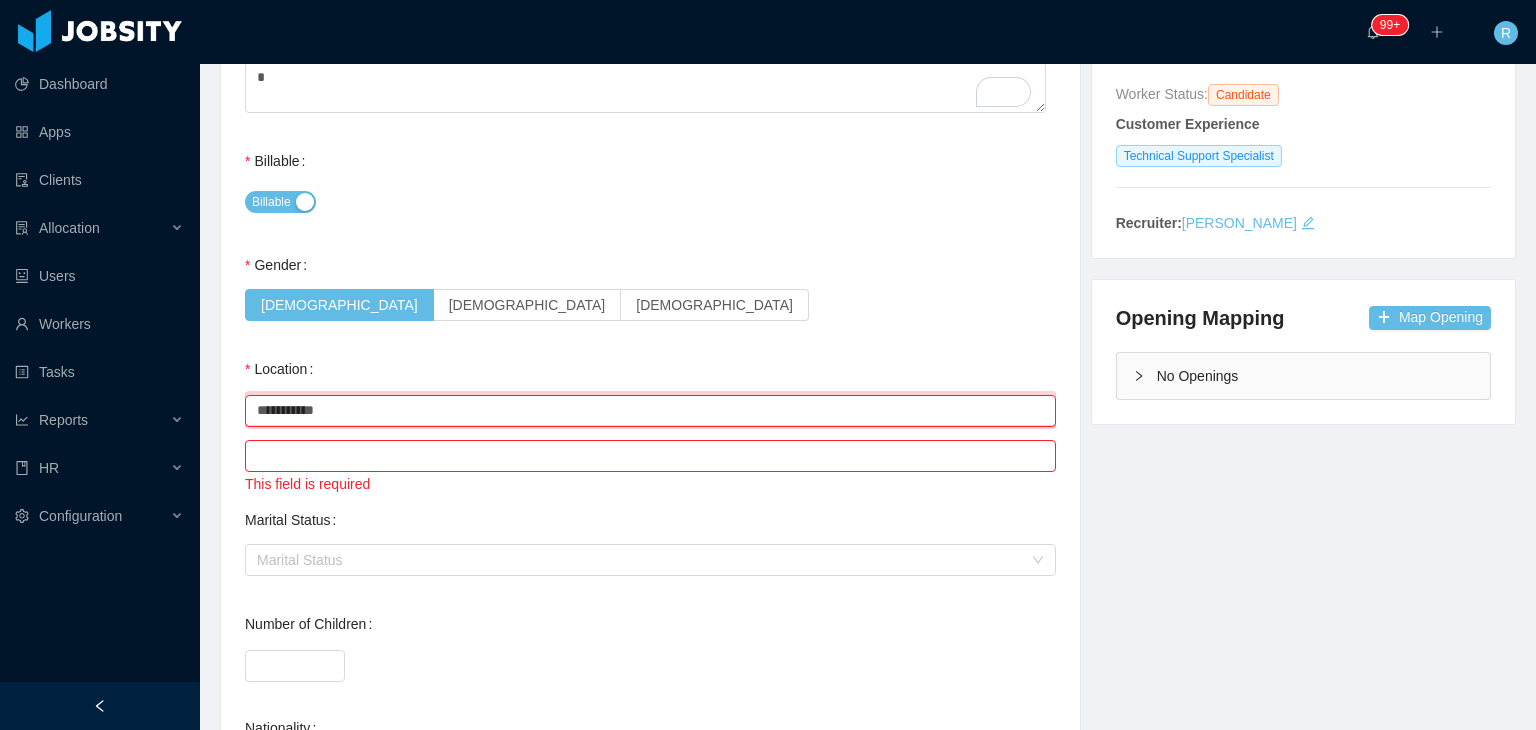 type on "**********" 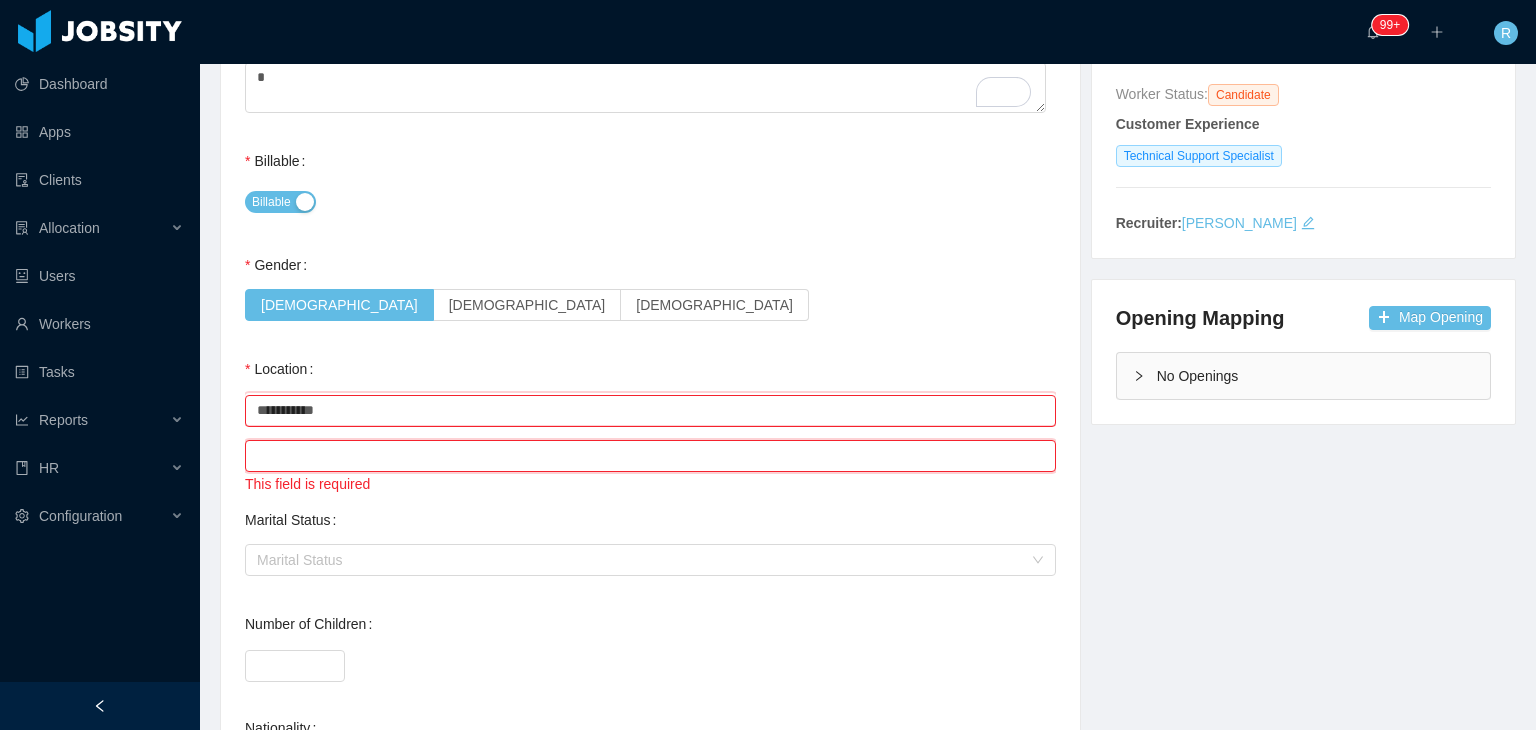 click at bounding box center (650, 456) 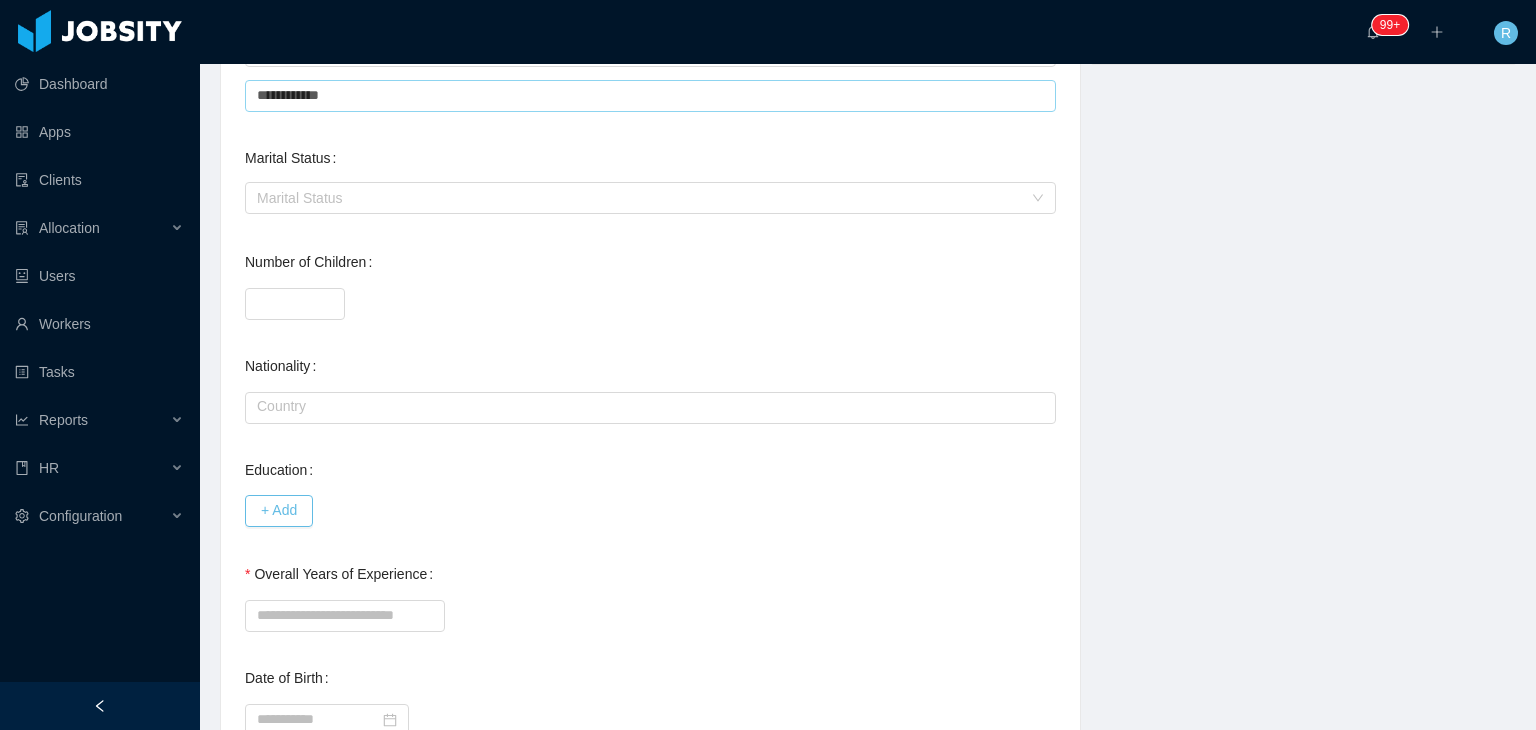 scroll, scrollTop: 786, scrollLeft: 0, axis: vertical 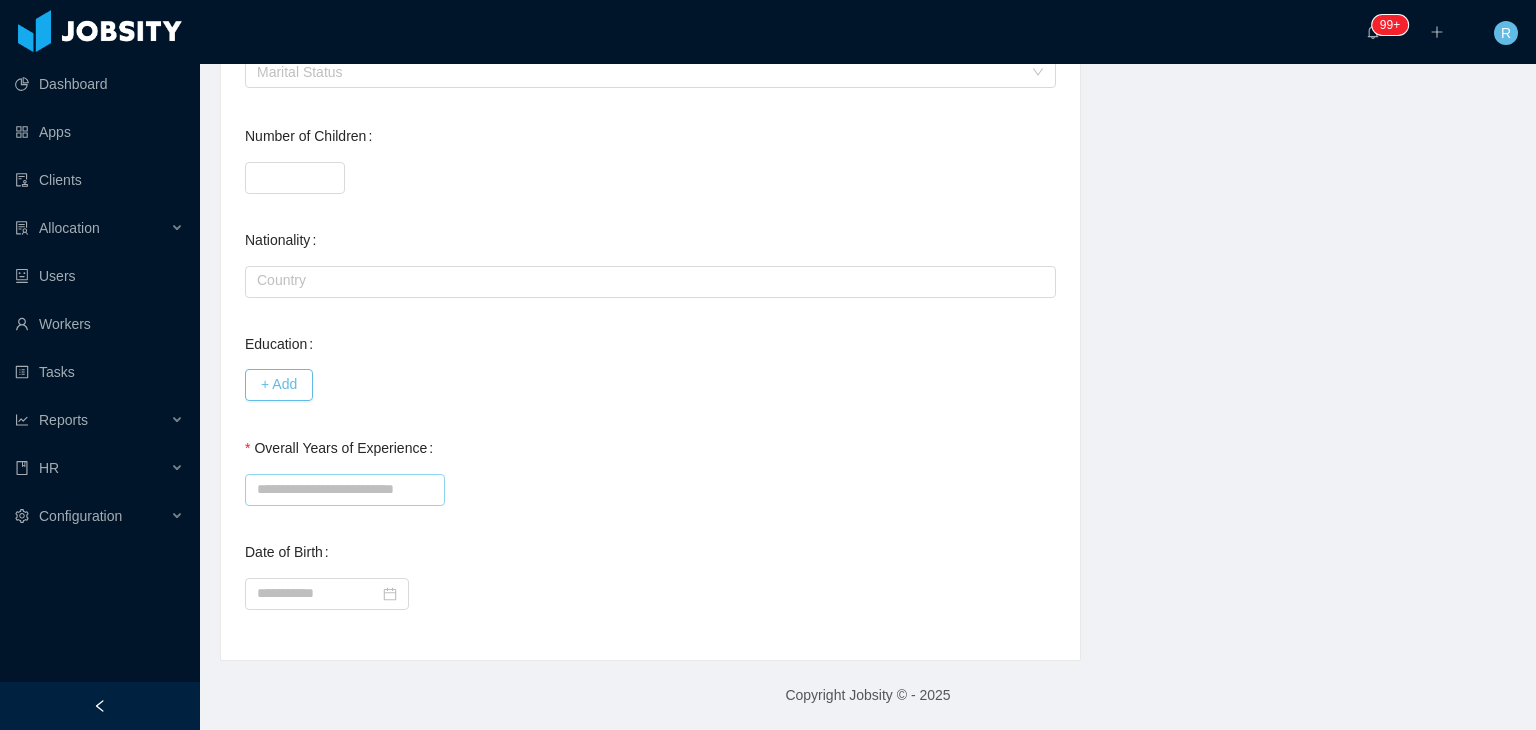 type on "**********" 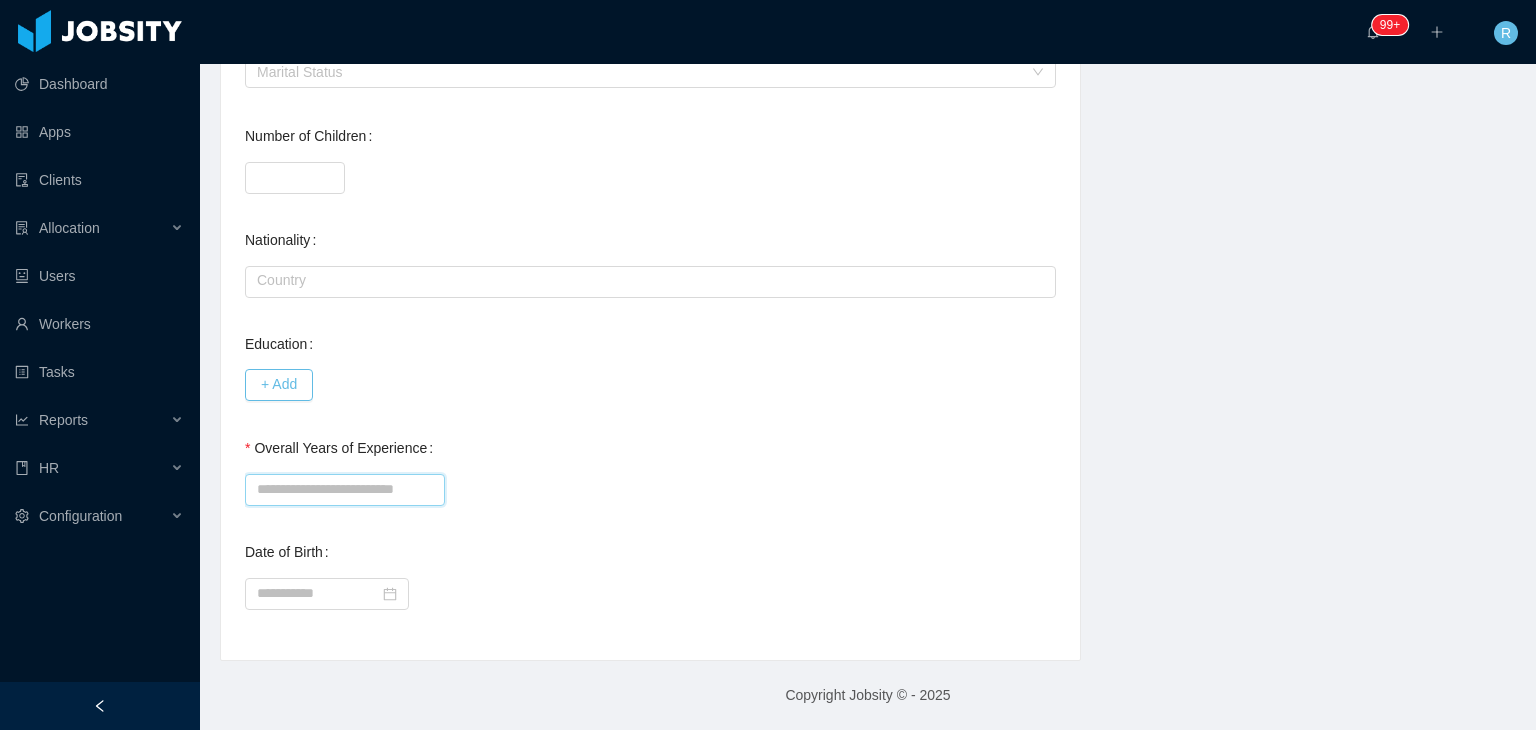 click on "Overall Years of Experience" at bounding box center [345, 490] 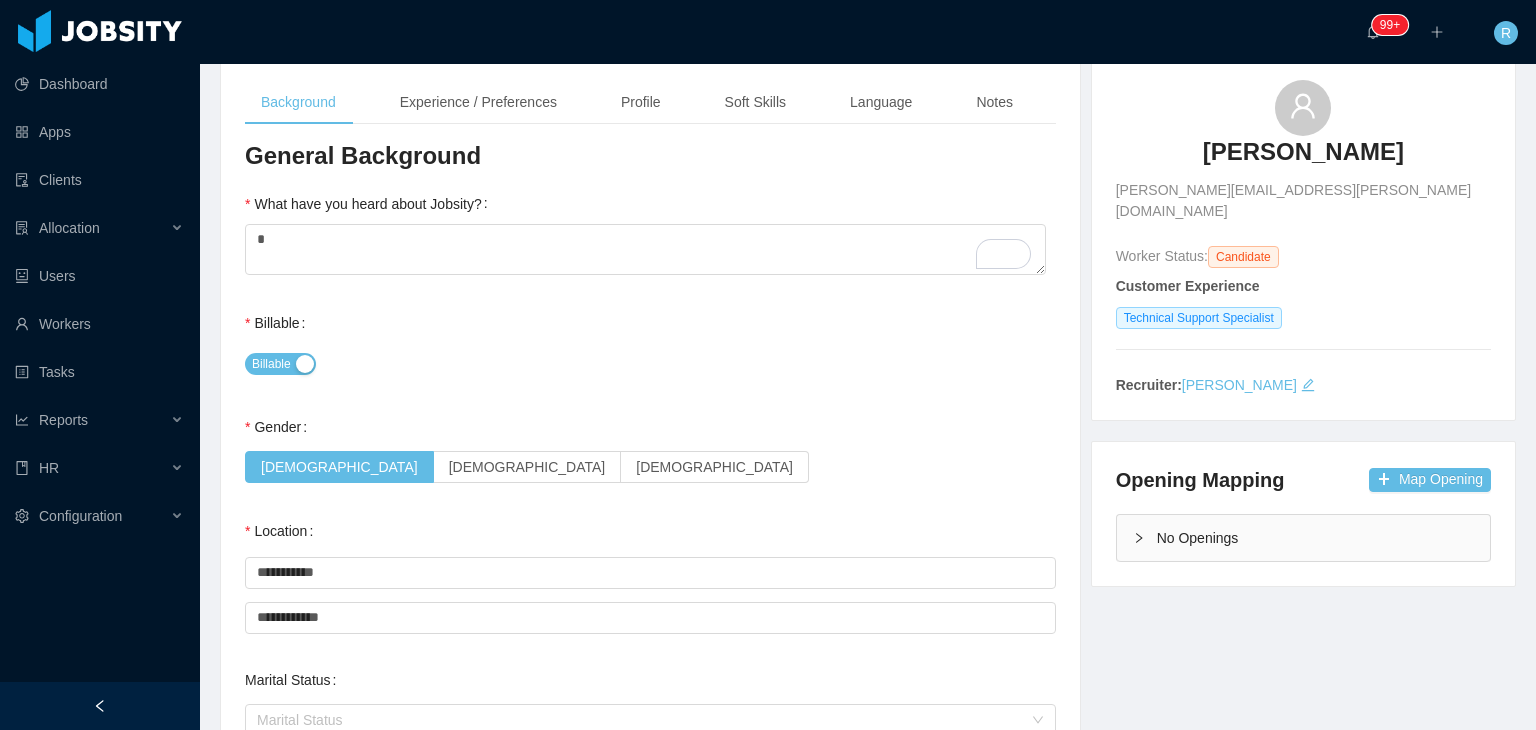 scroll, scrollTop: 0, scrollLeft: 0, axis: both 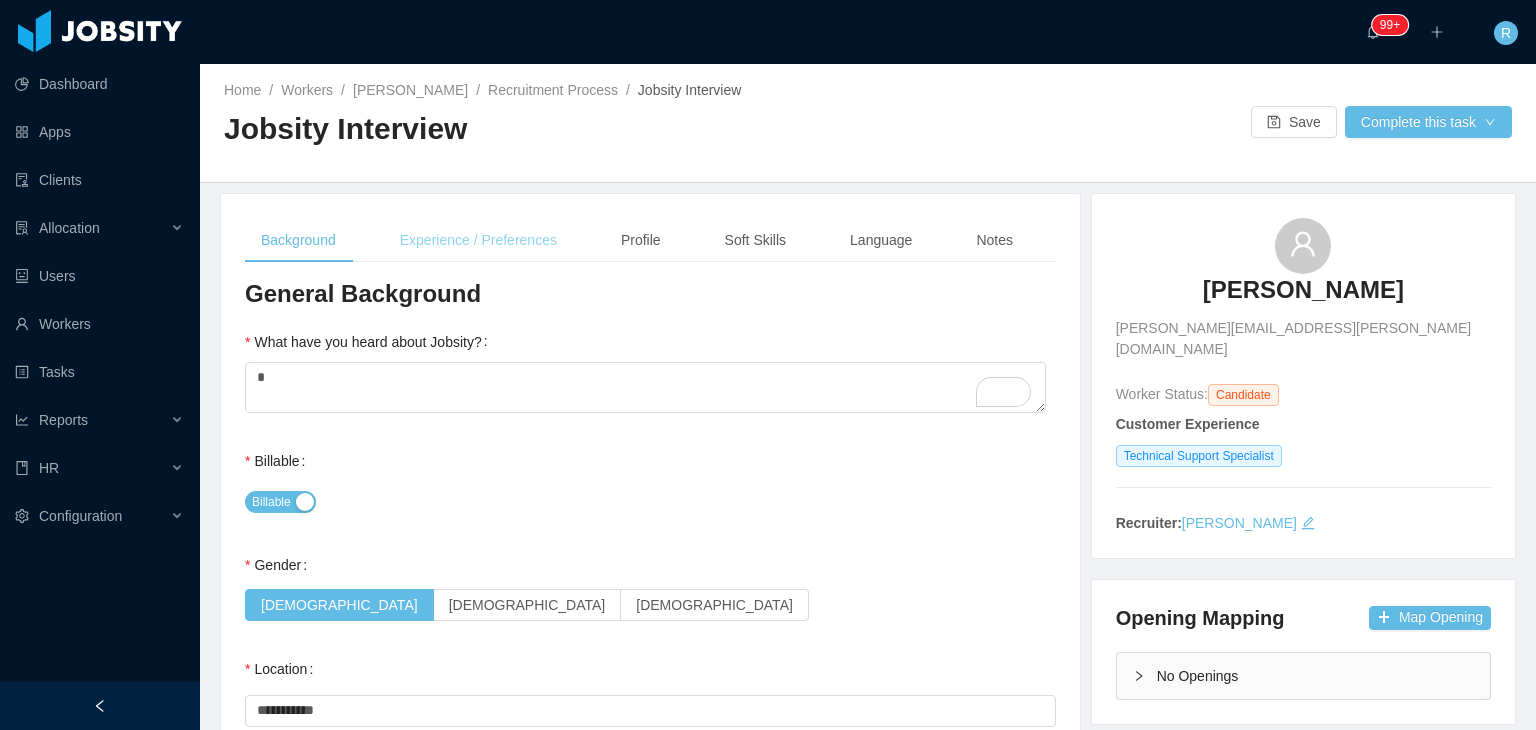 type on "*" 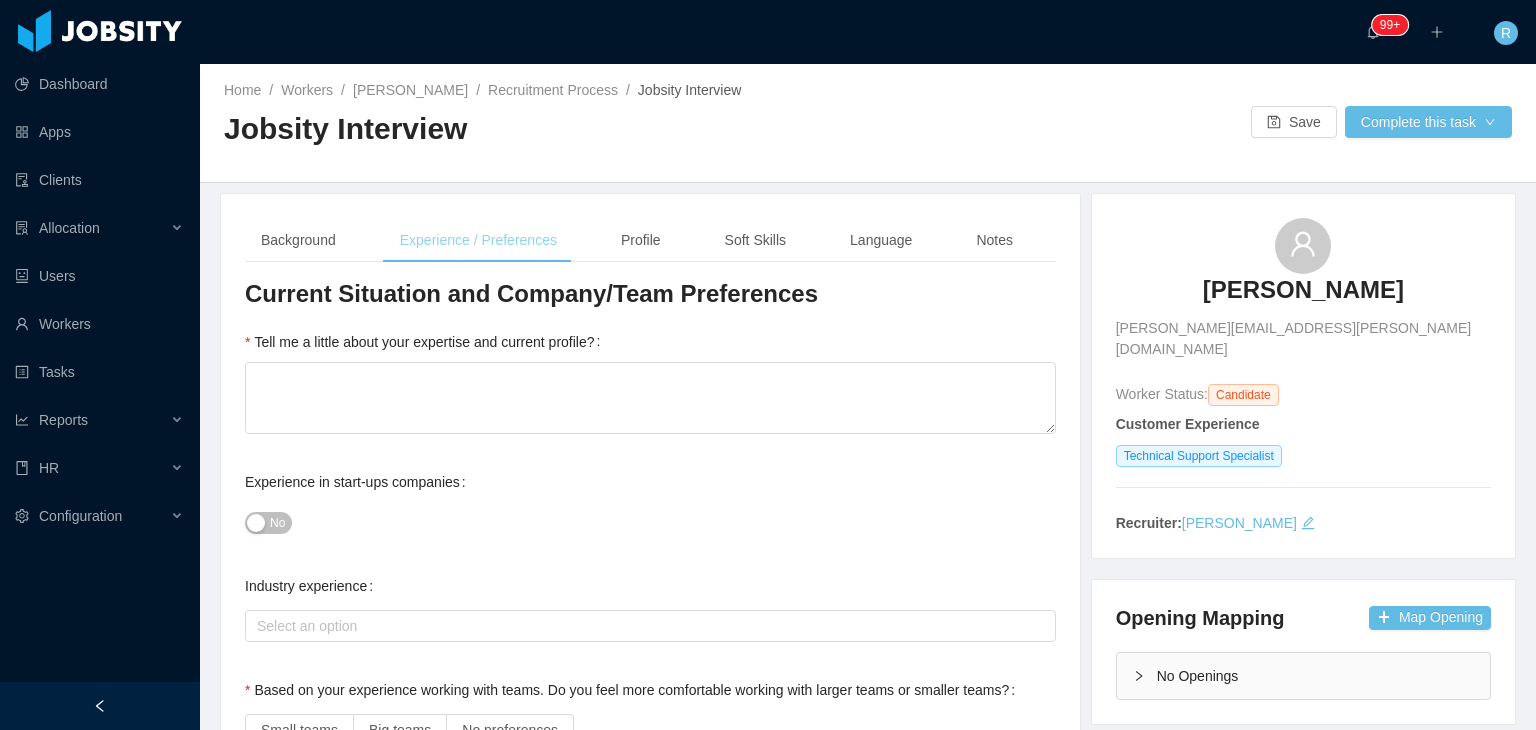 type 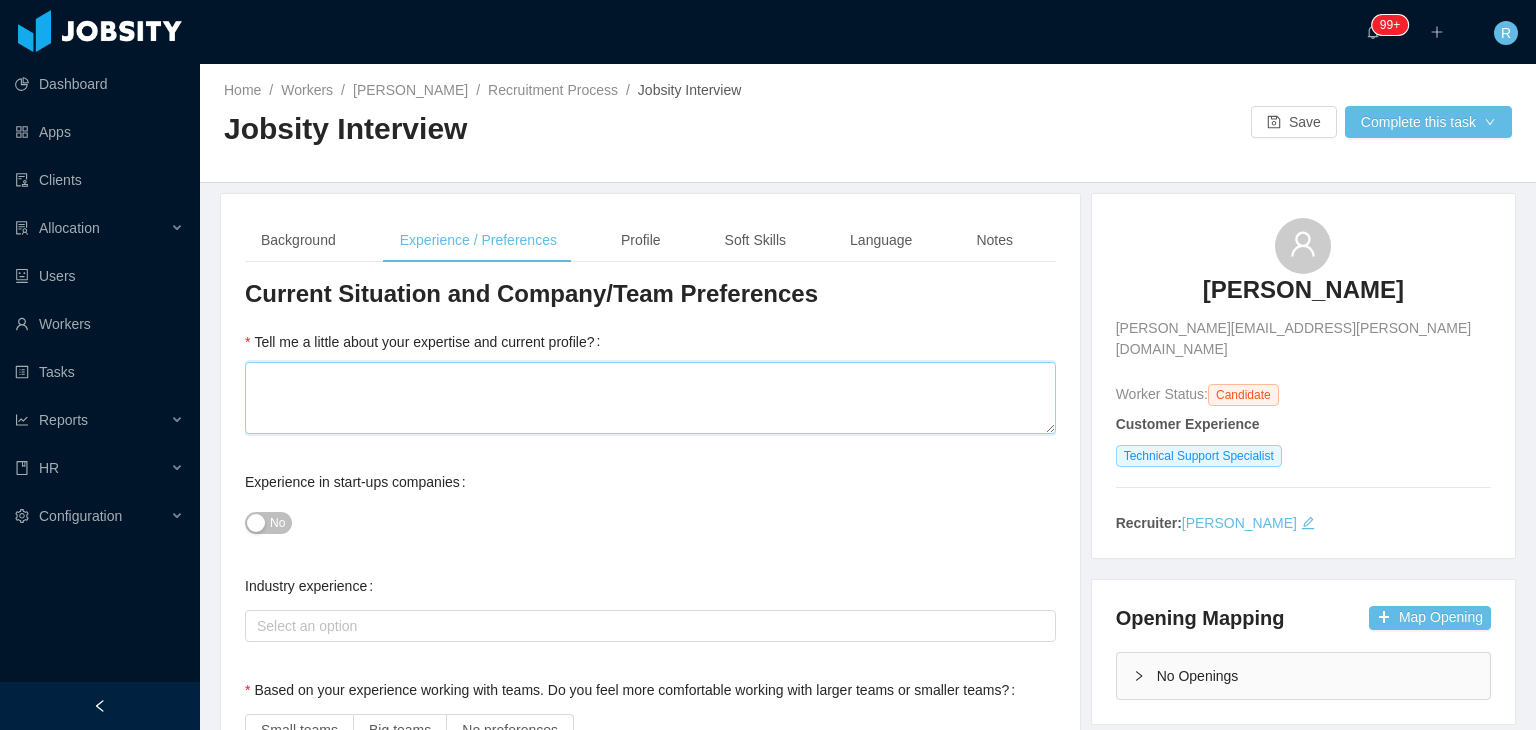 click on "Tell me a little about your expertise and current profile?" at bounding box center (650, 398) 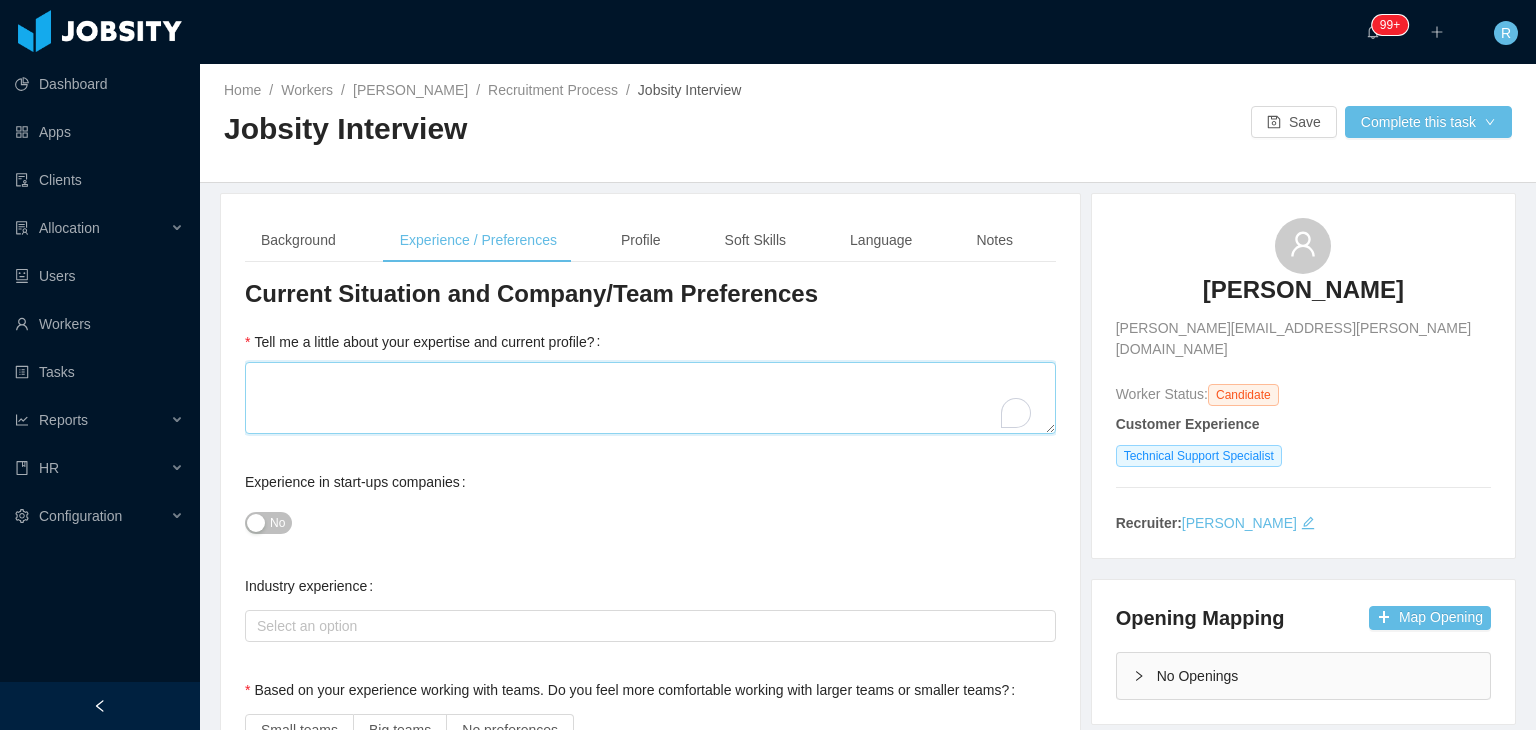type on "*" 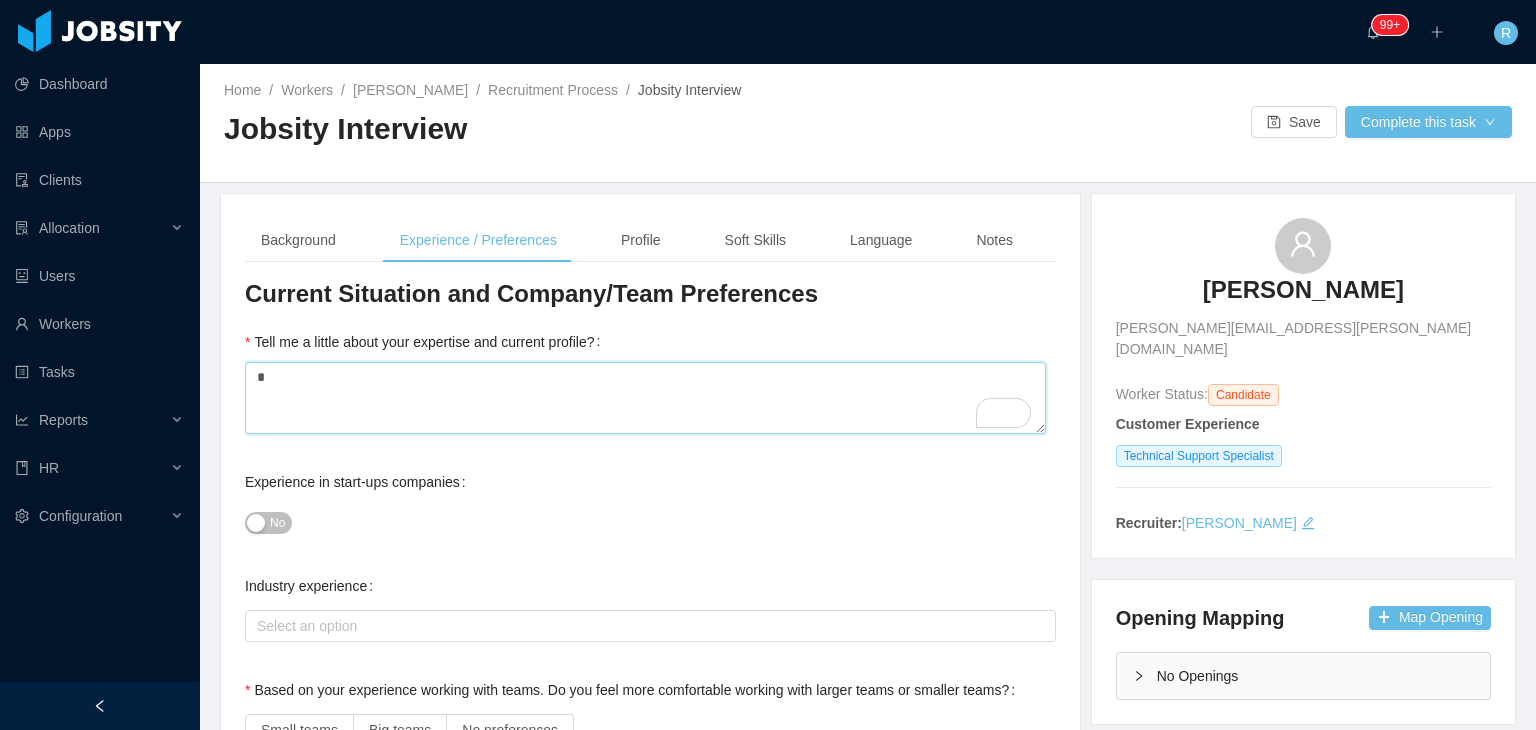 type 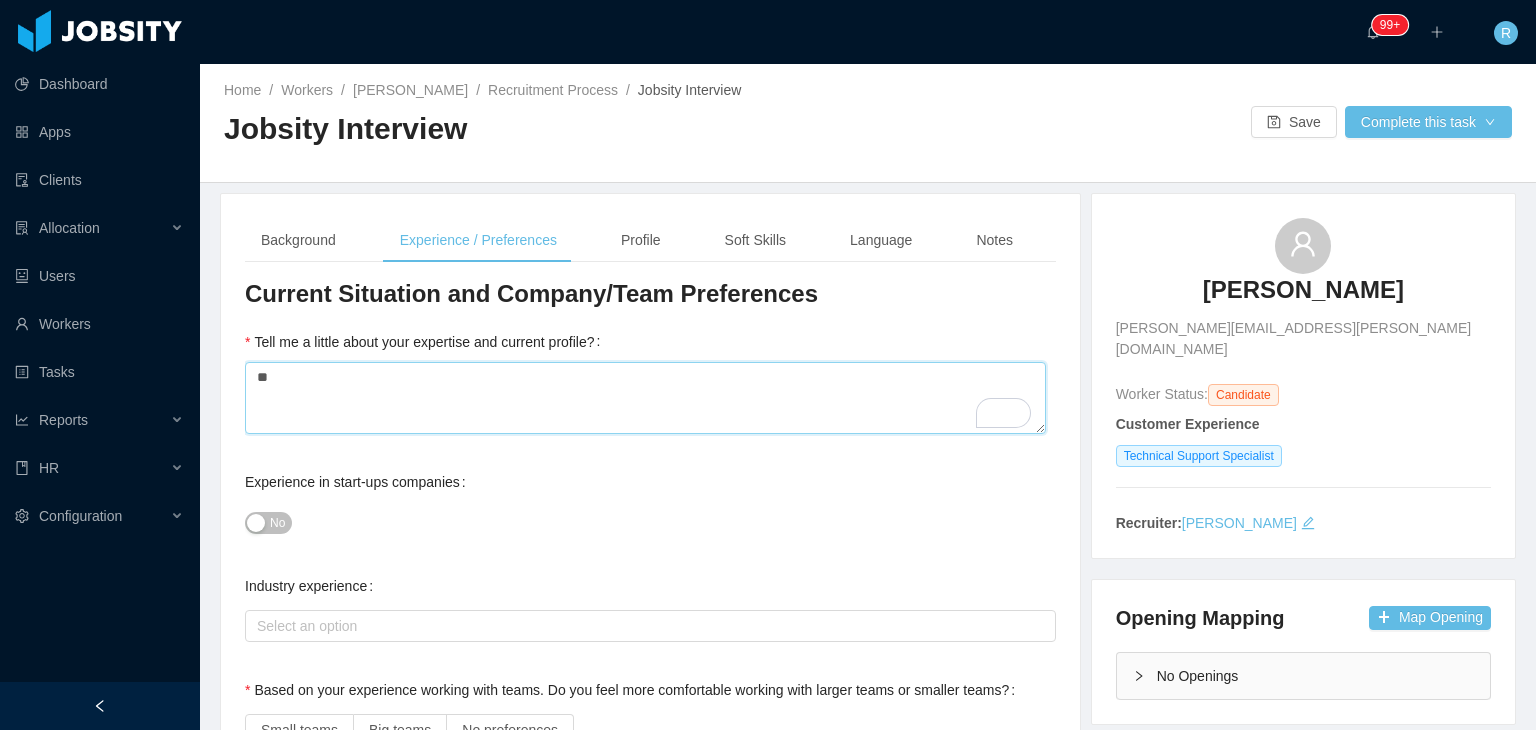 type 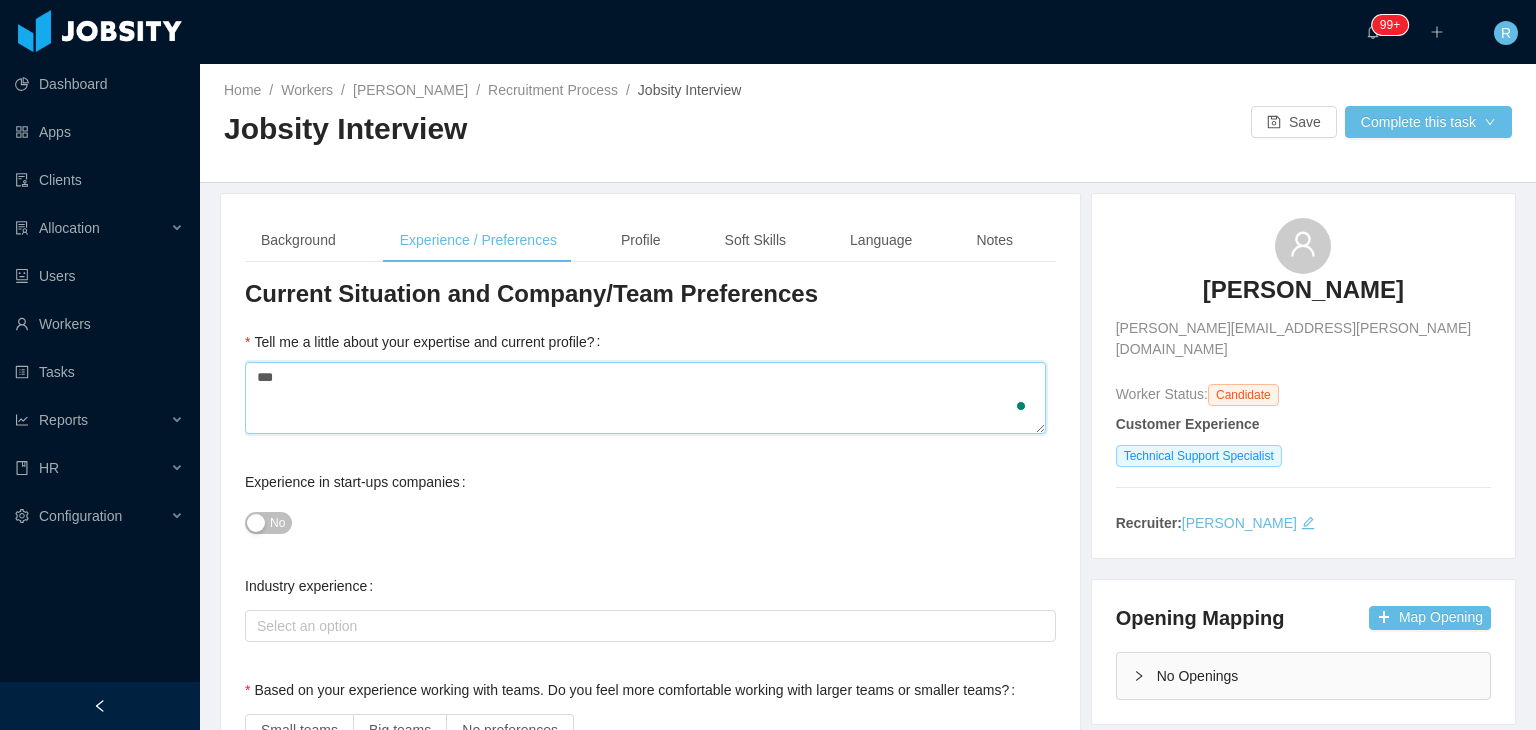 type 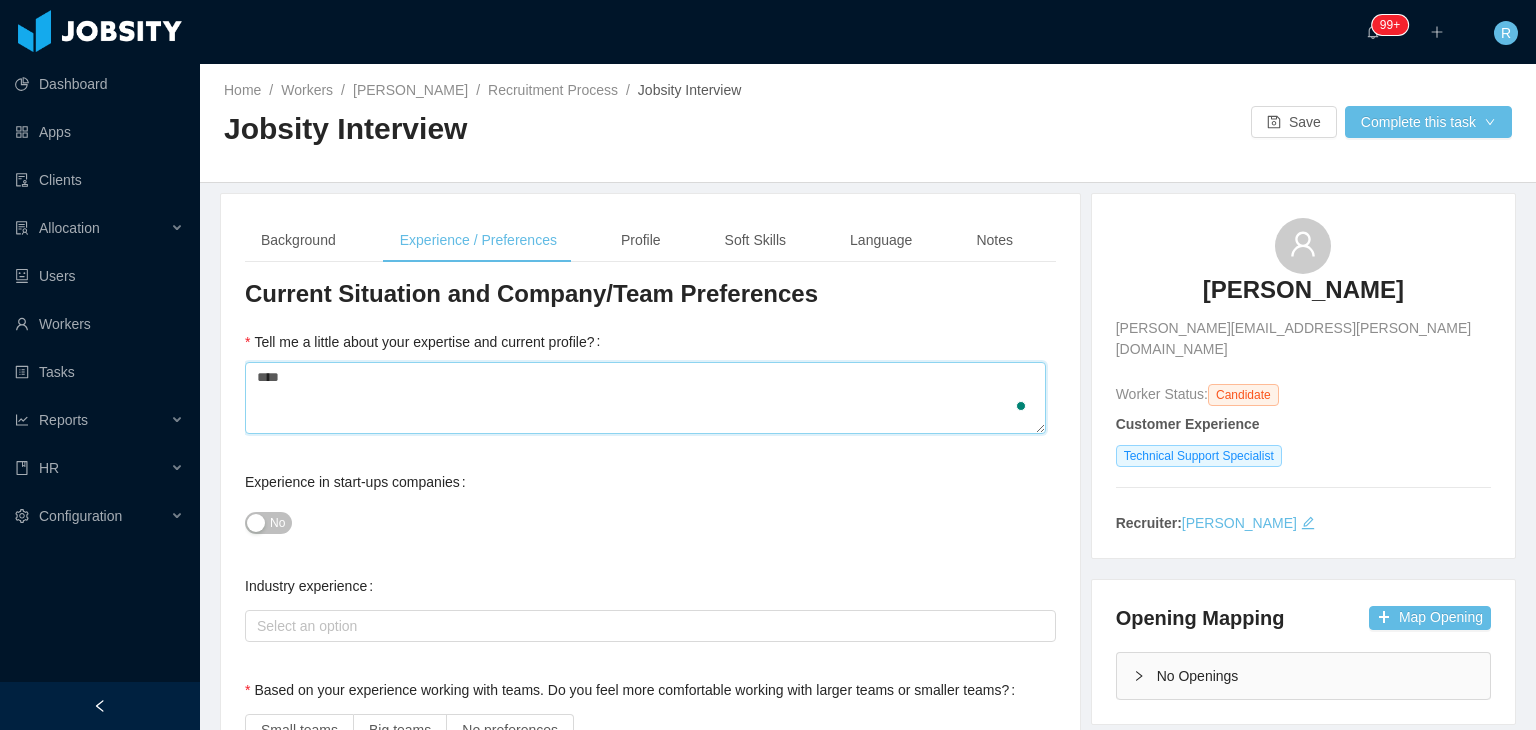 type 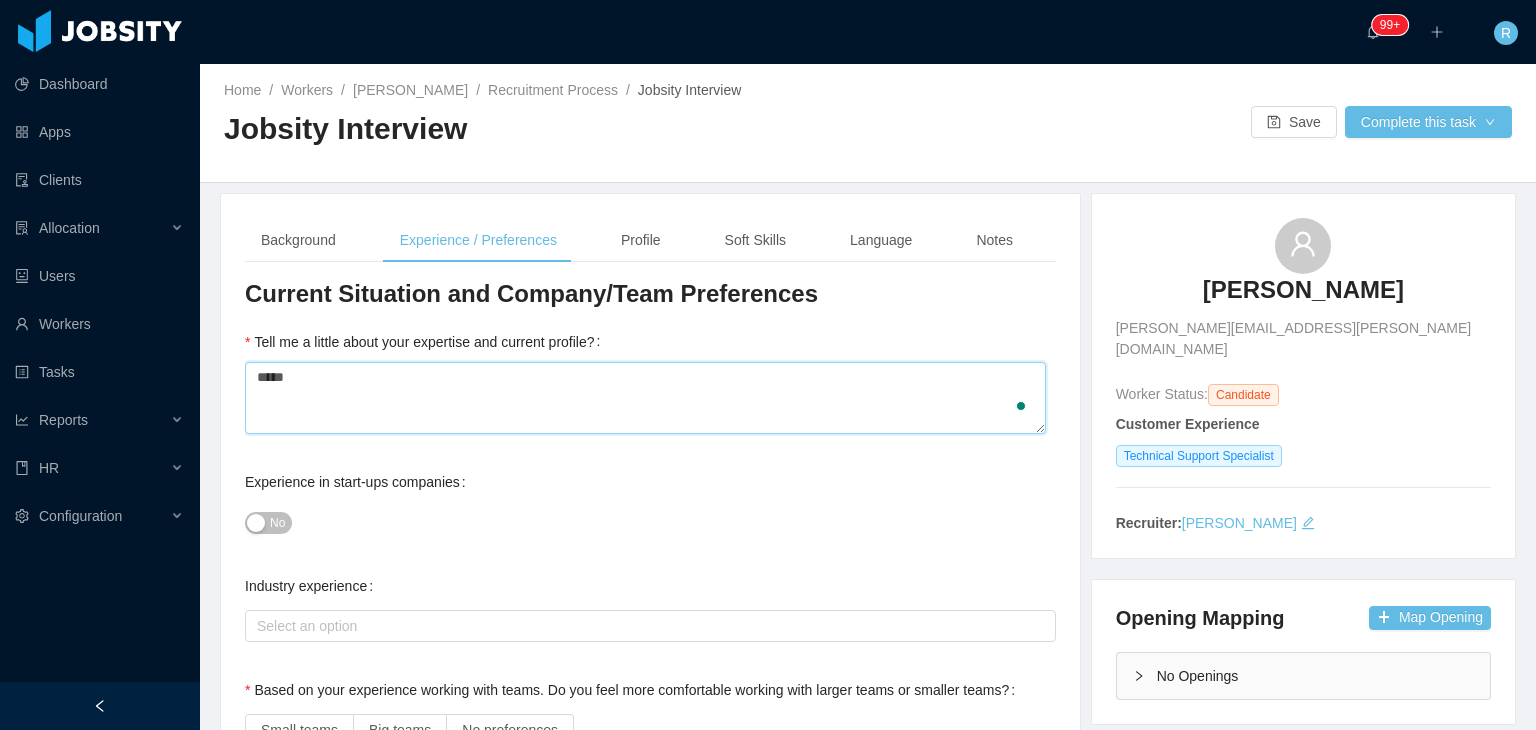 type 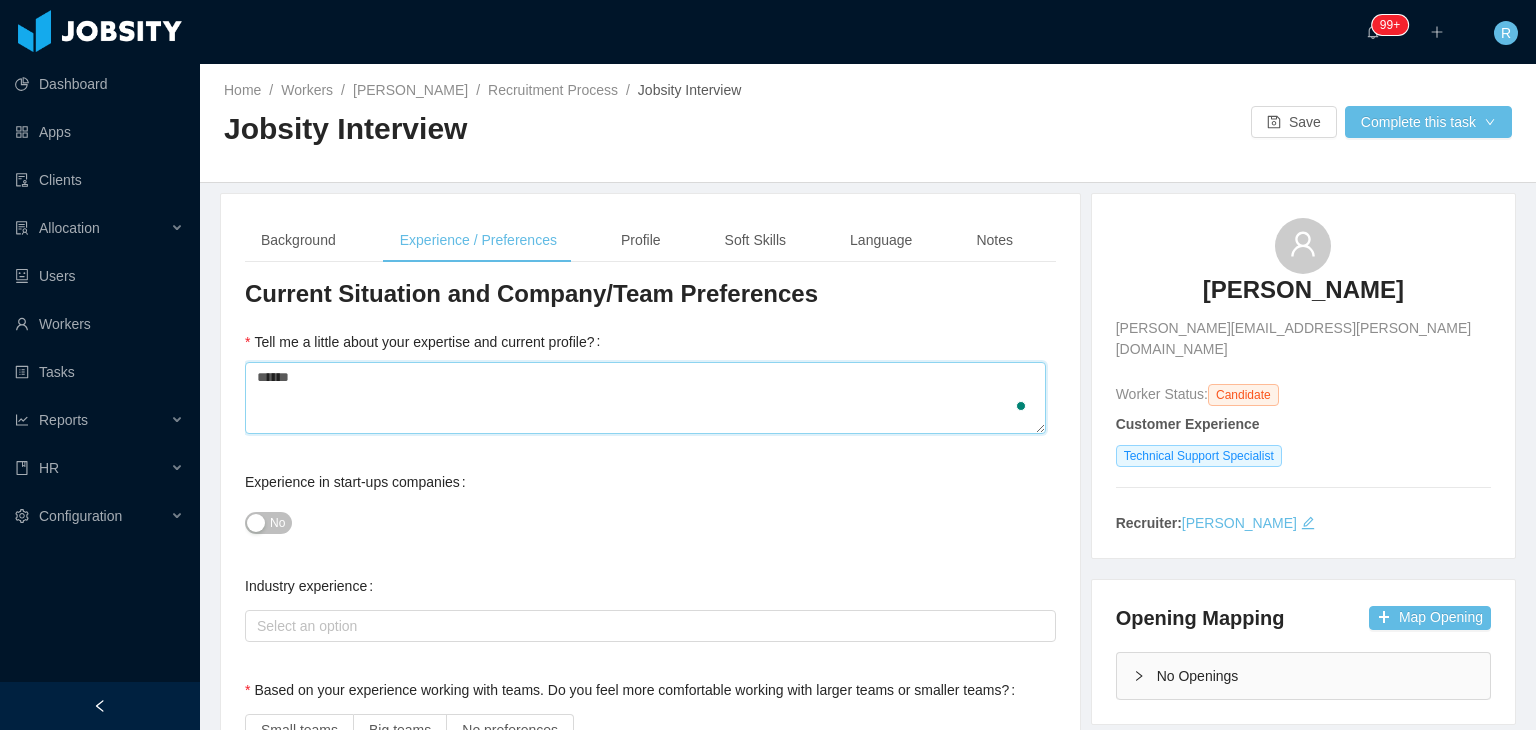 type 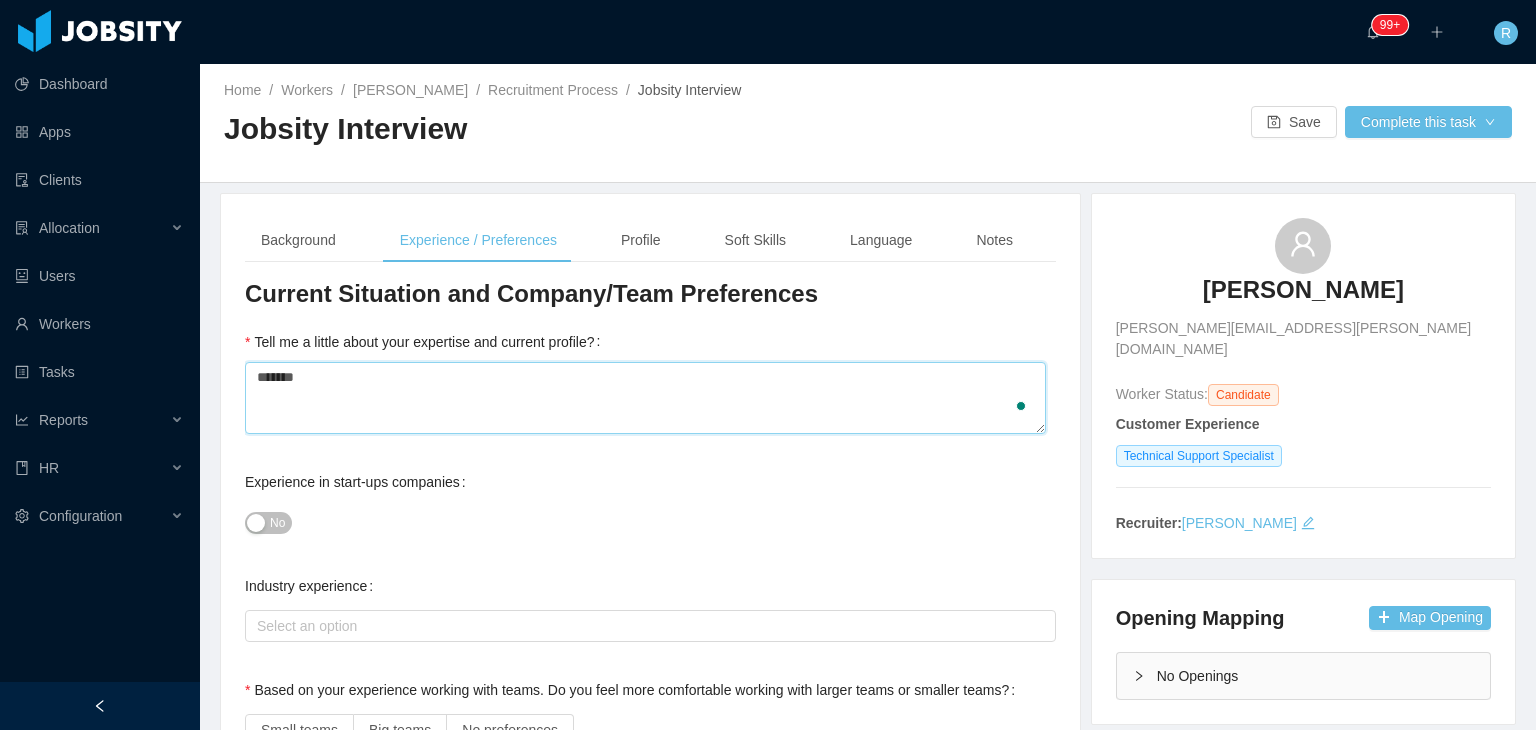 type 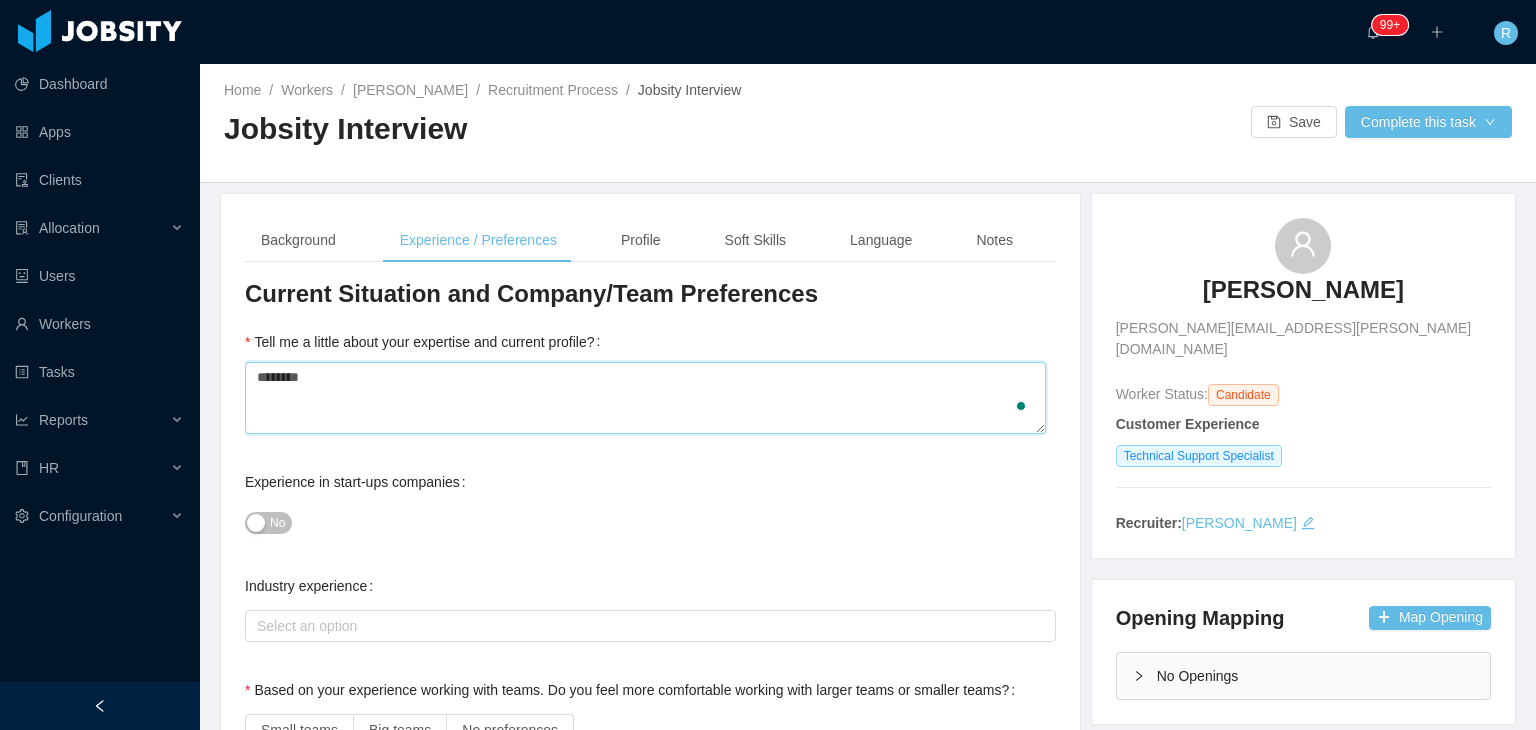 type 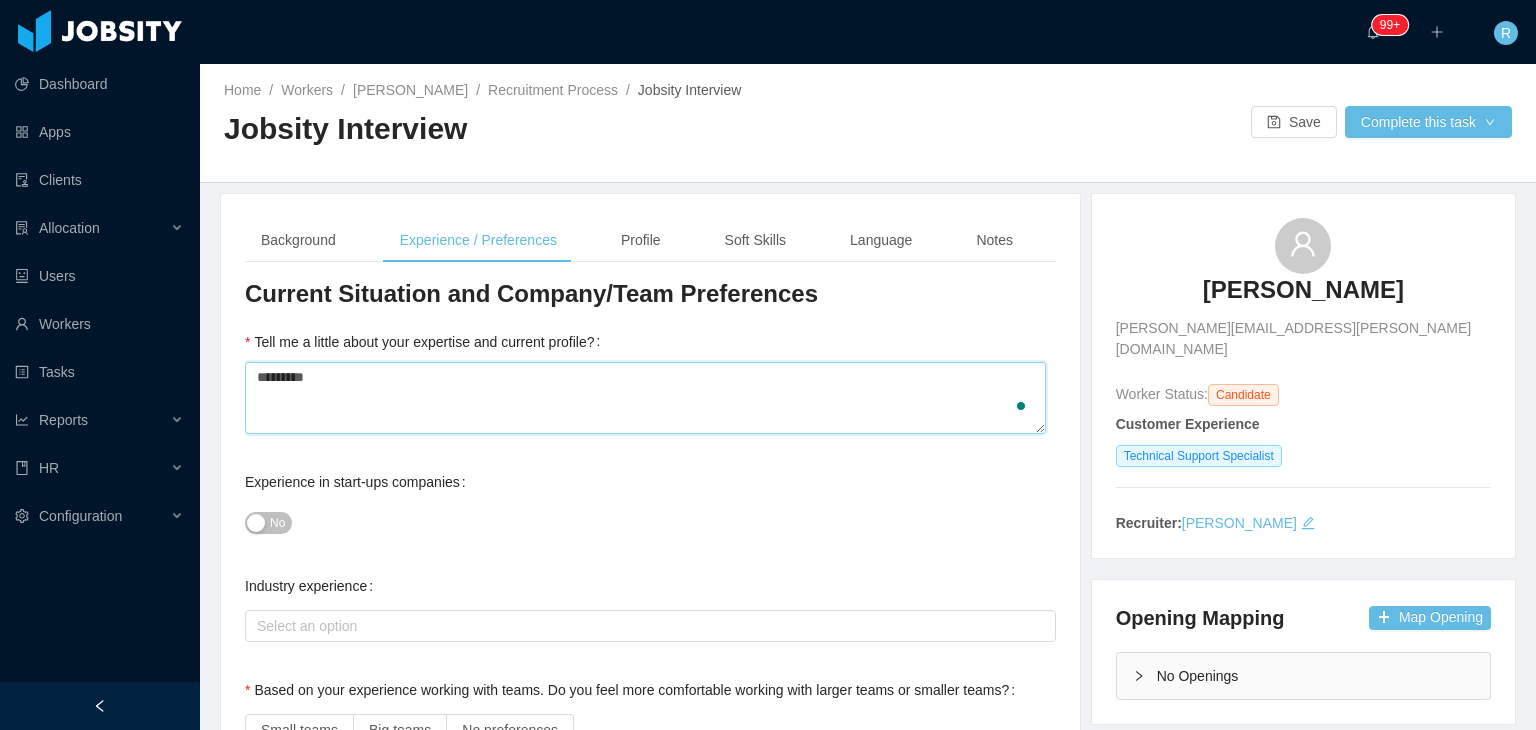 type 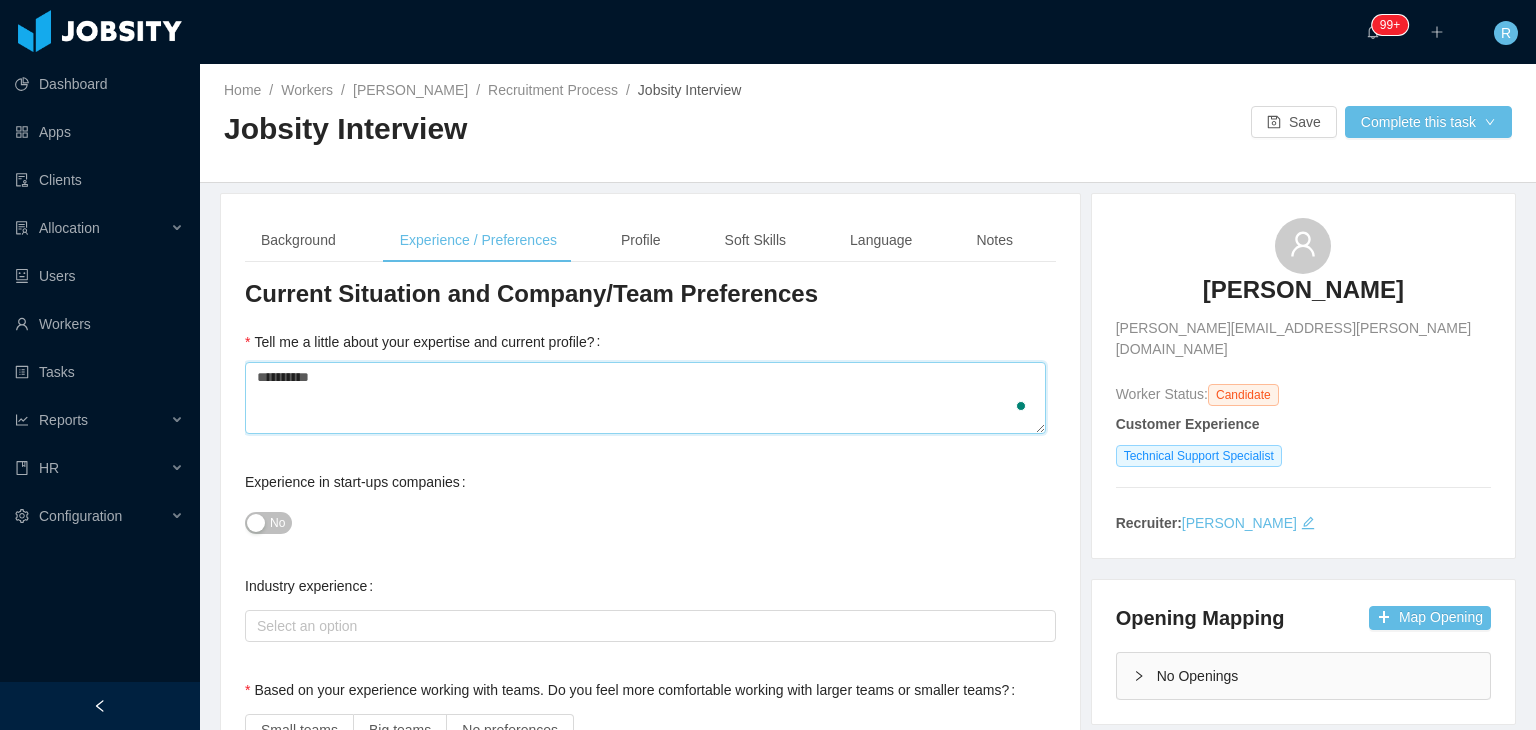 type 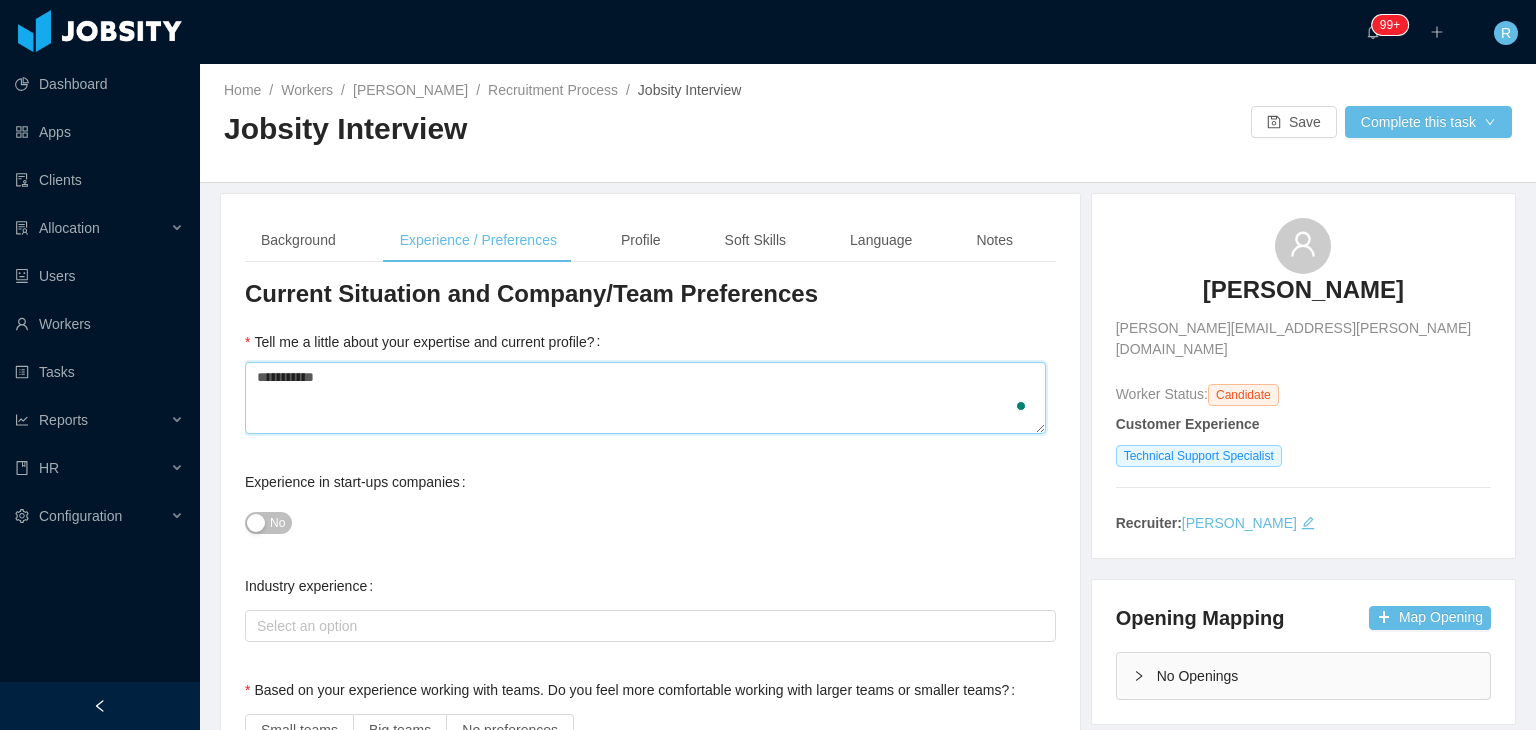 type 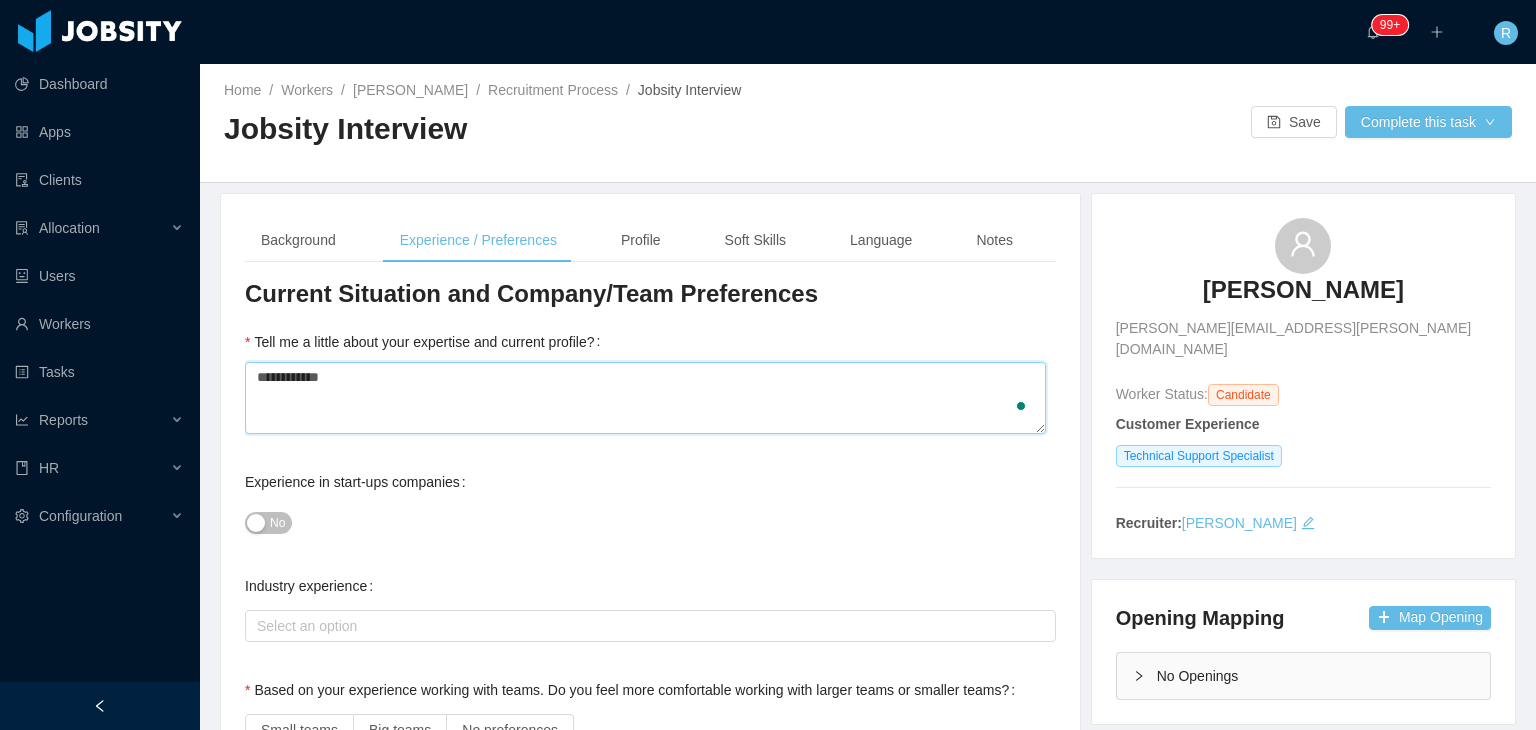 type 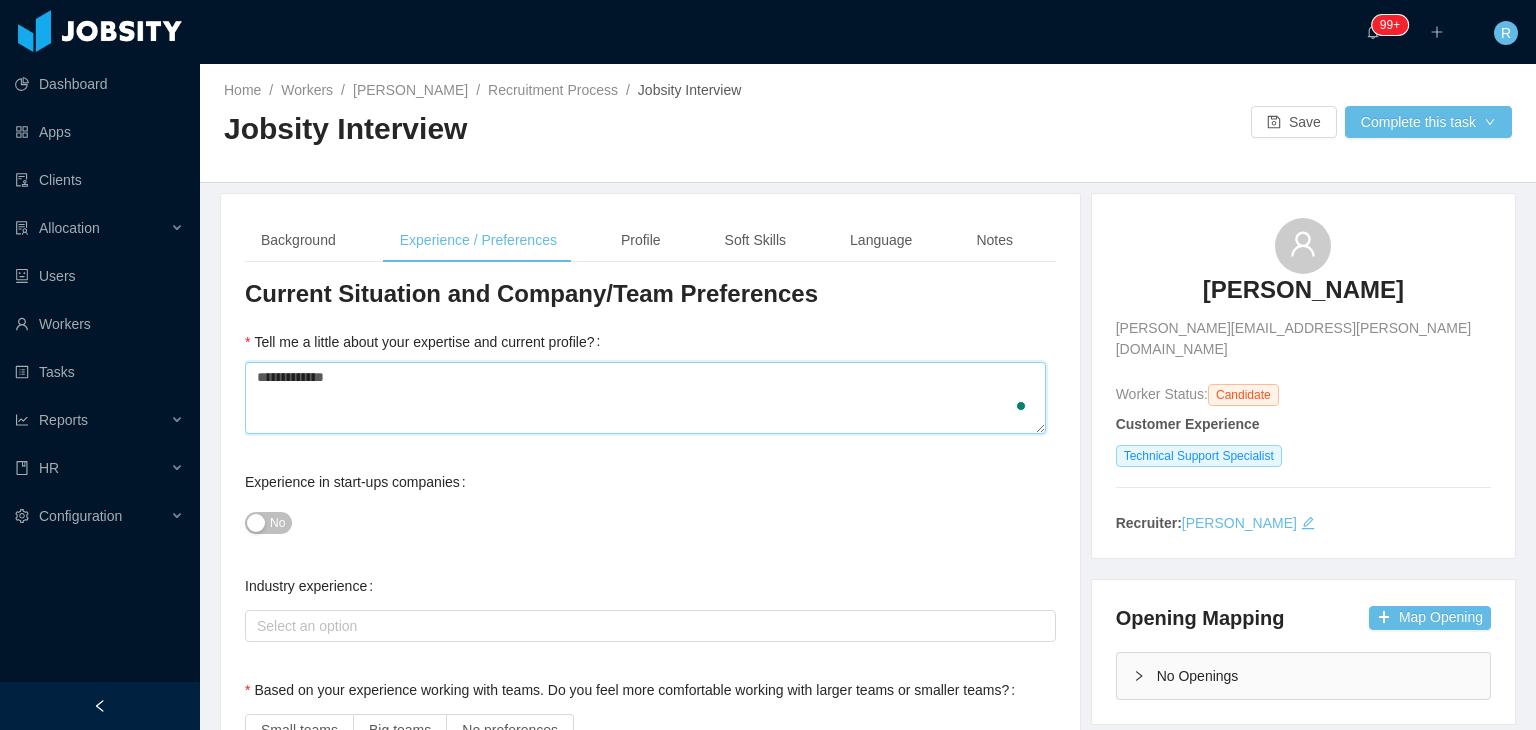 type 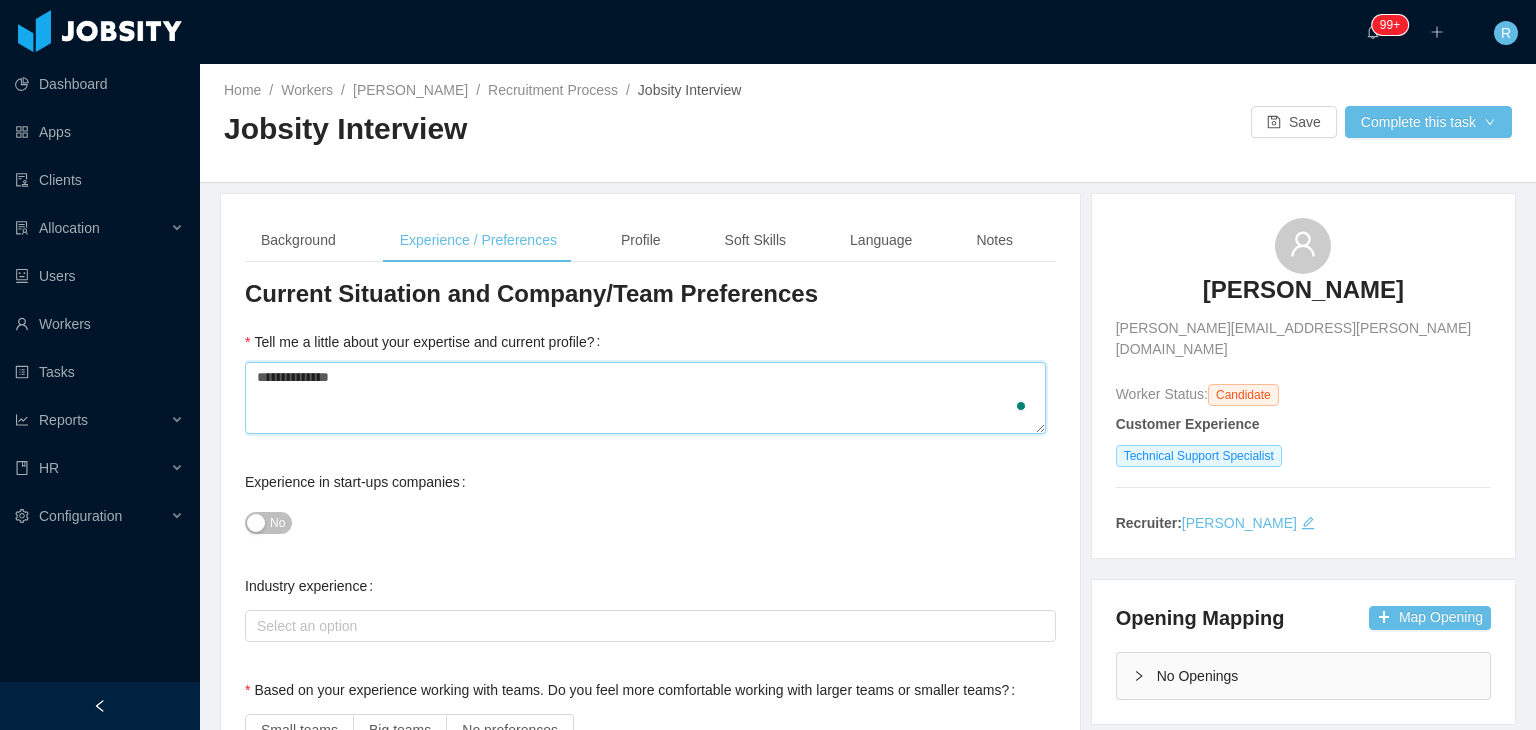 type 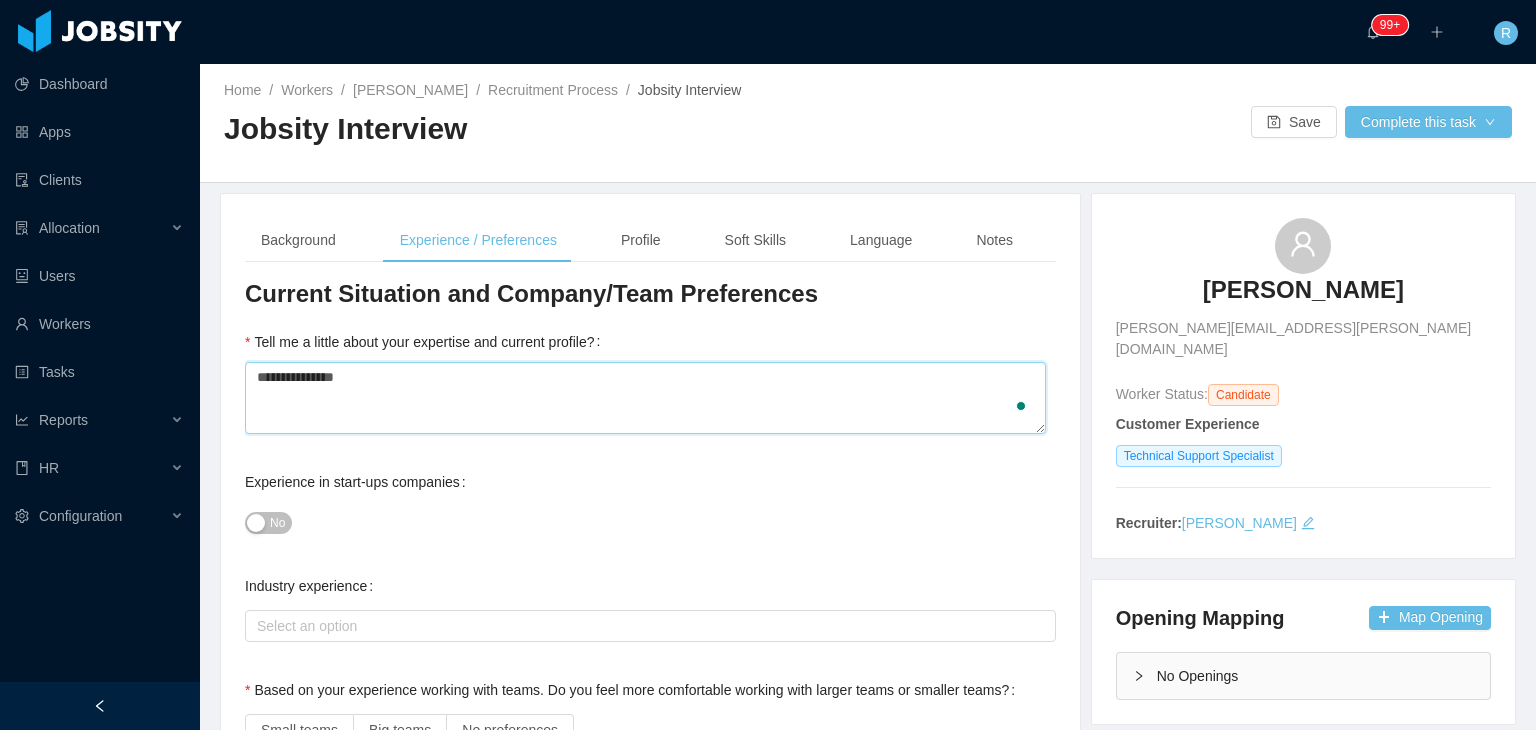 type on "**********" 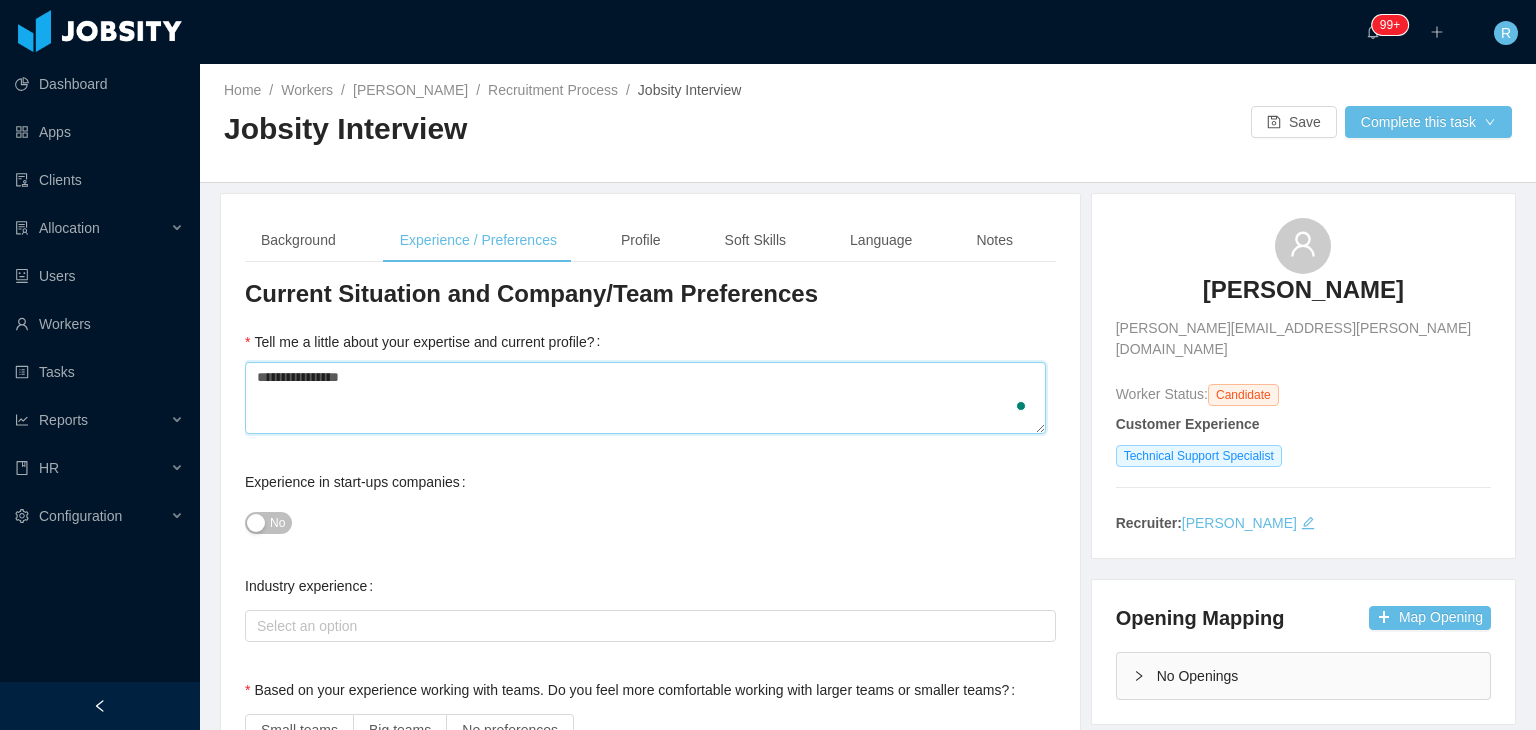 type 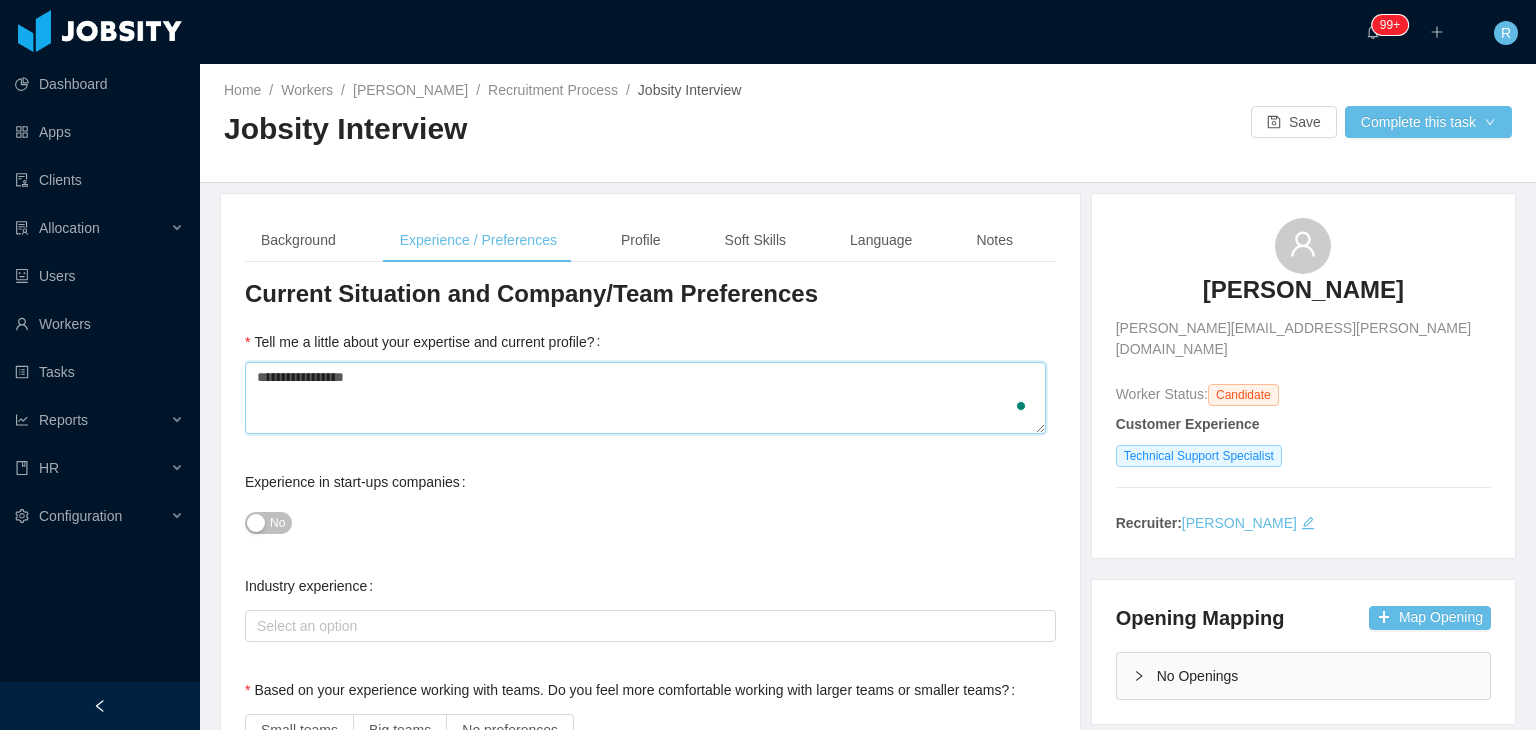 type 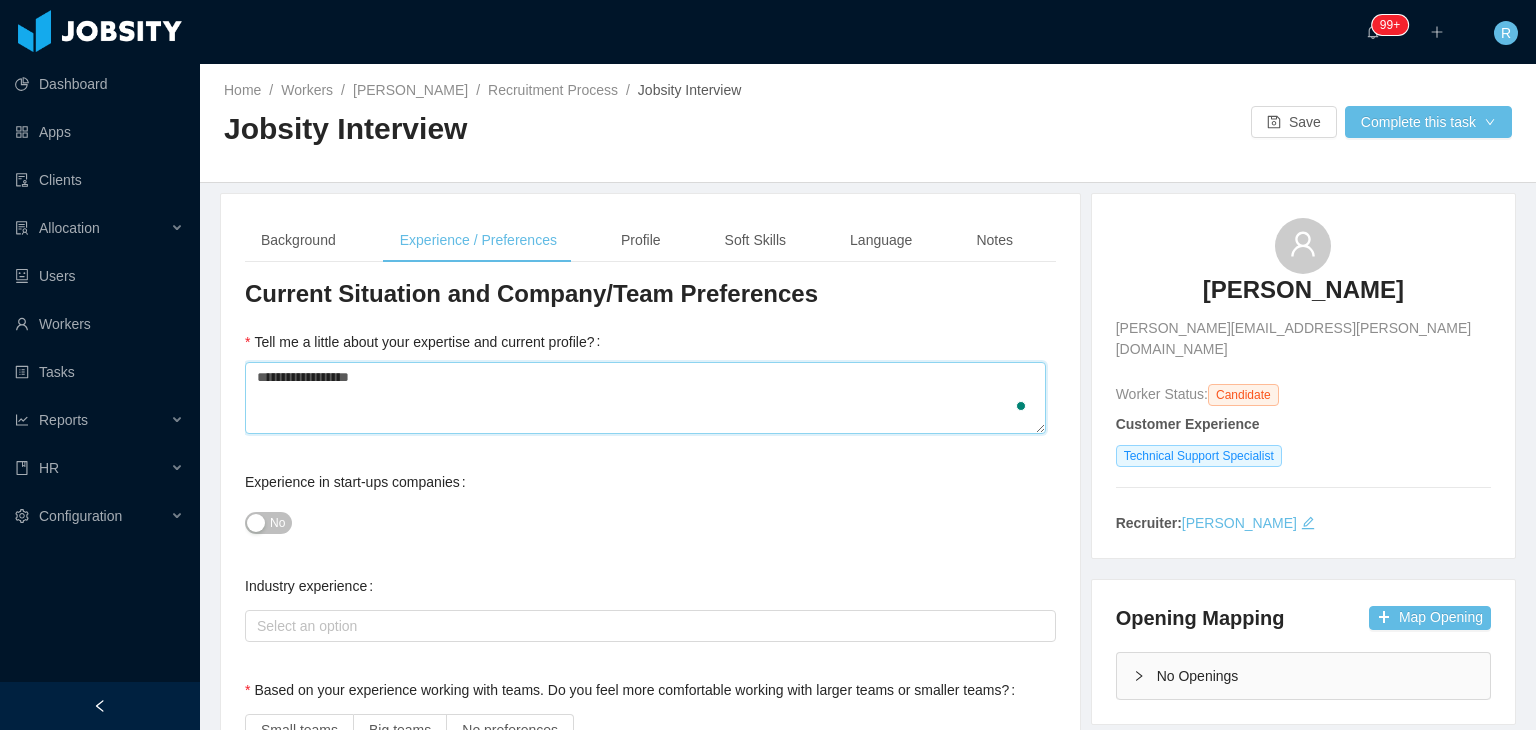 type 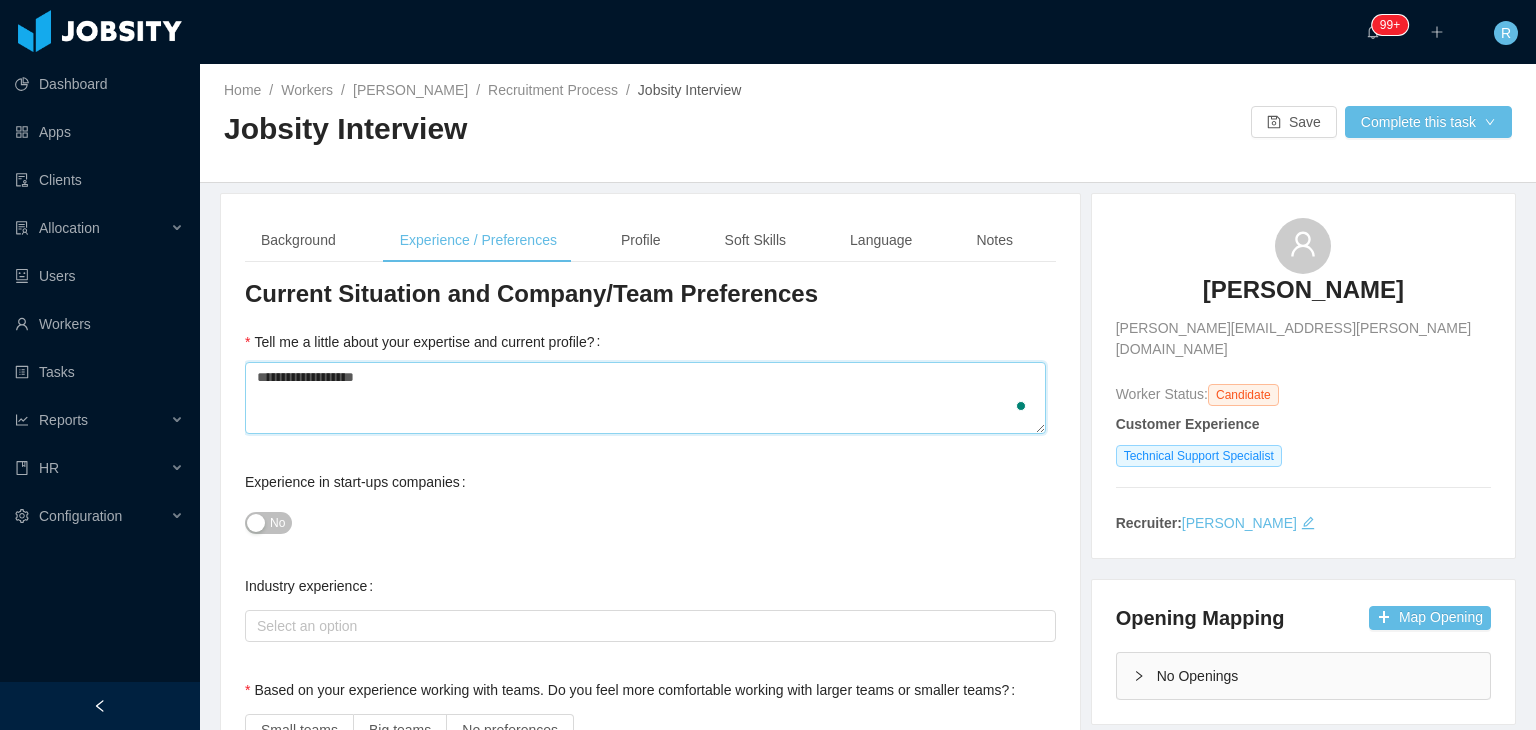 type 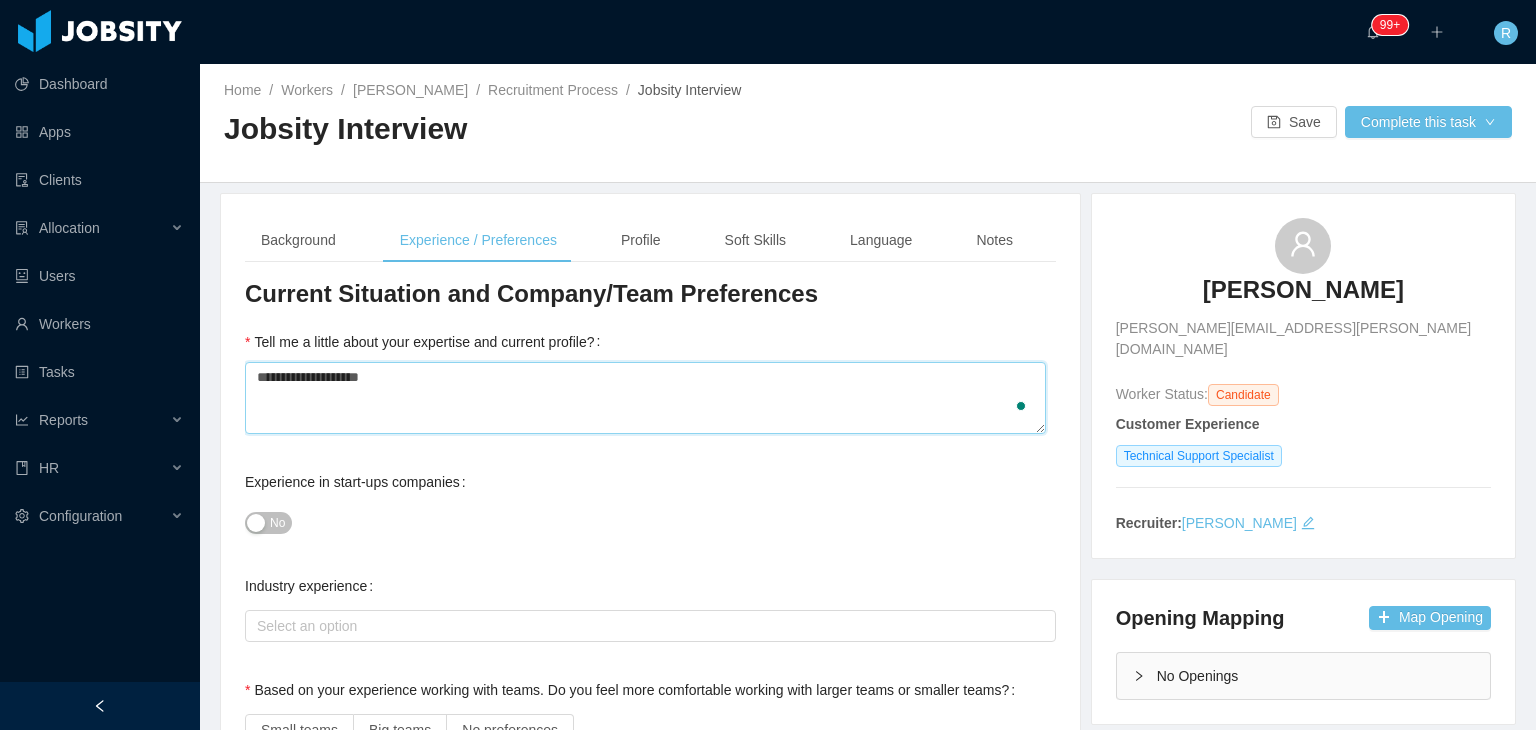 type 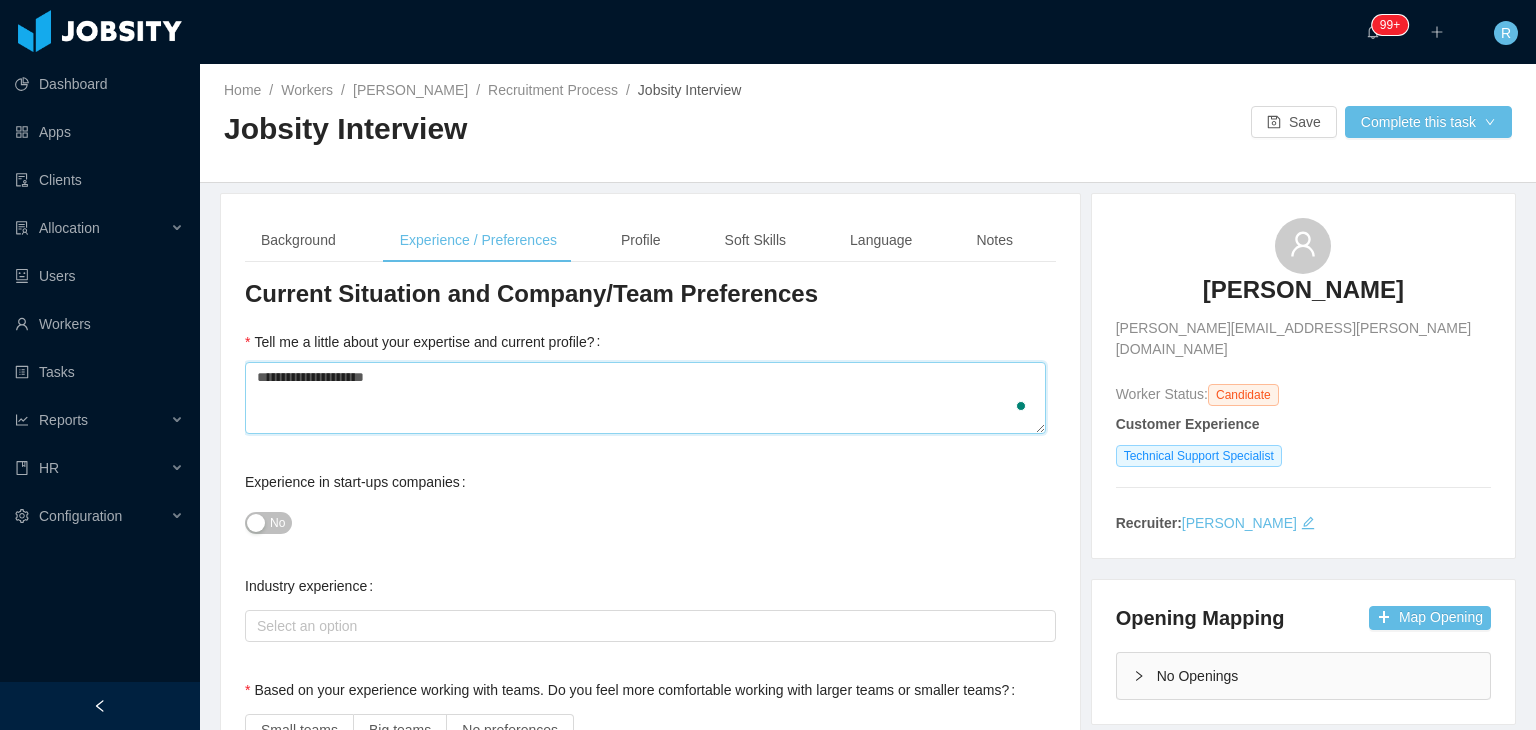 type 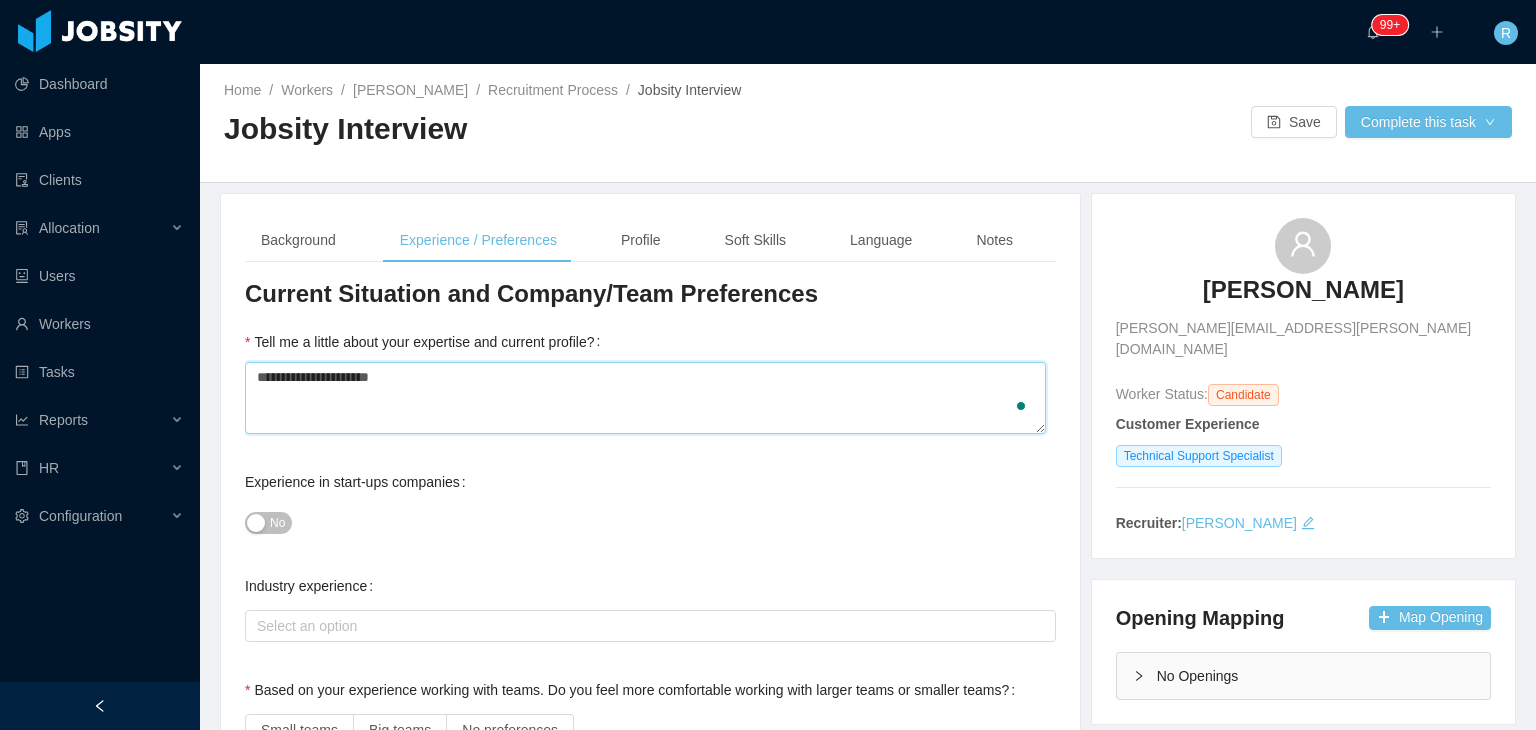 type 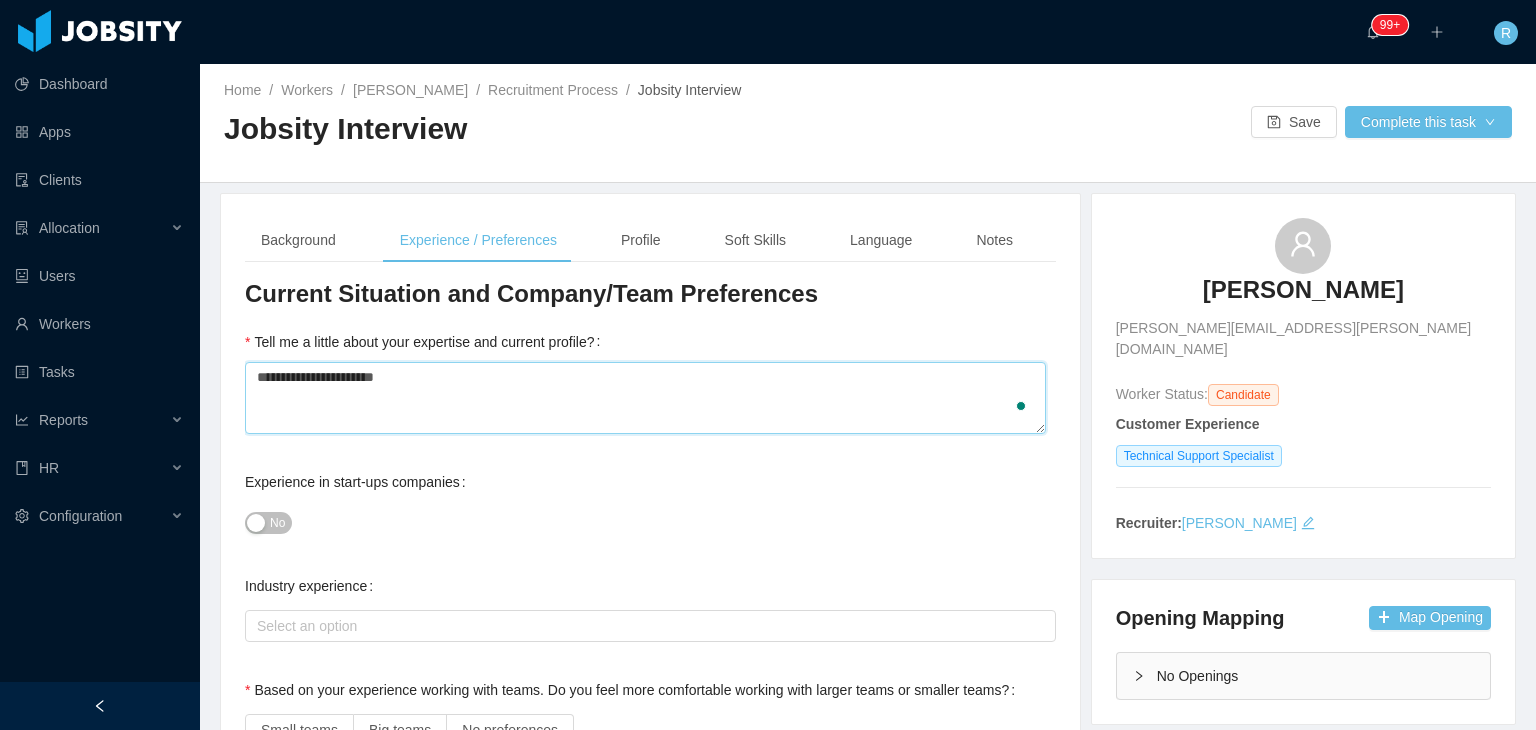 type 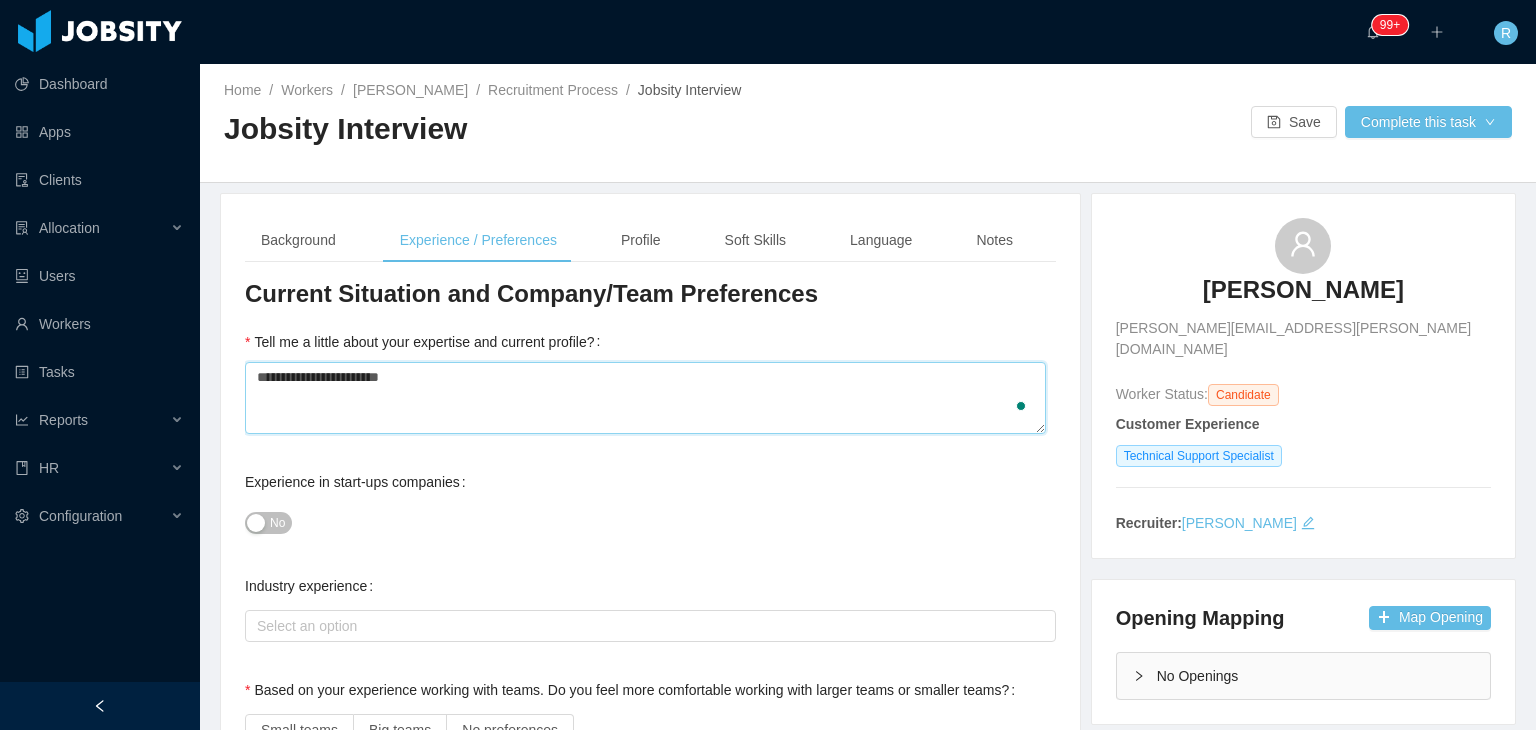 type 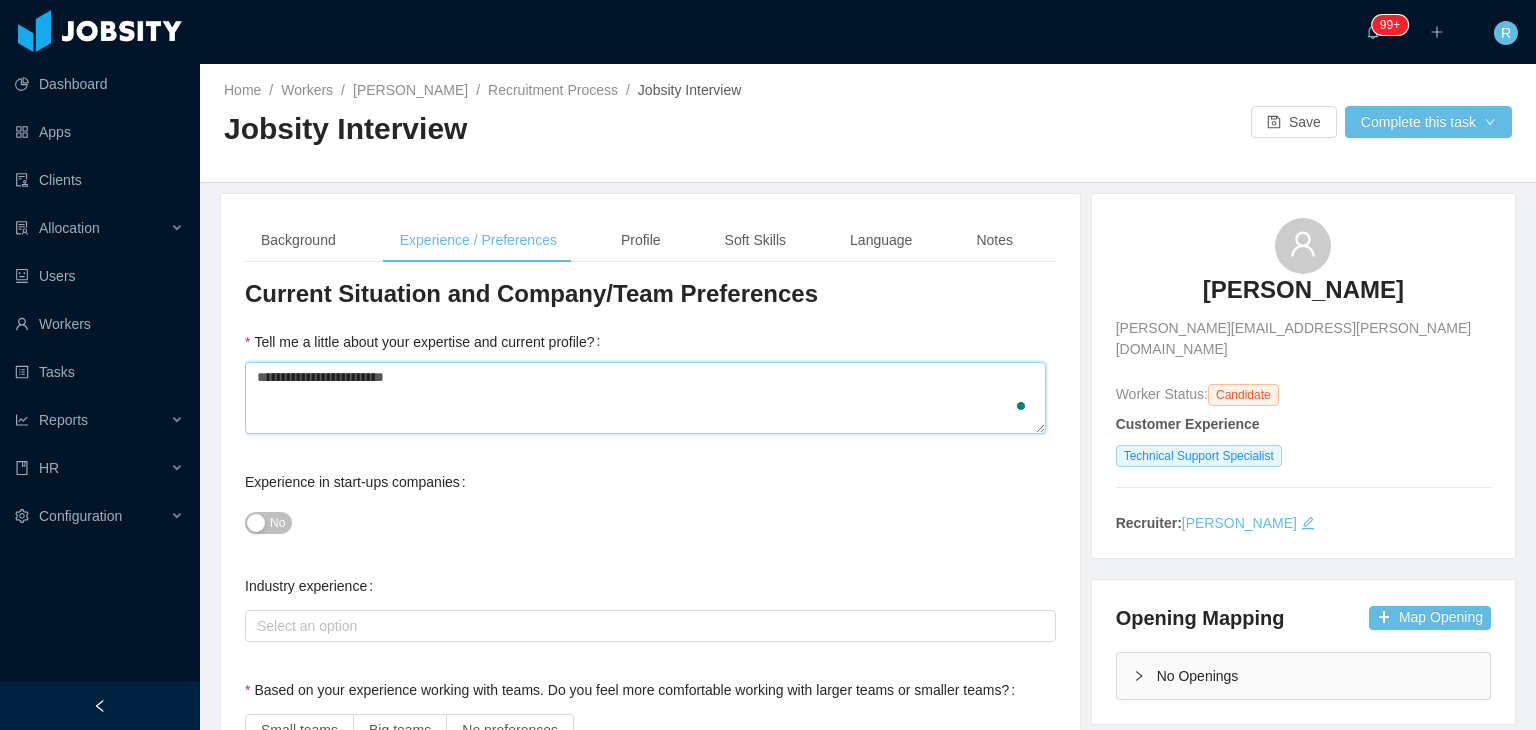 type 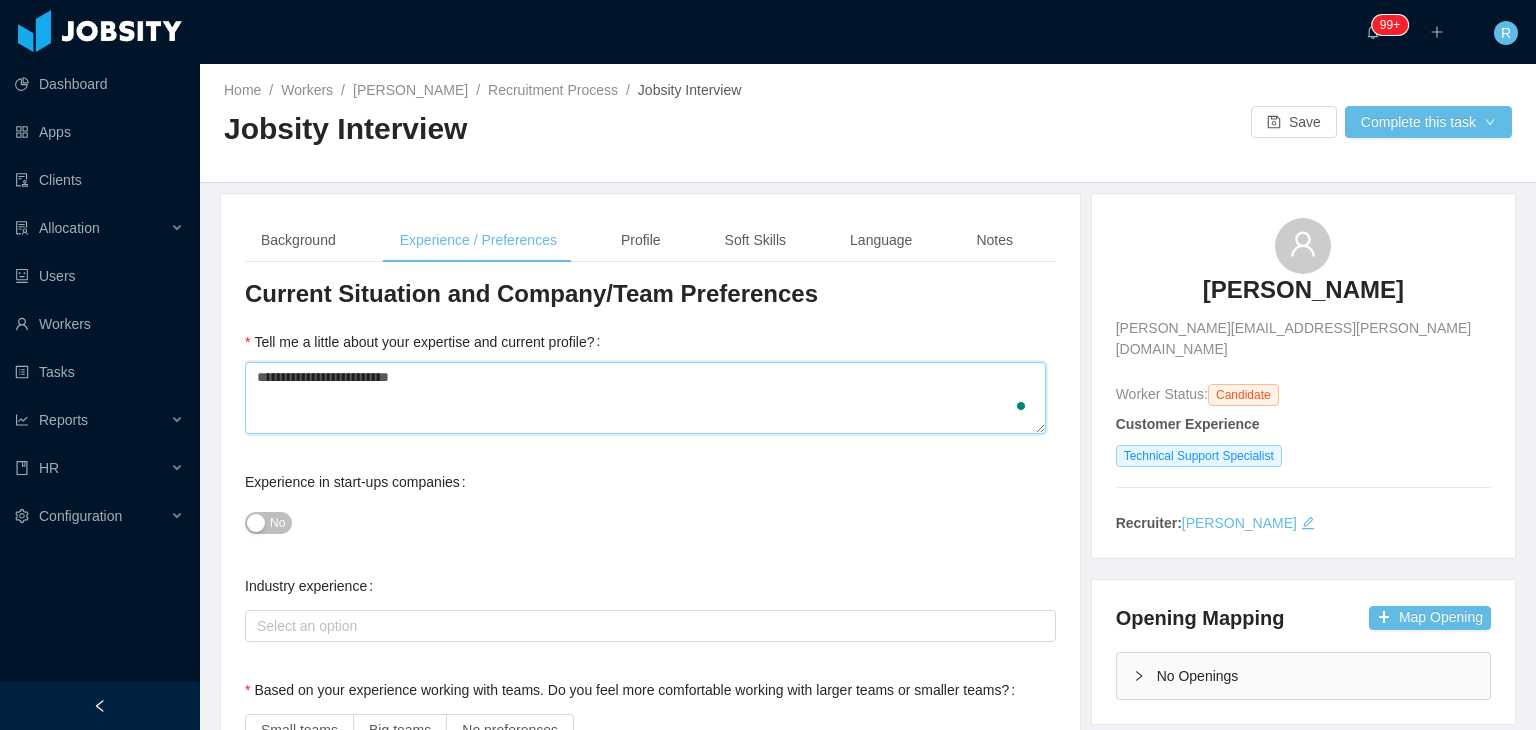 type 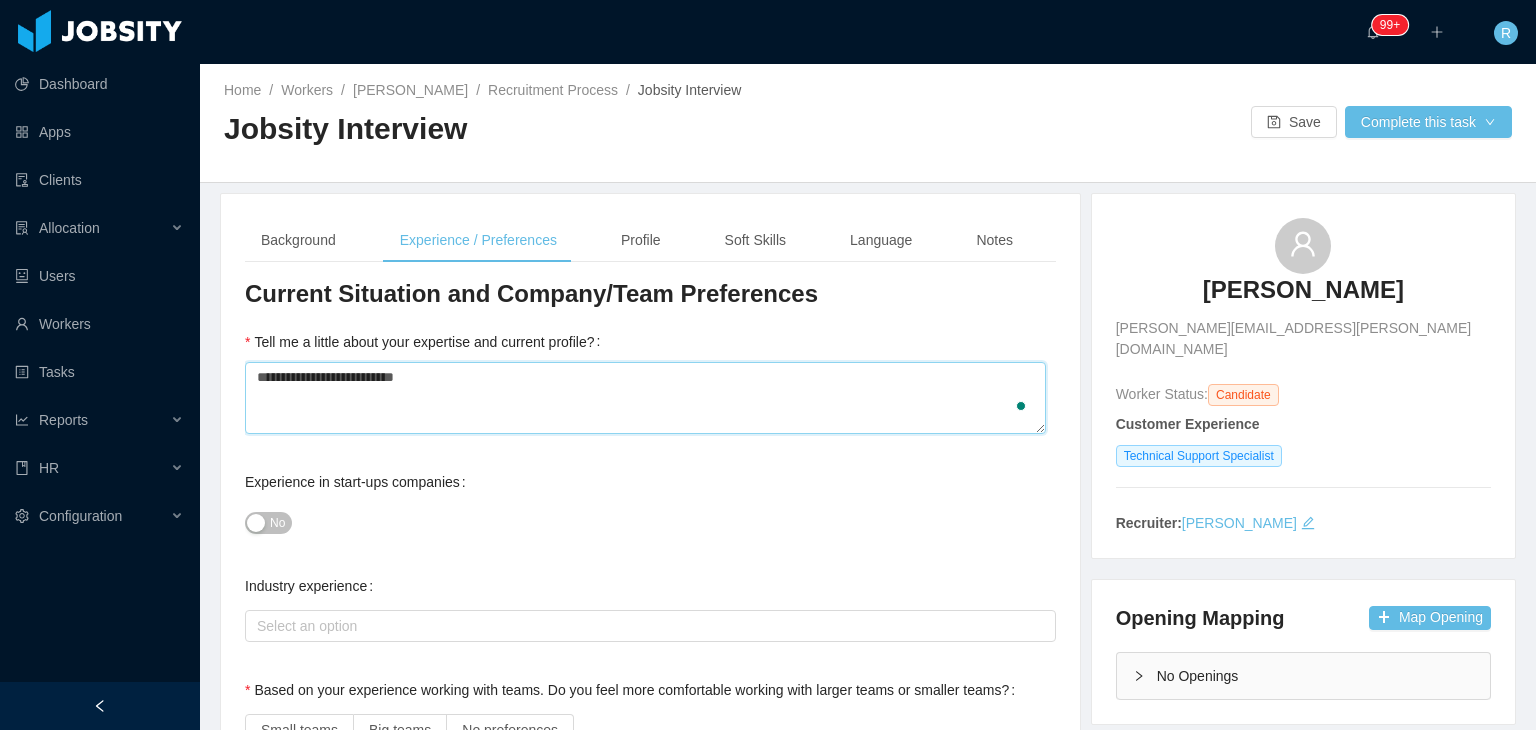 type 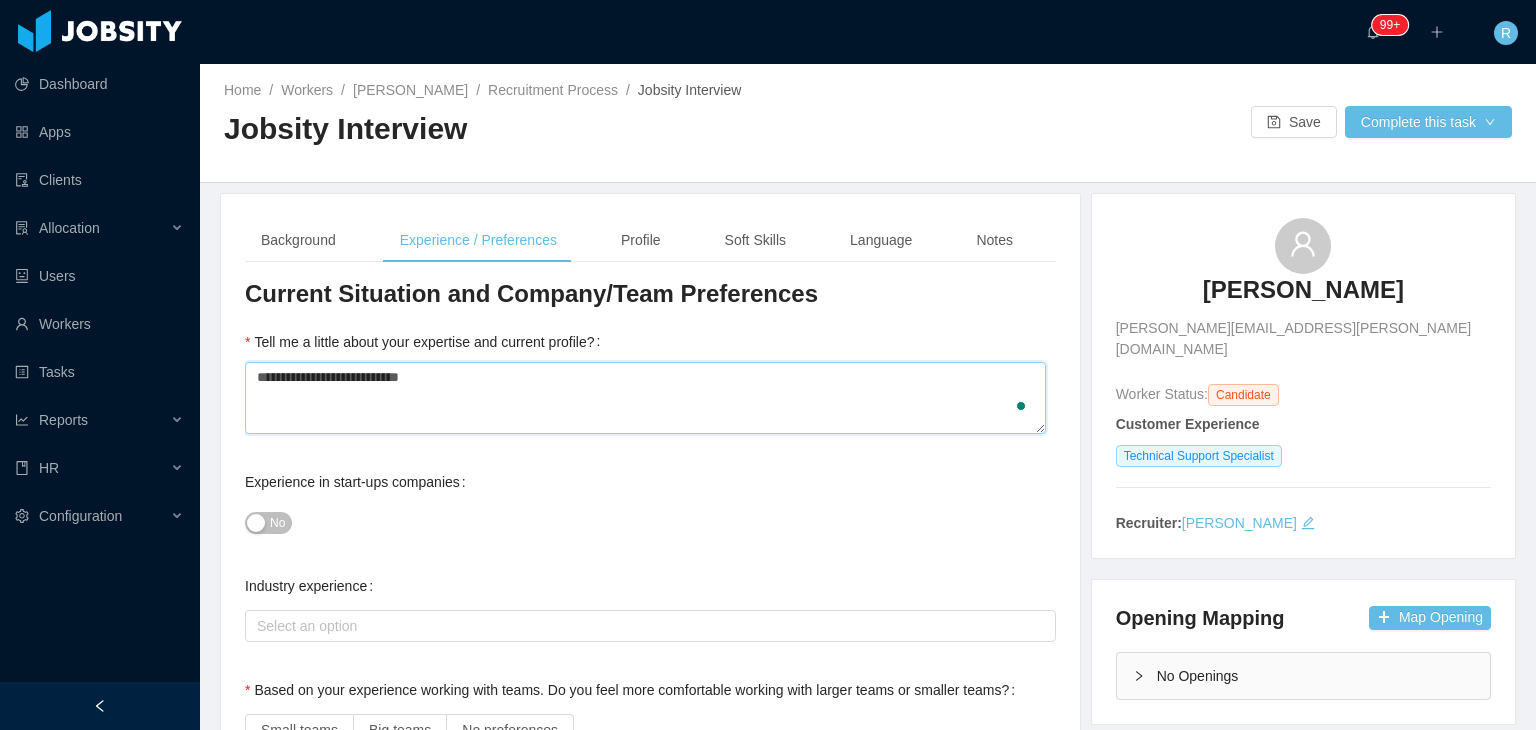 type on "**********" 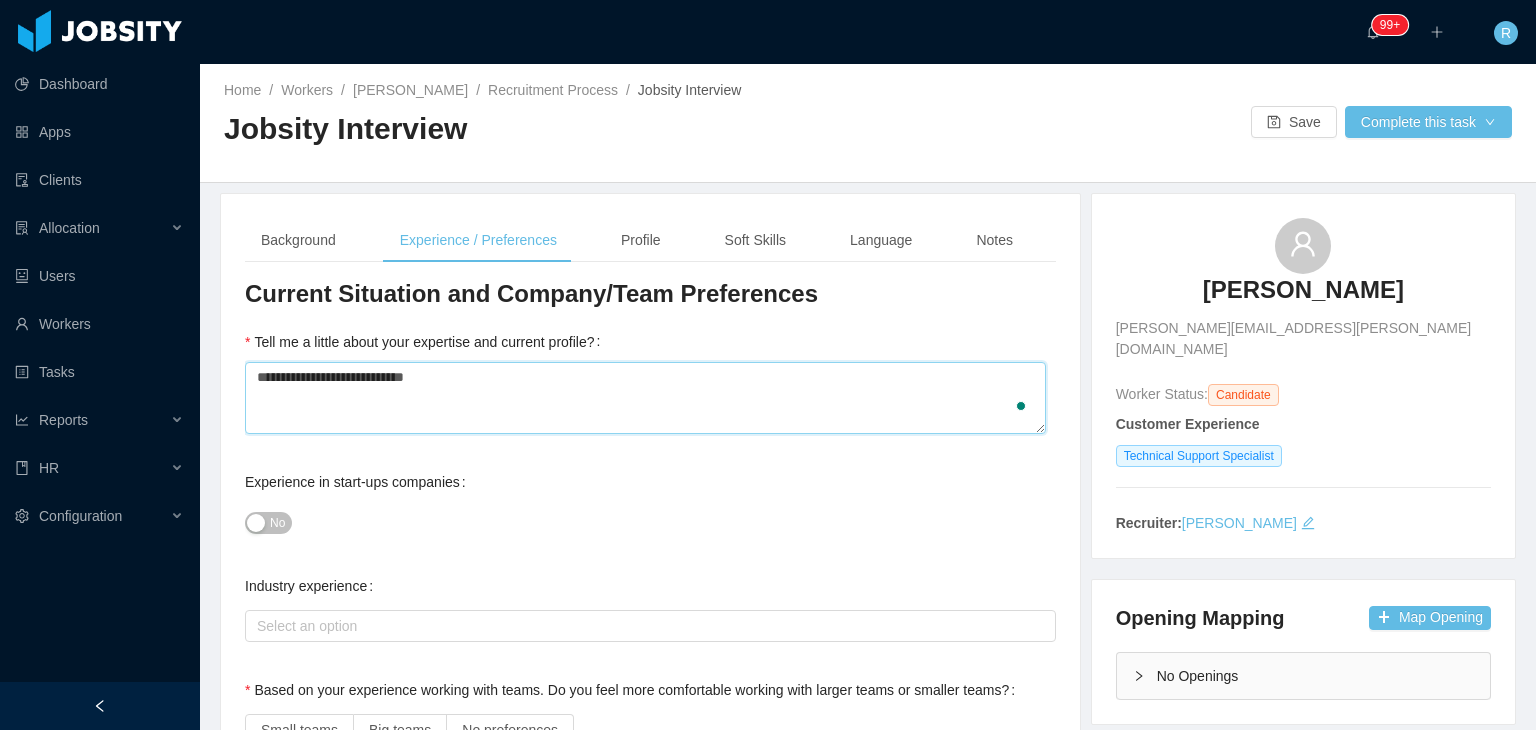 type 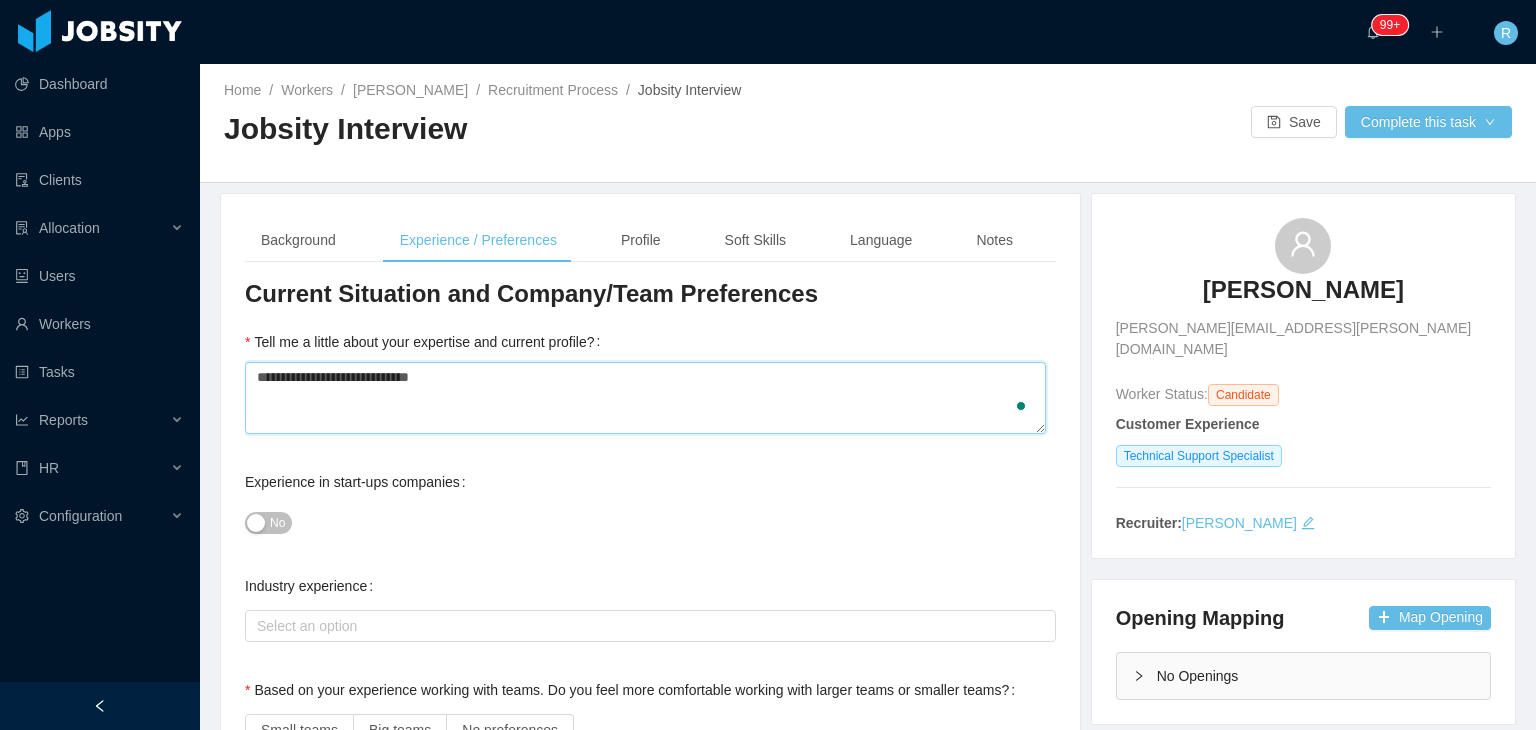 type 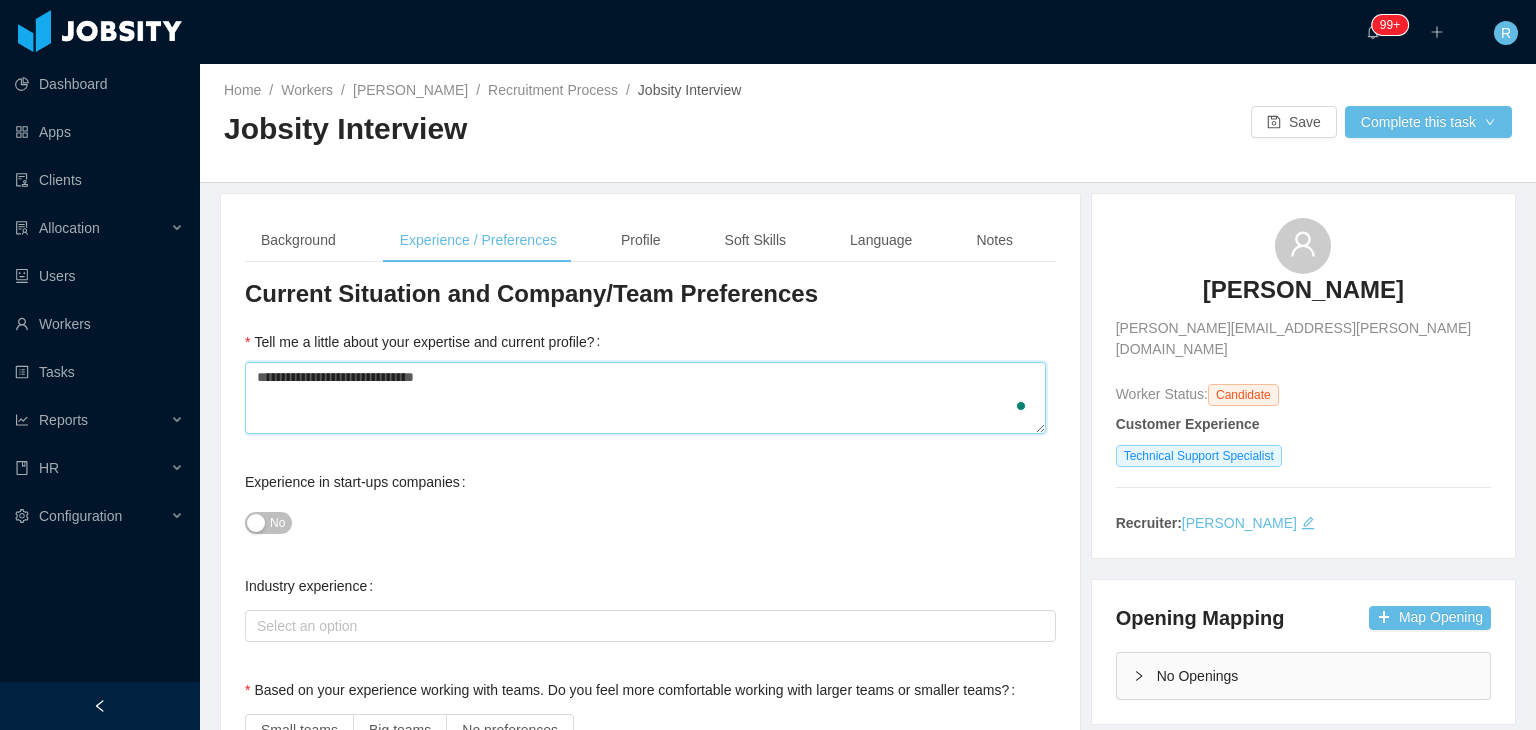 type 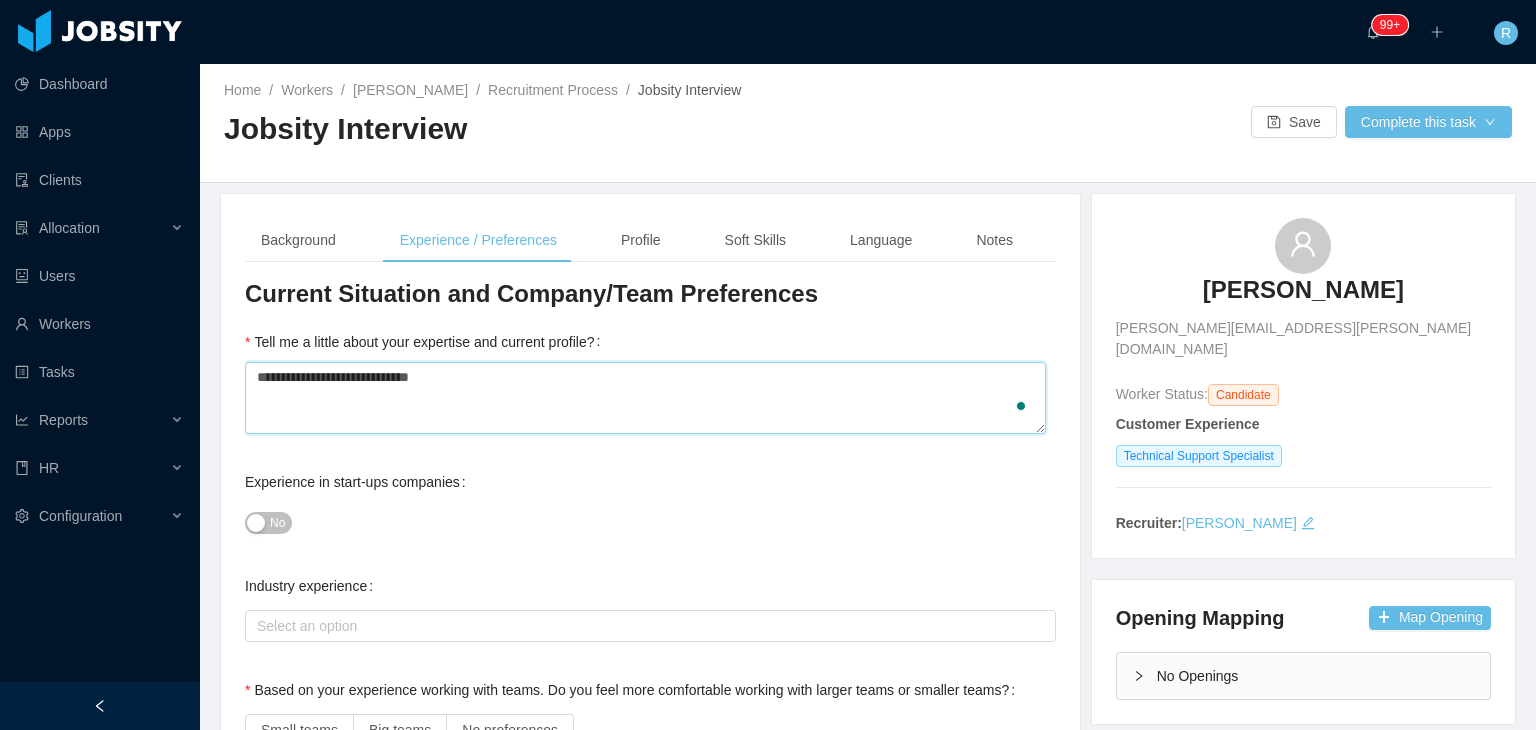 type 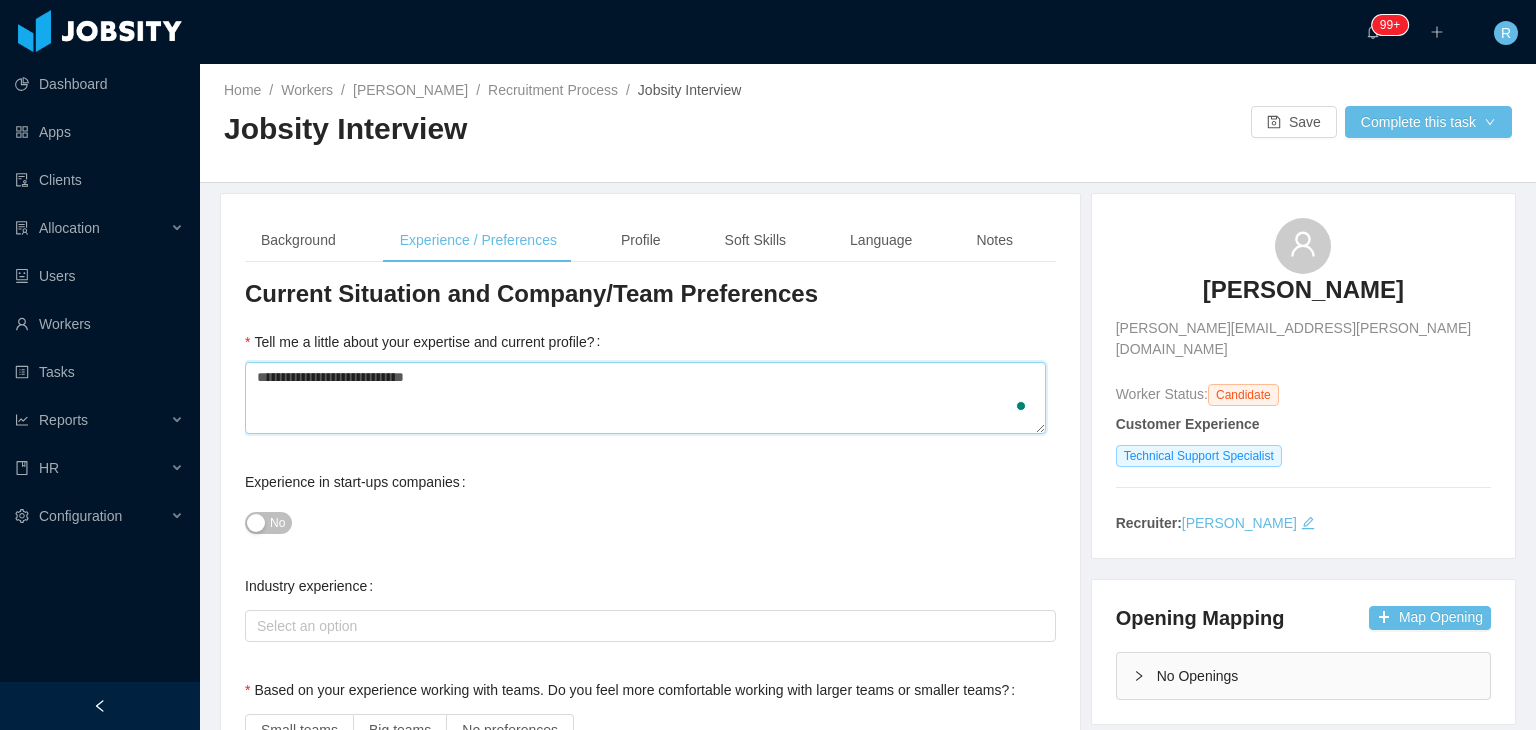 type 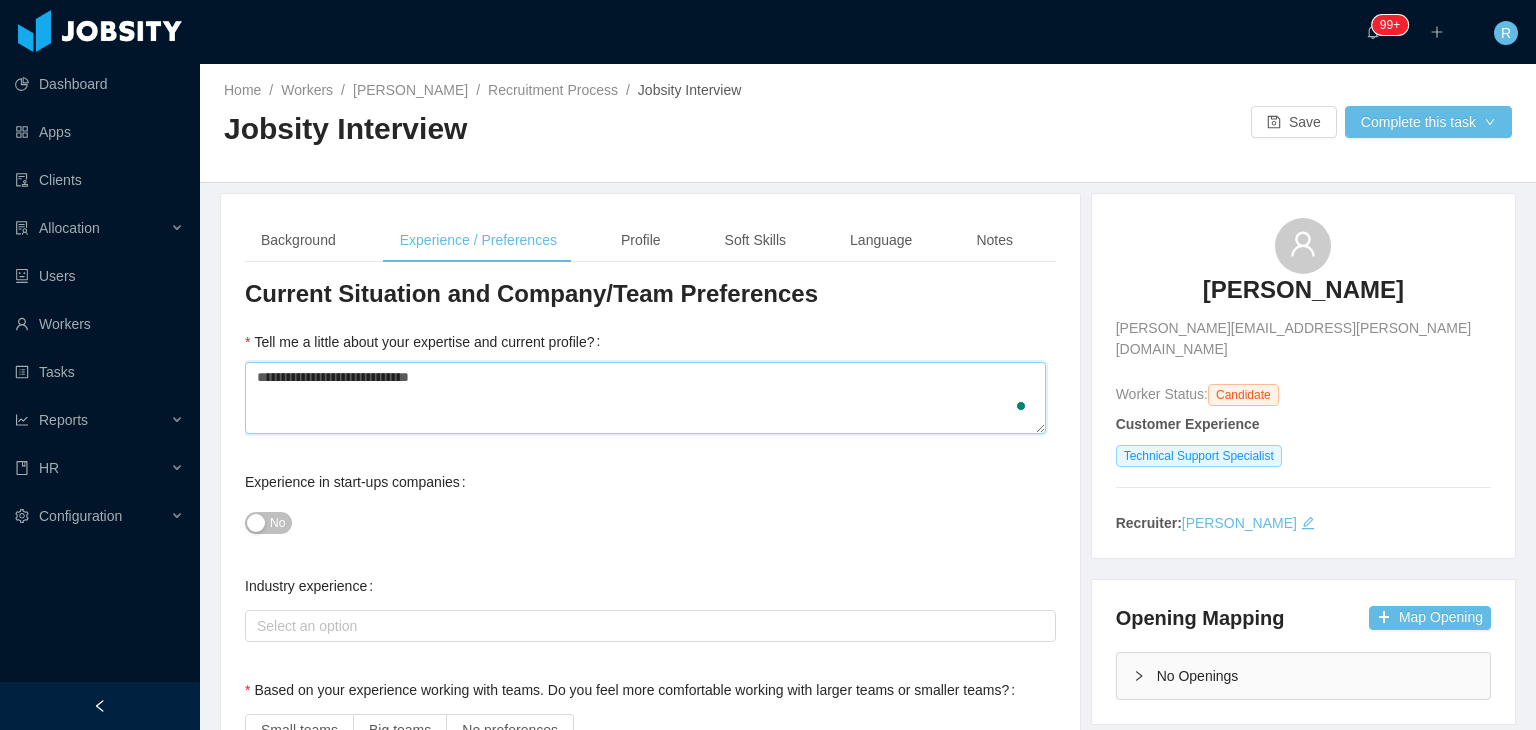 type 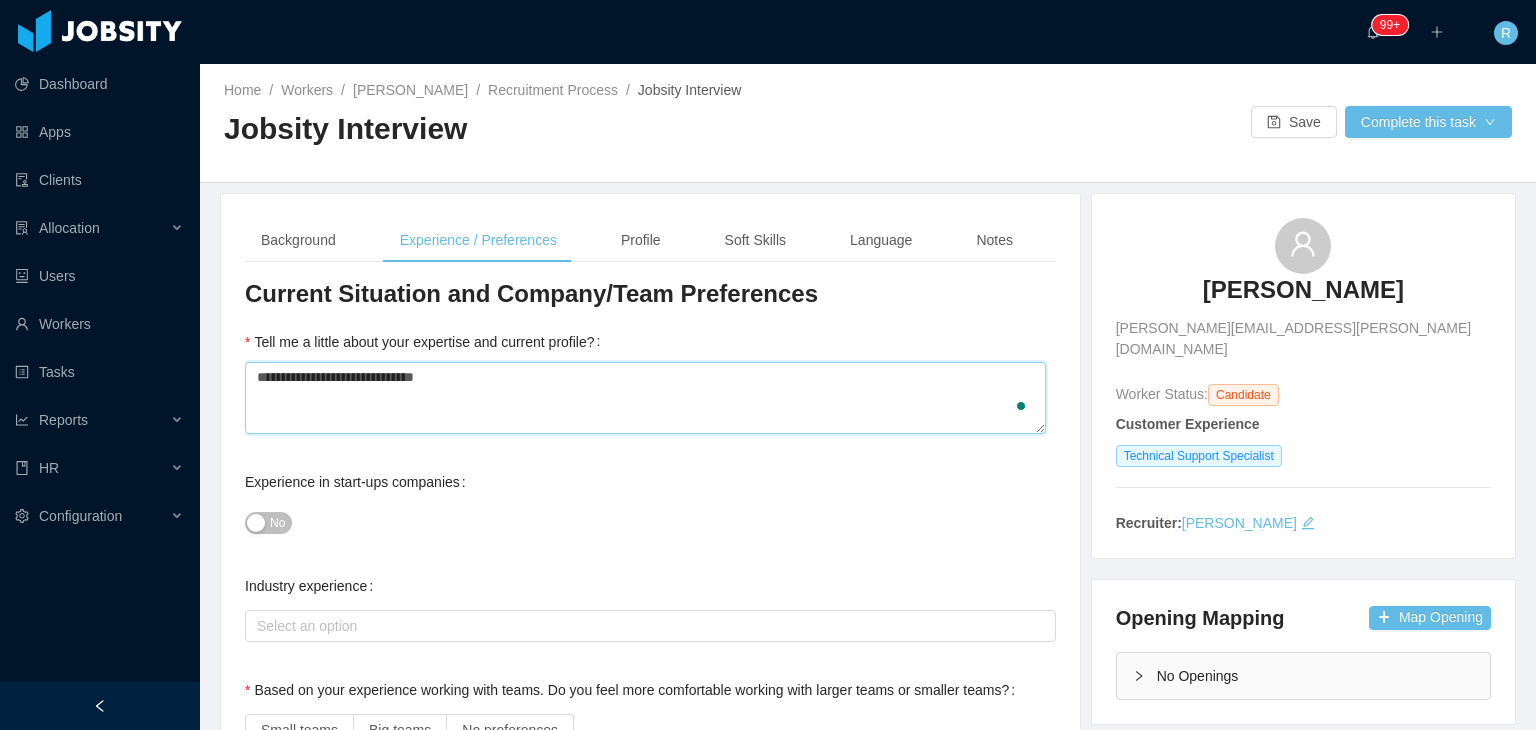type on "**********" 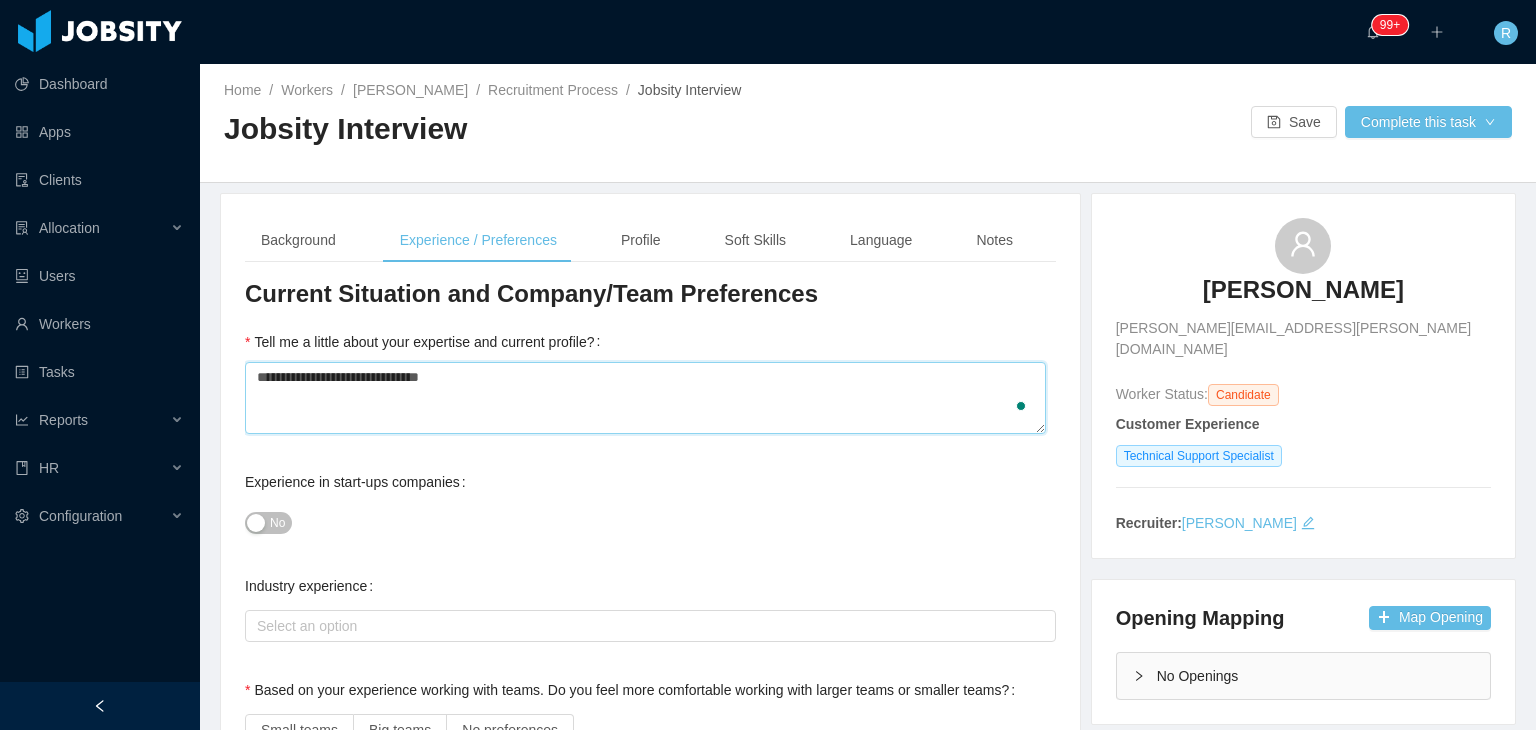 type 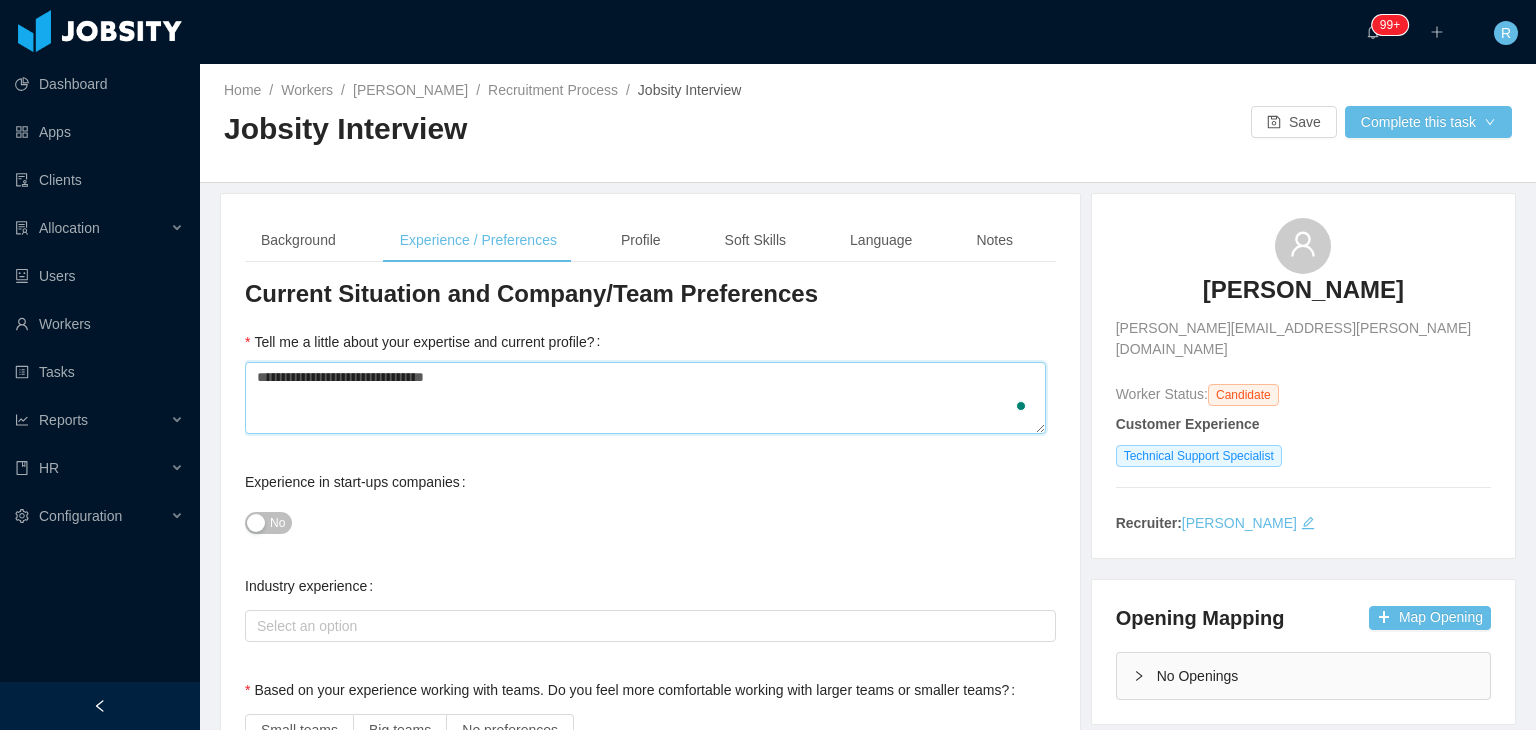 type 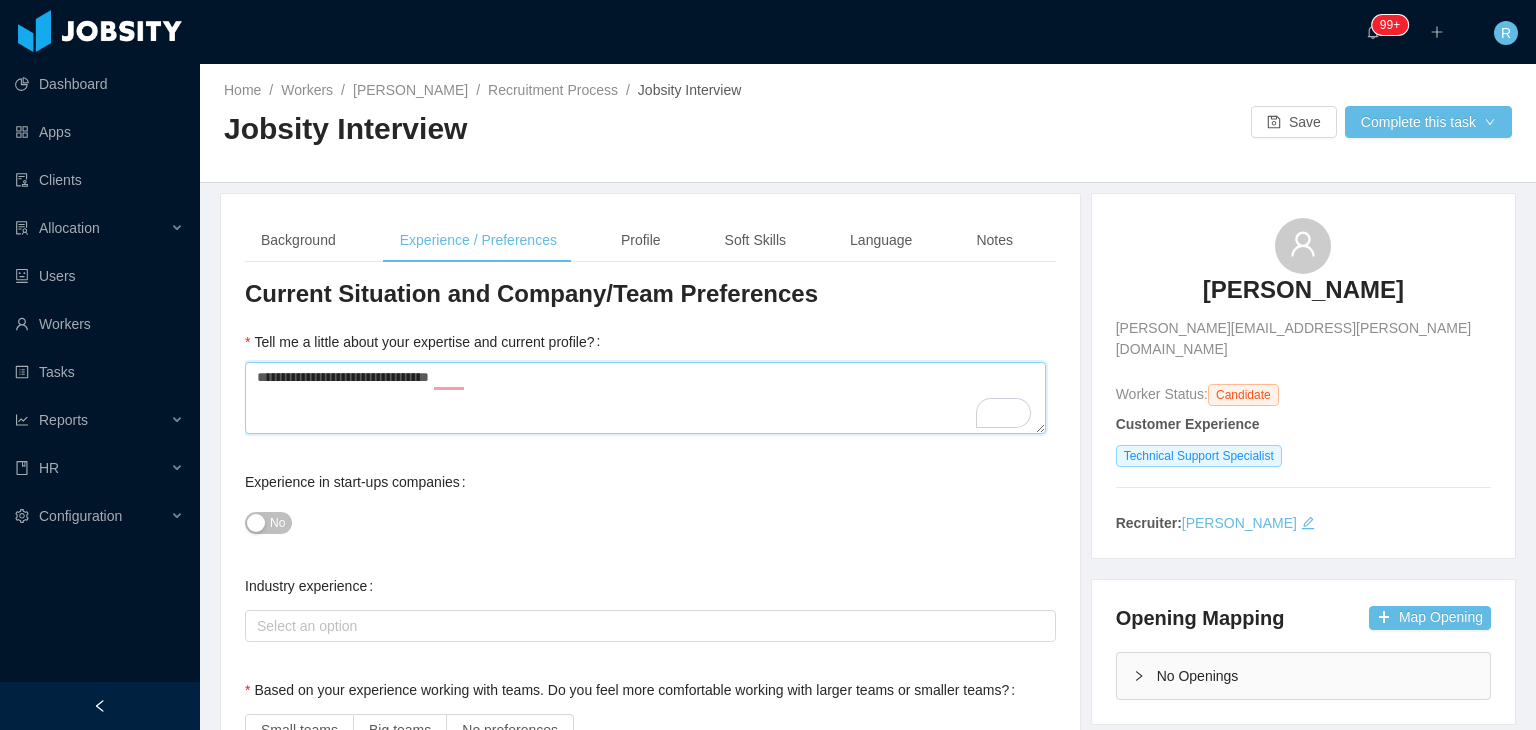 type on "**********" 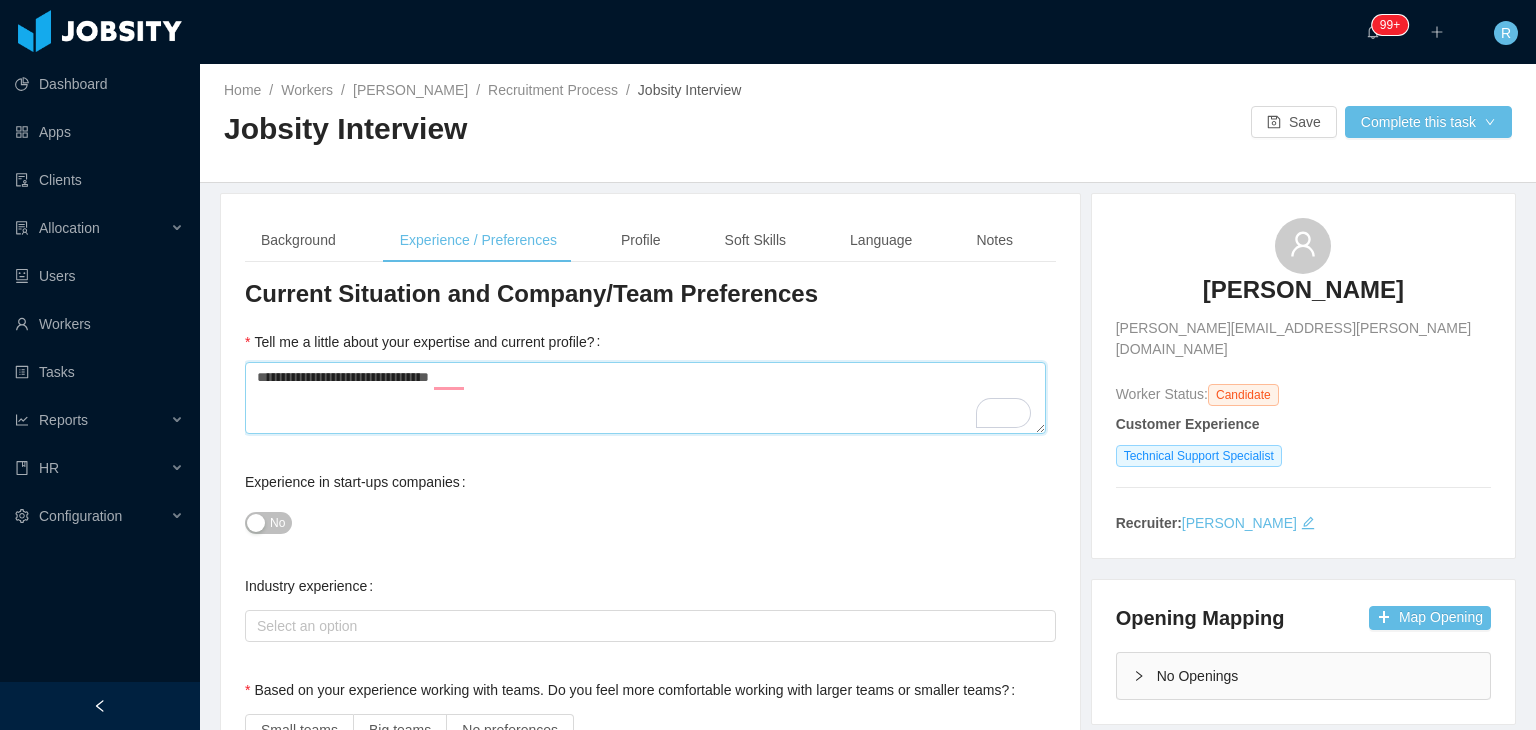 type on "**********" 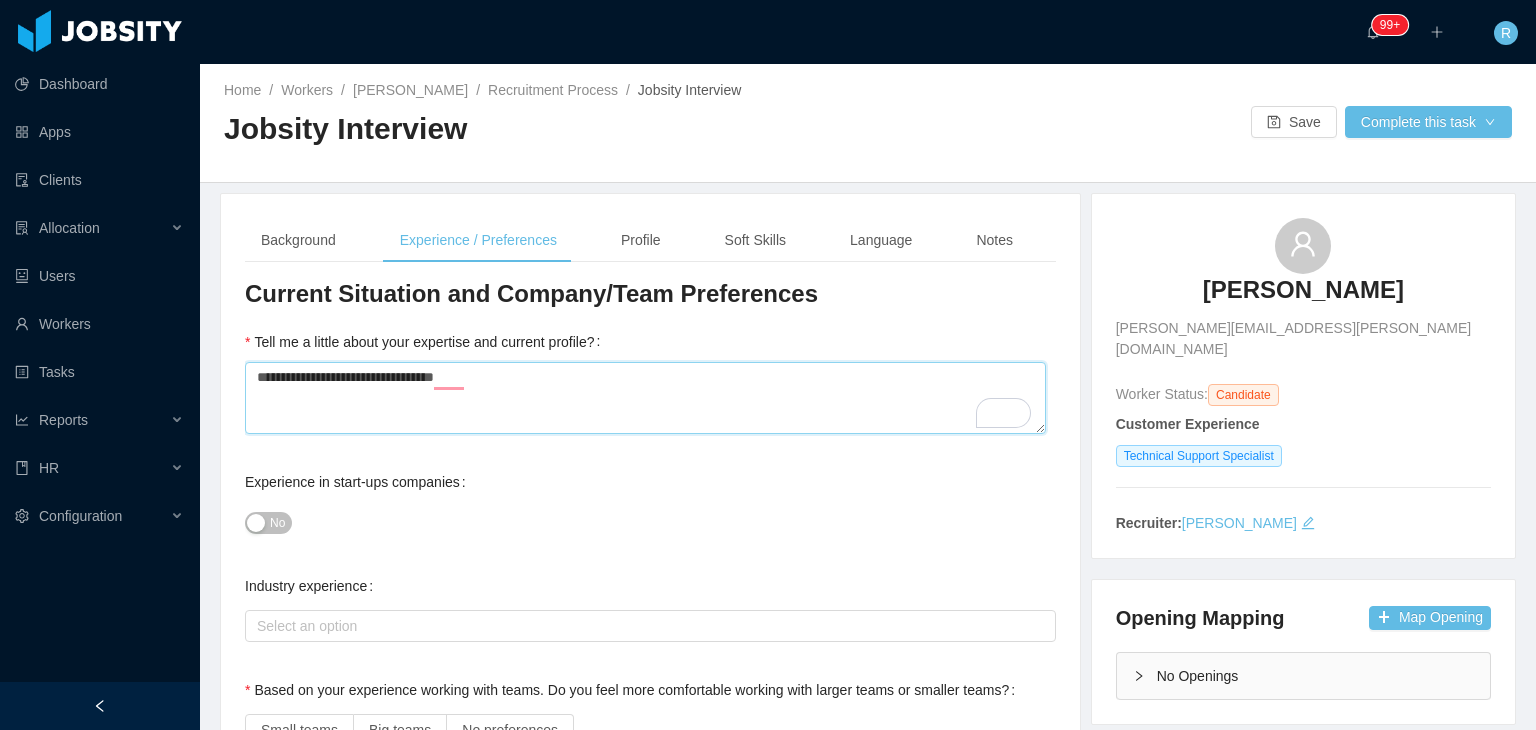 type 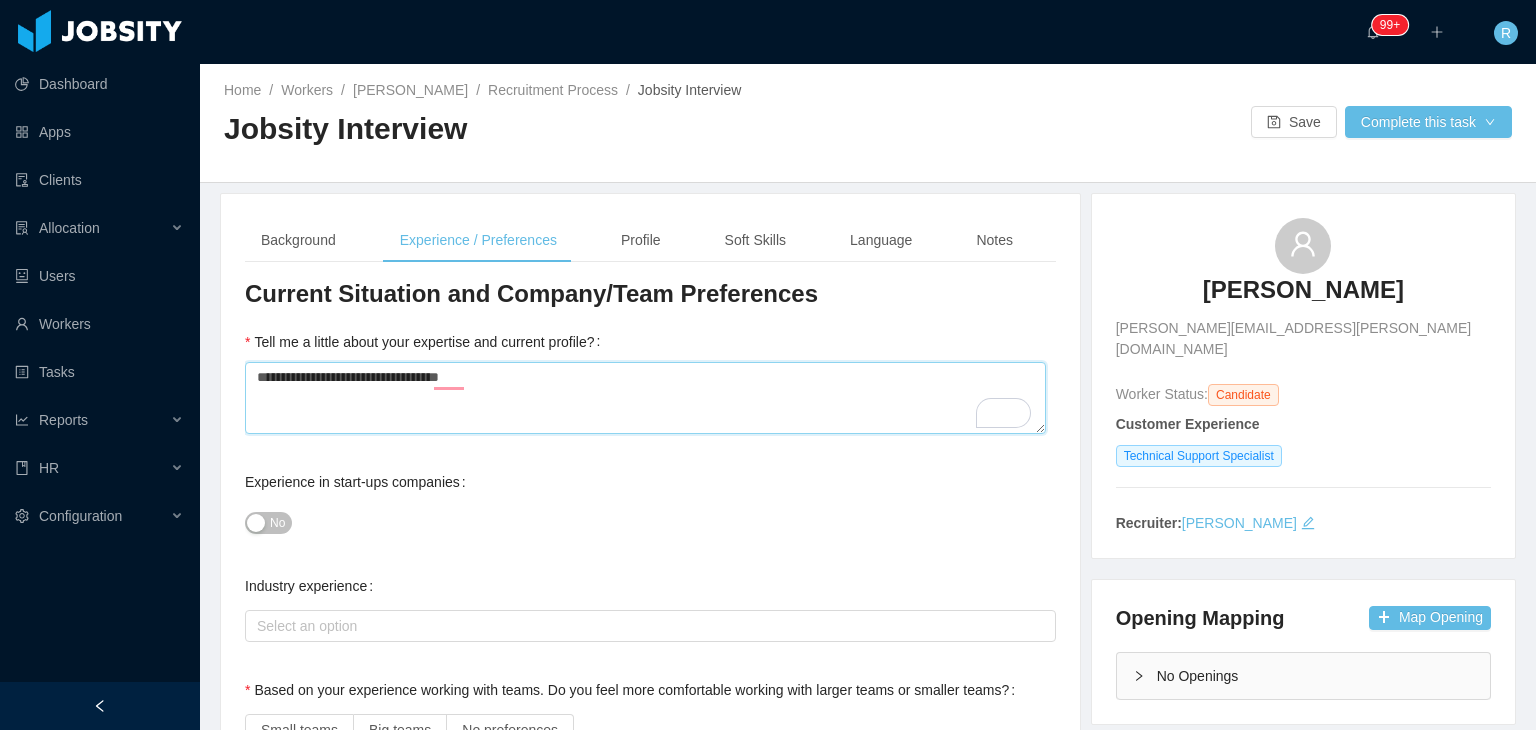 type 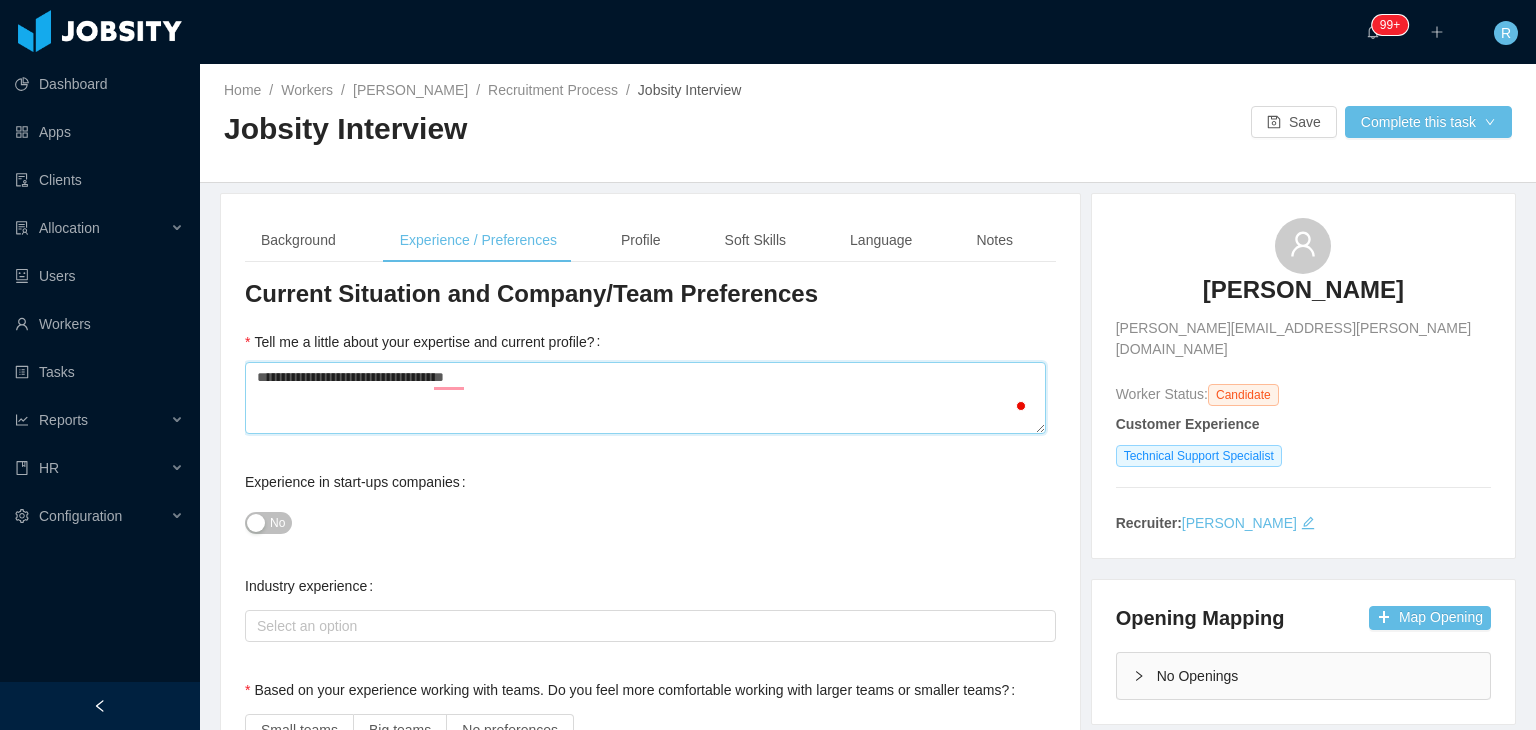type 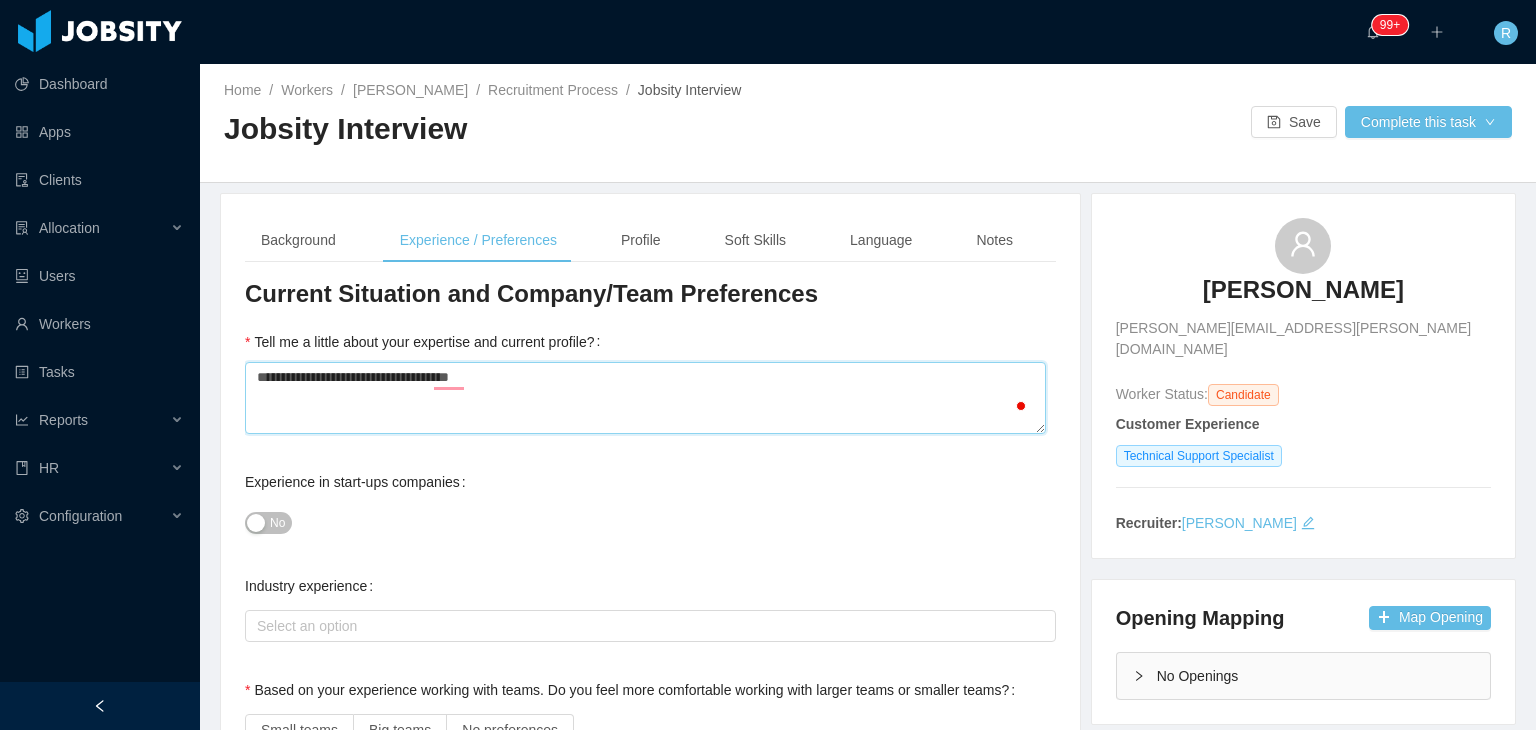 type 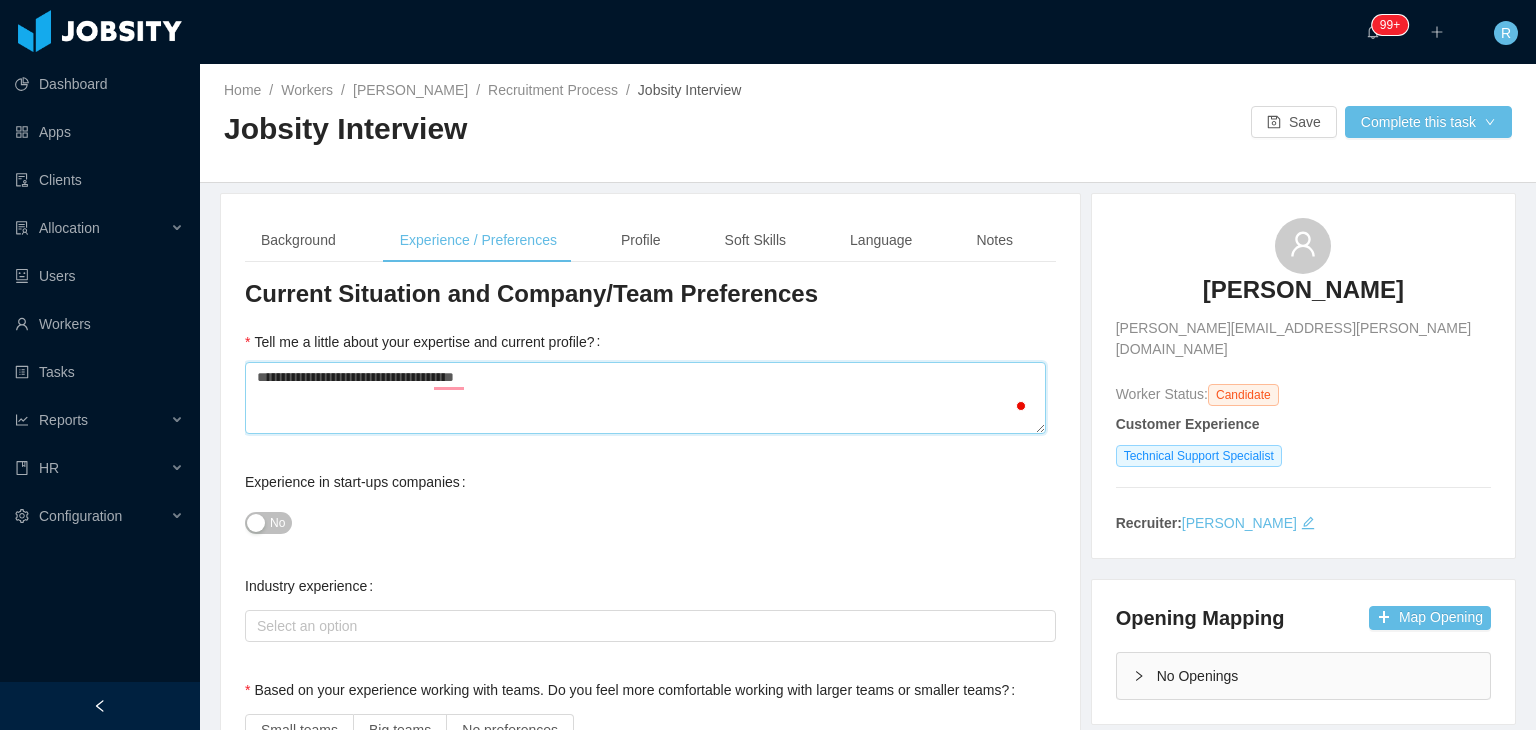 type 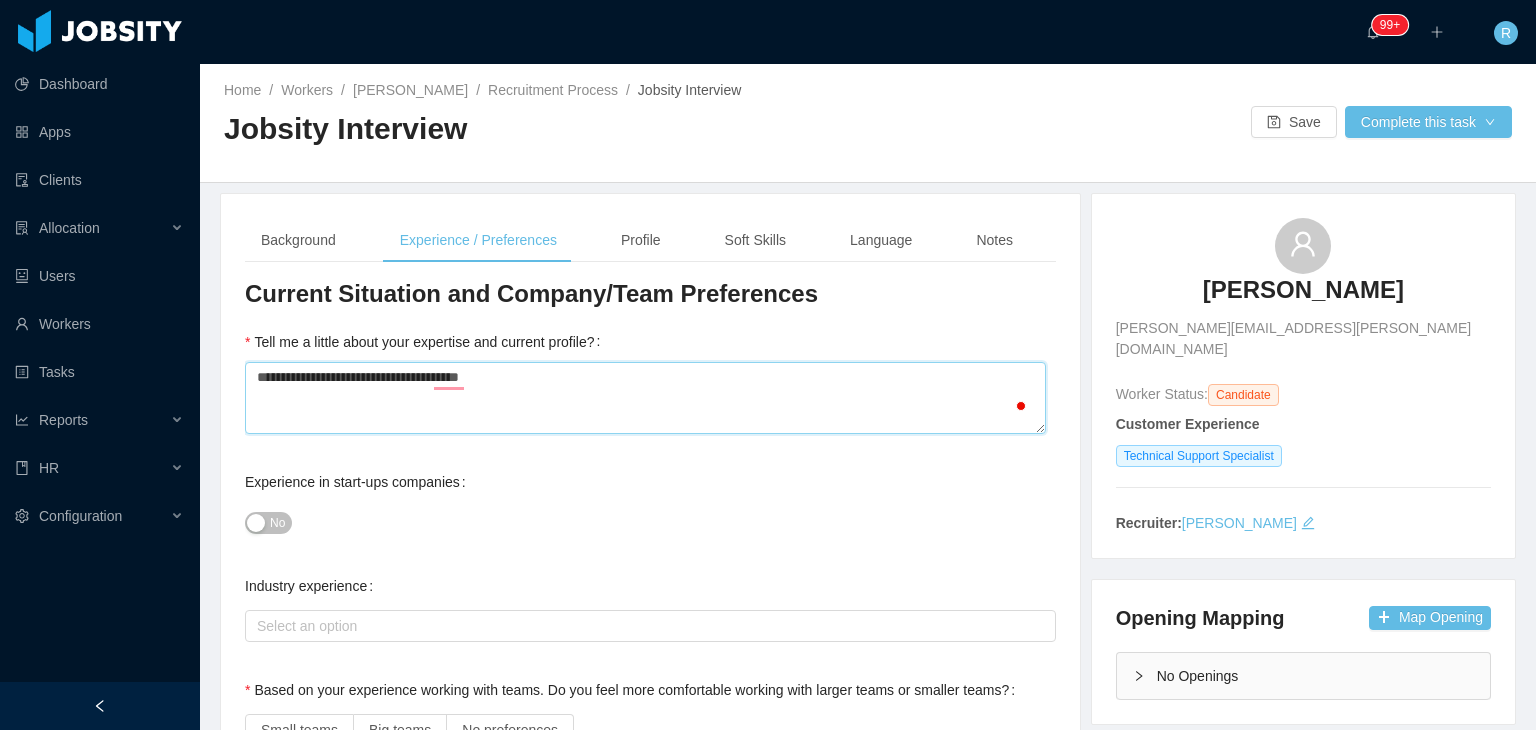 type 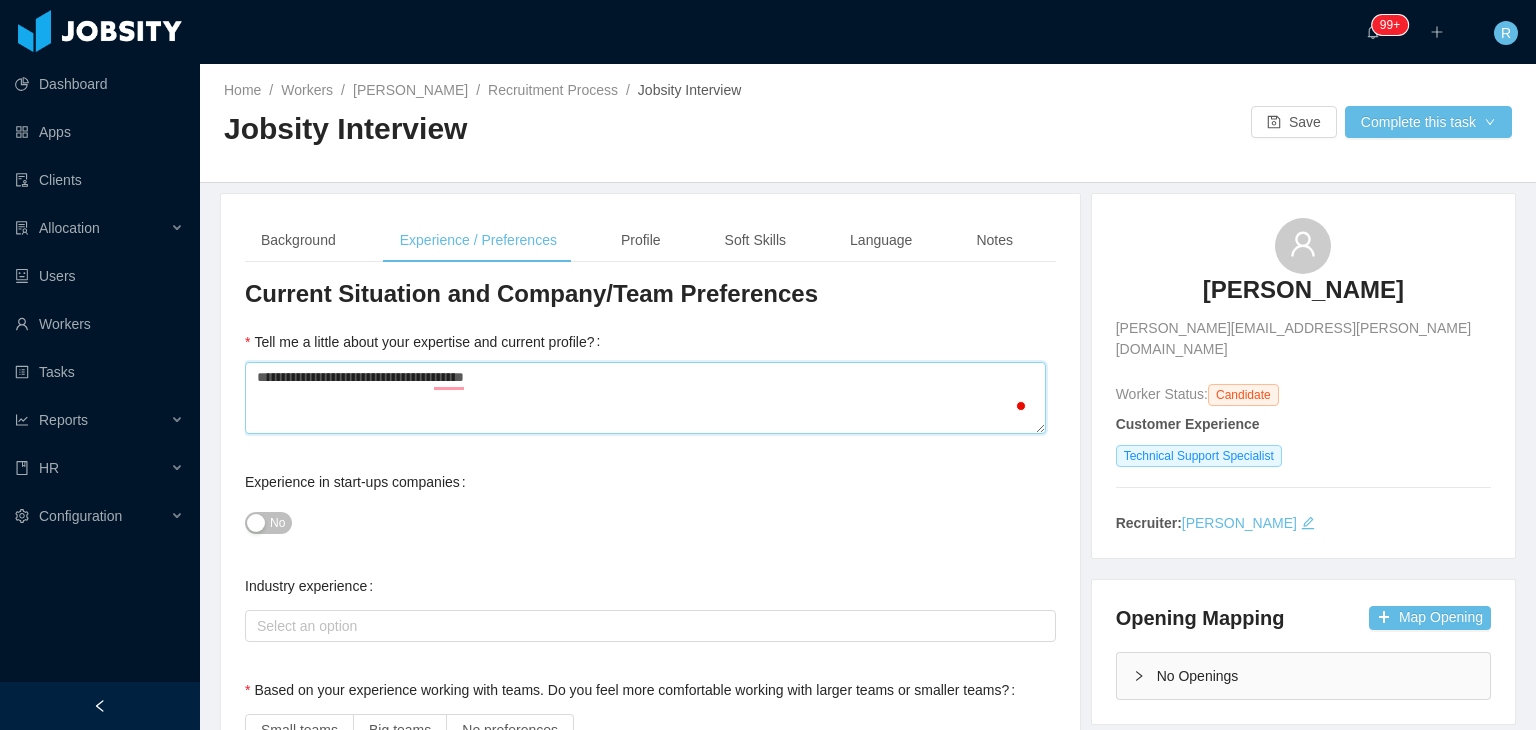 type on "**********" 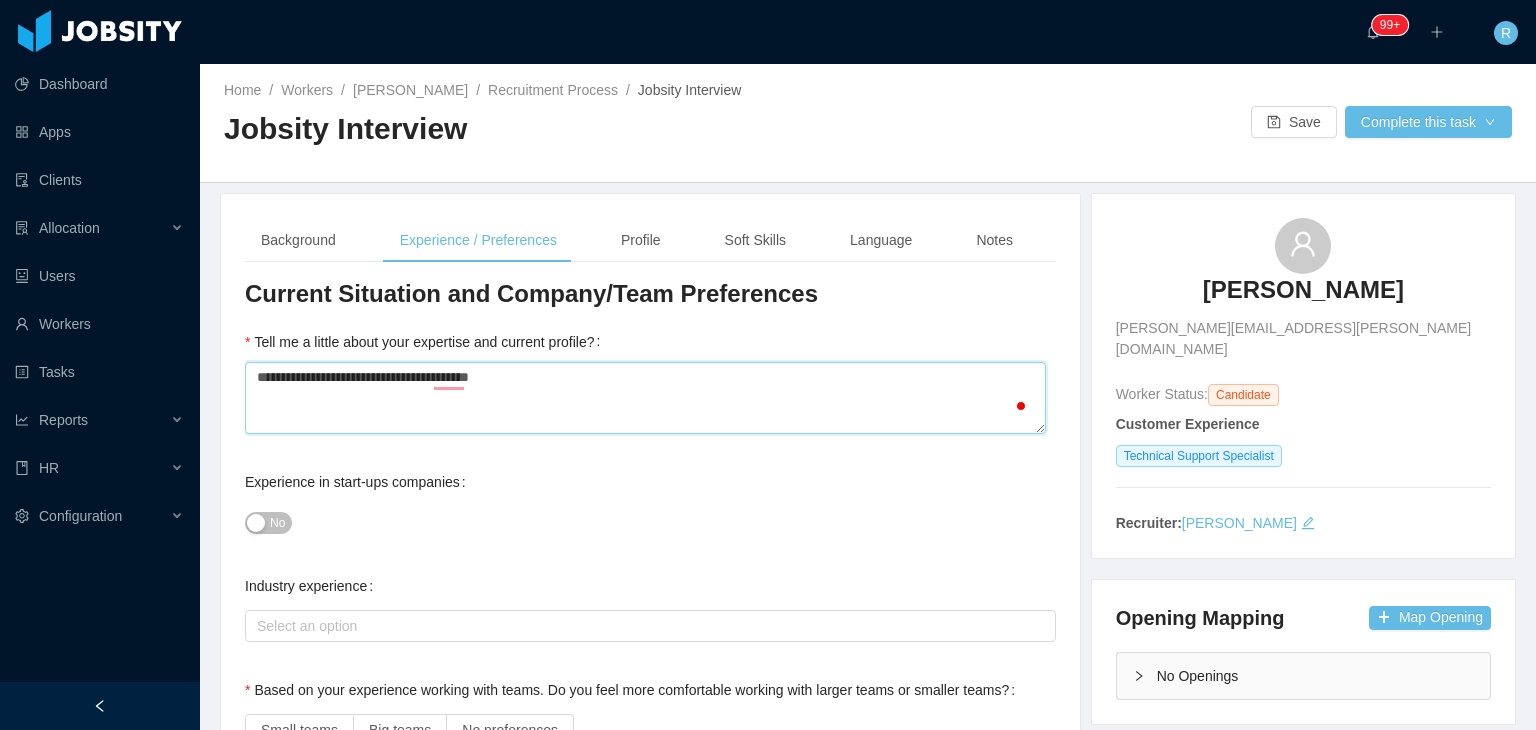 type 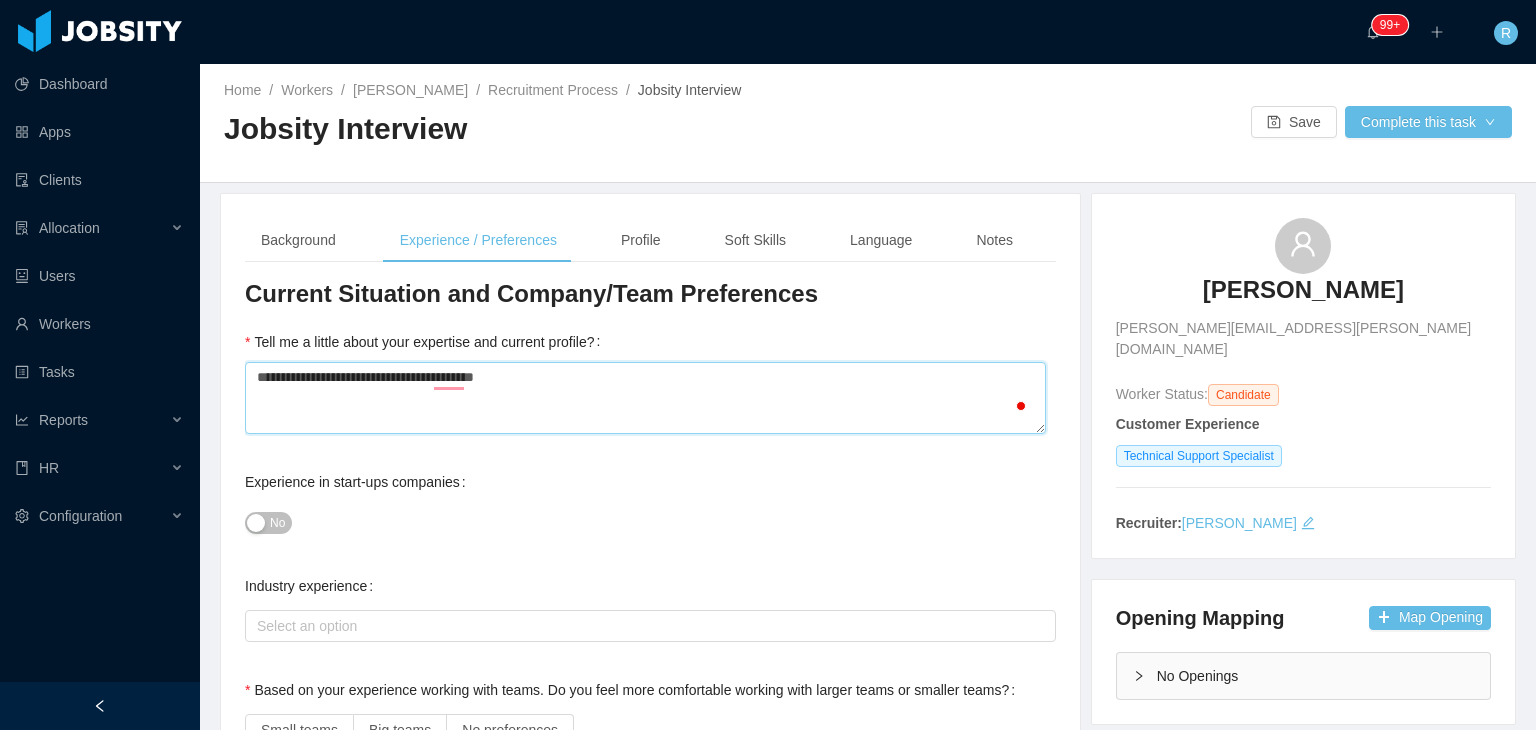 type 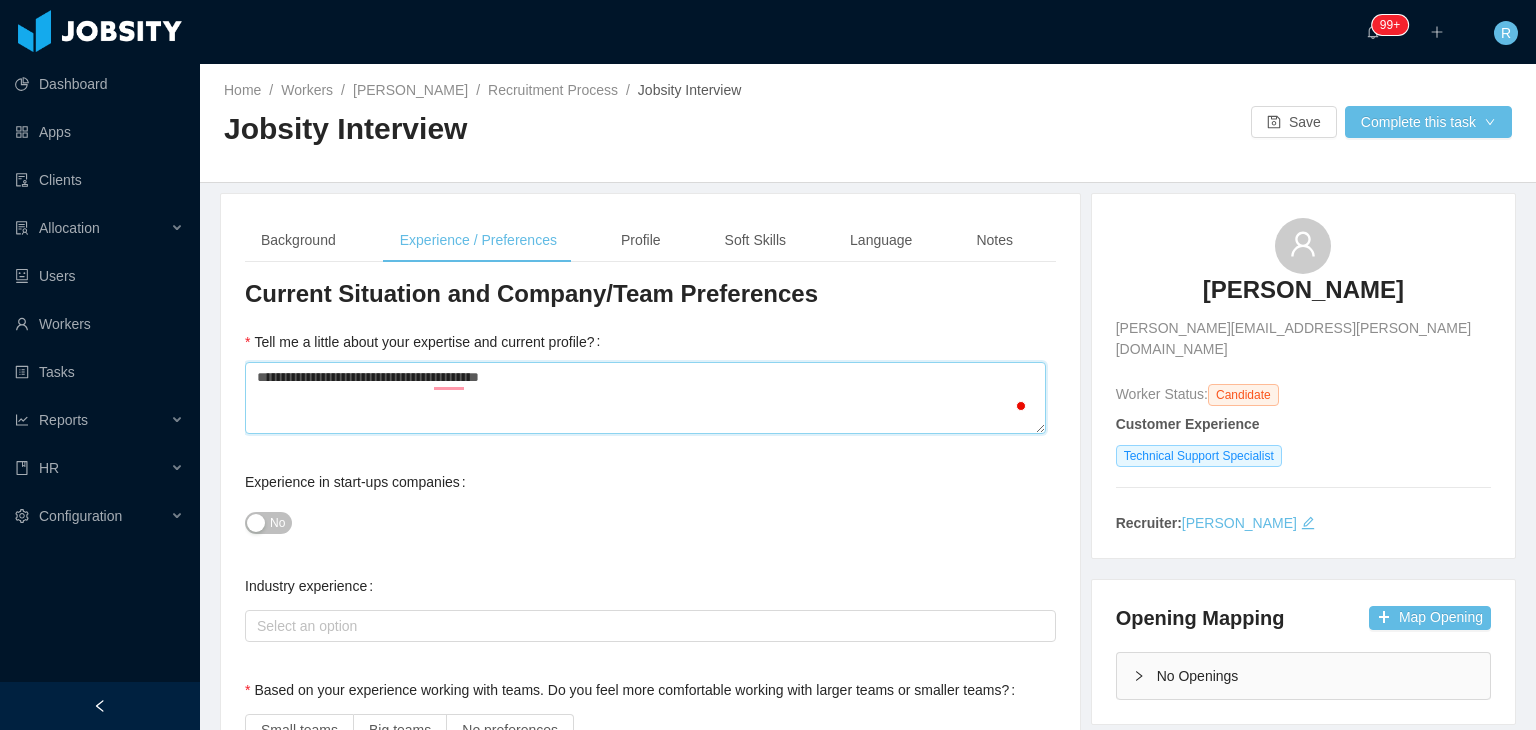 type 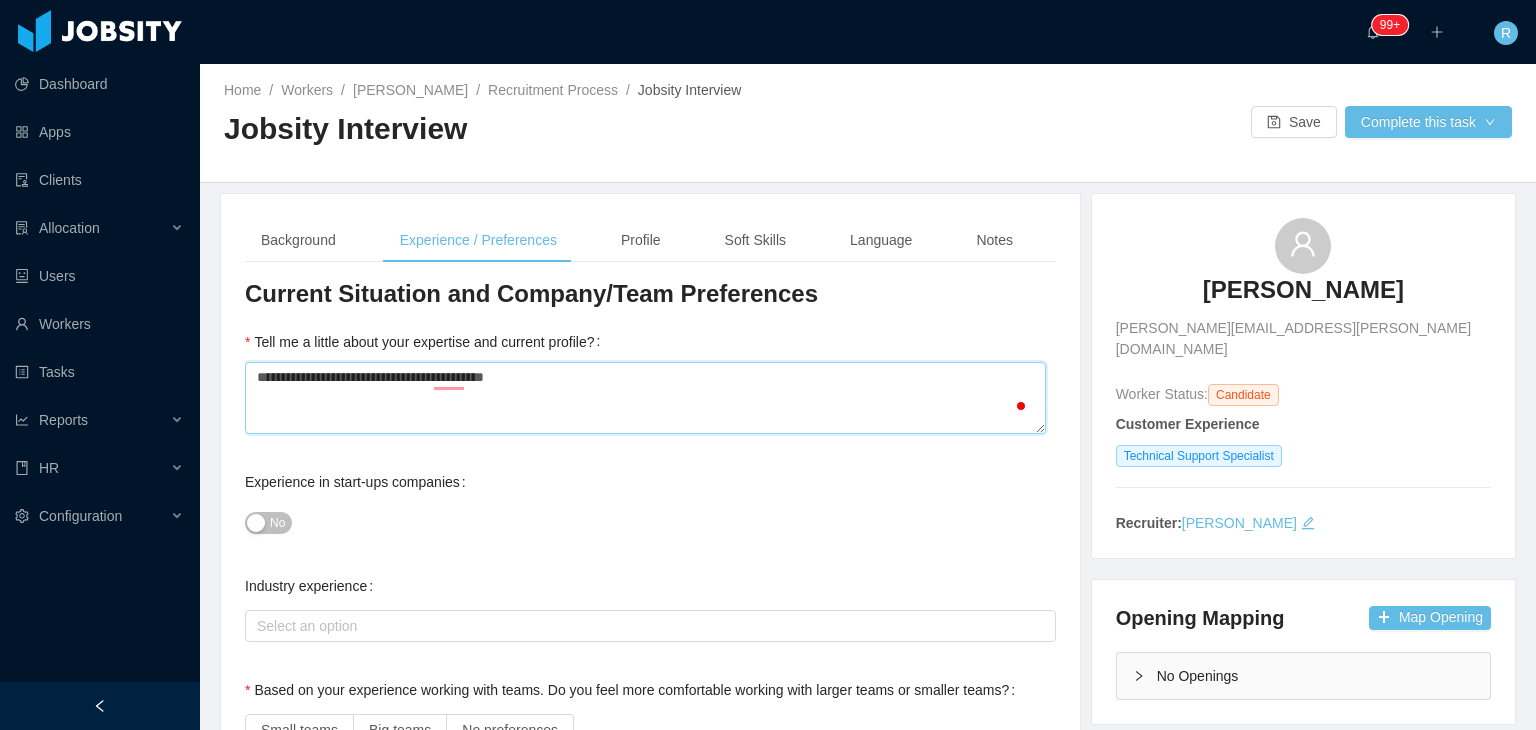 type on "**********" 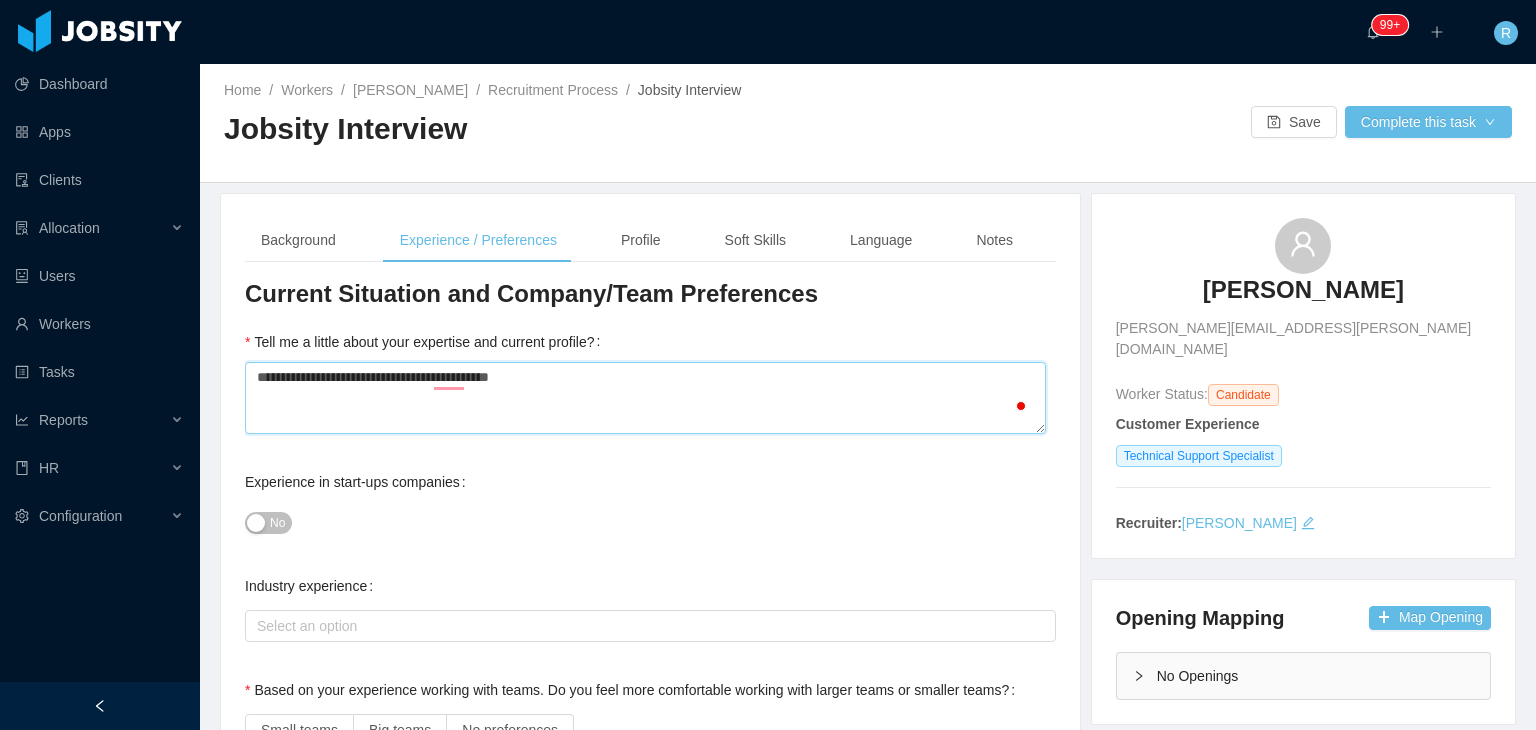 type 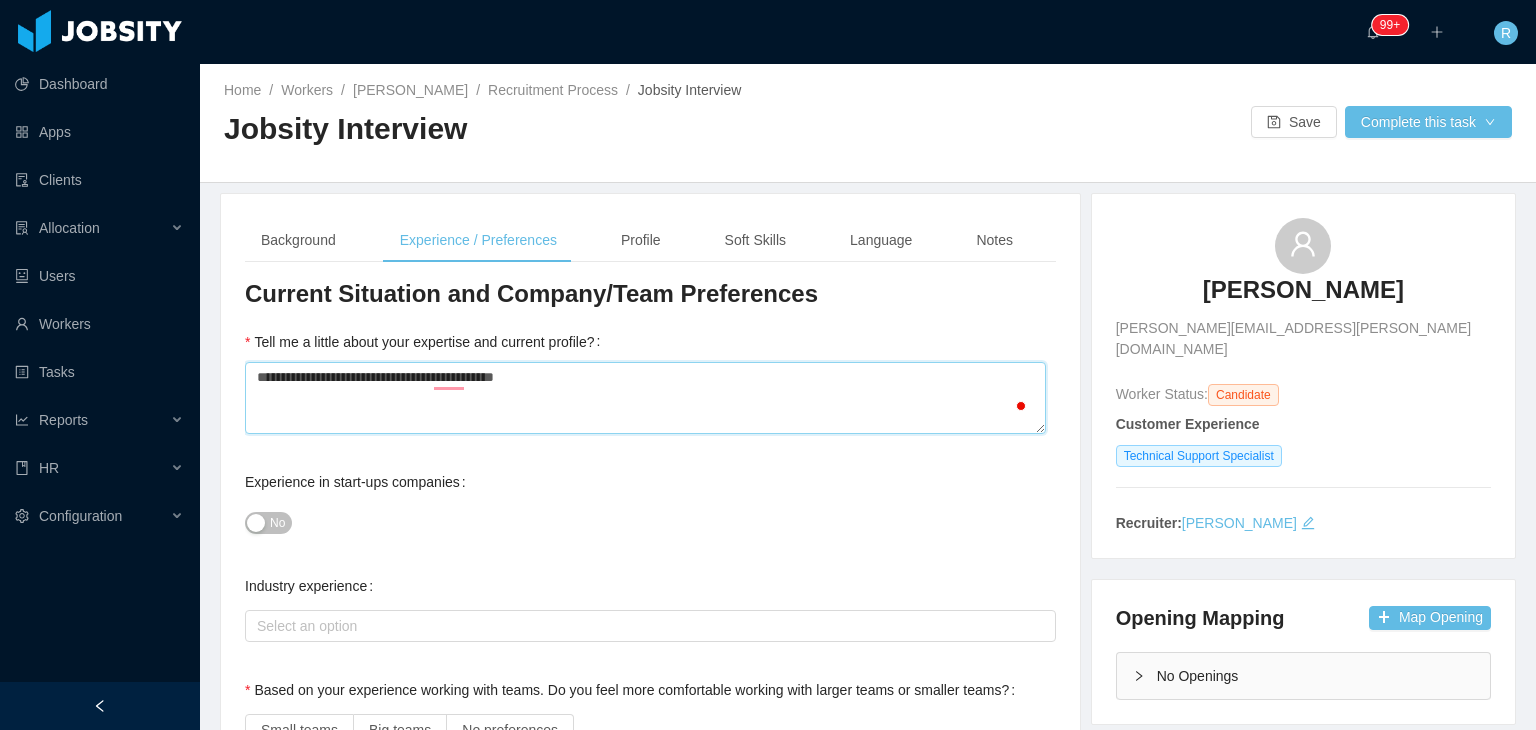 type 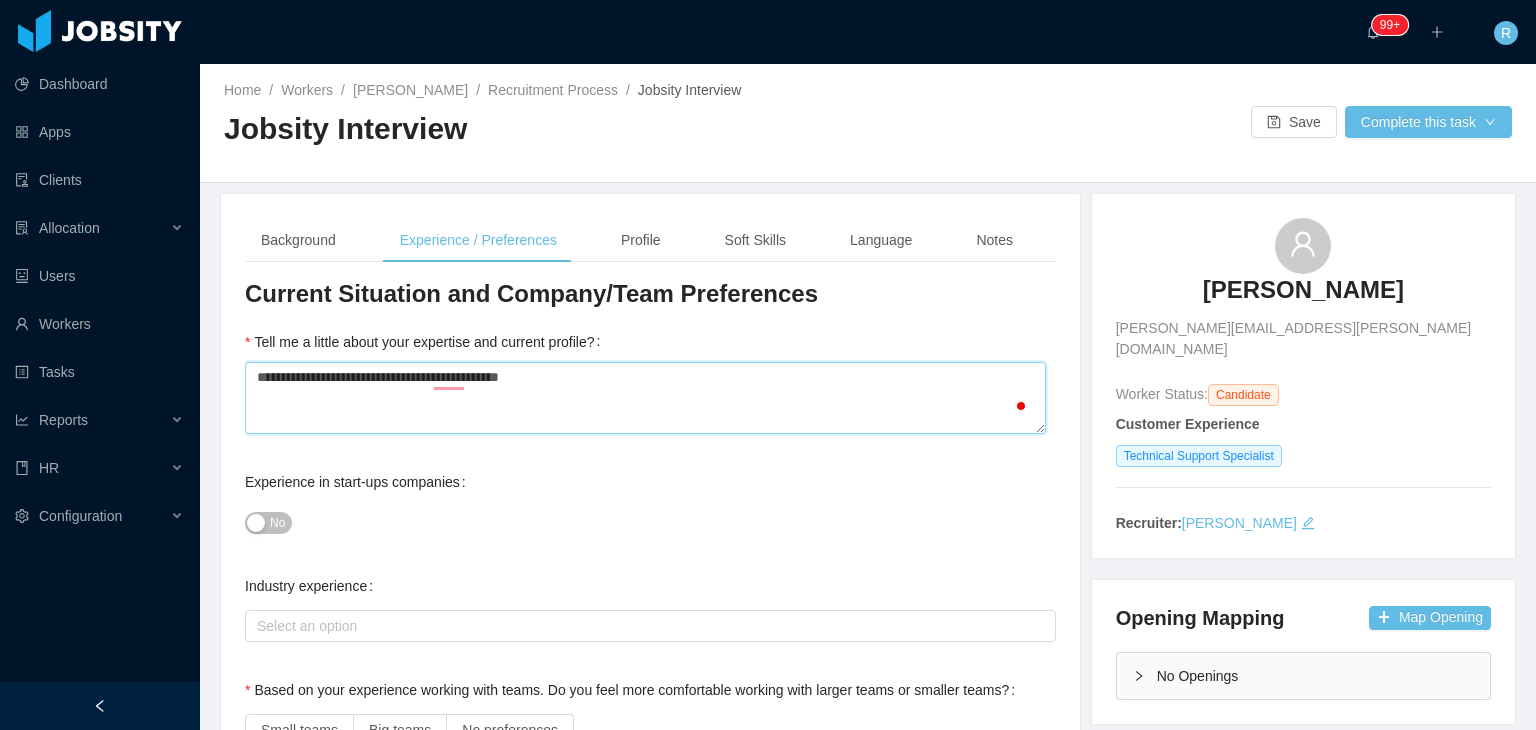 type 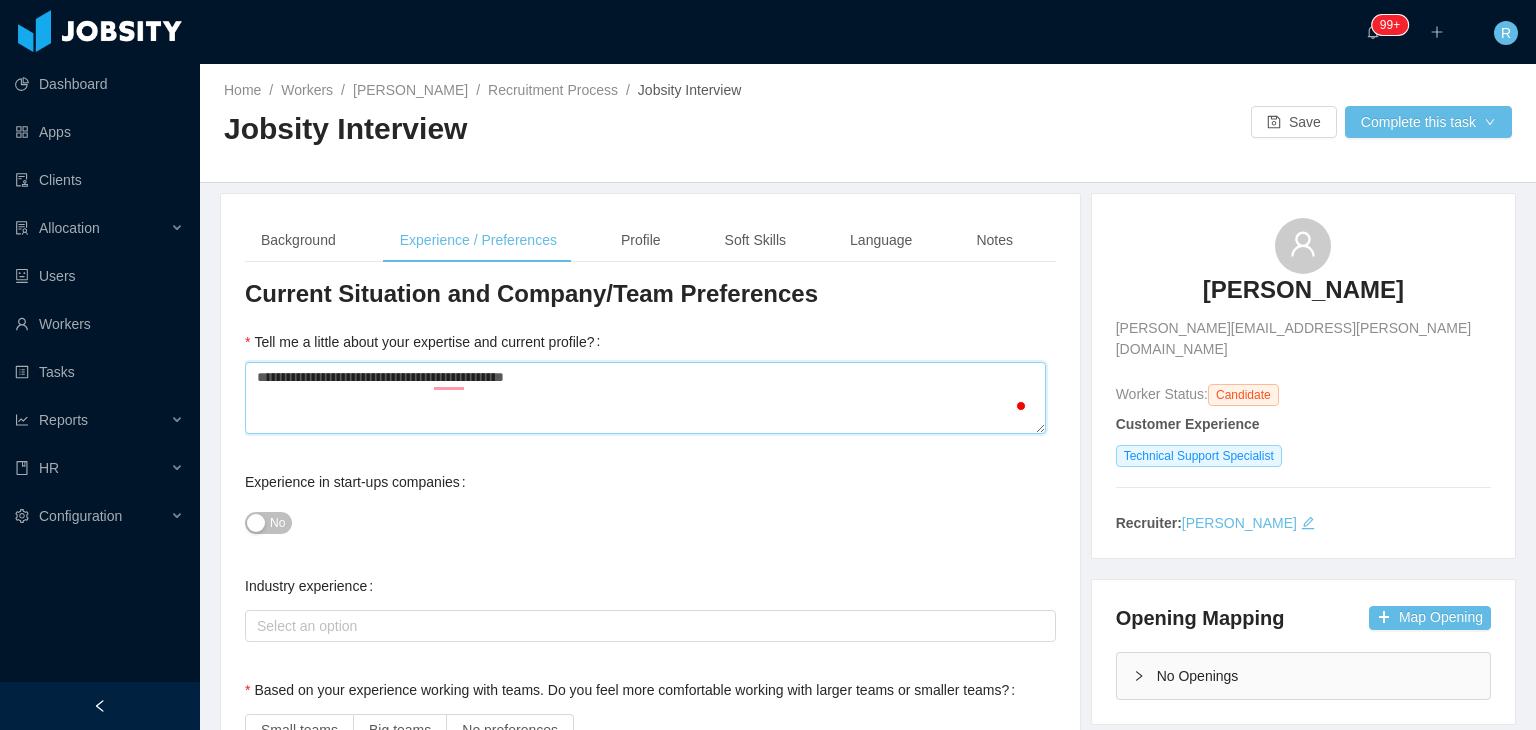type 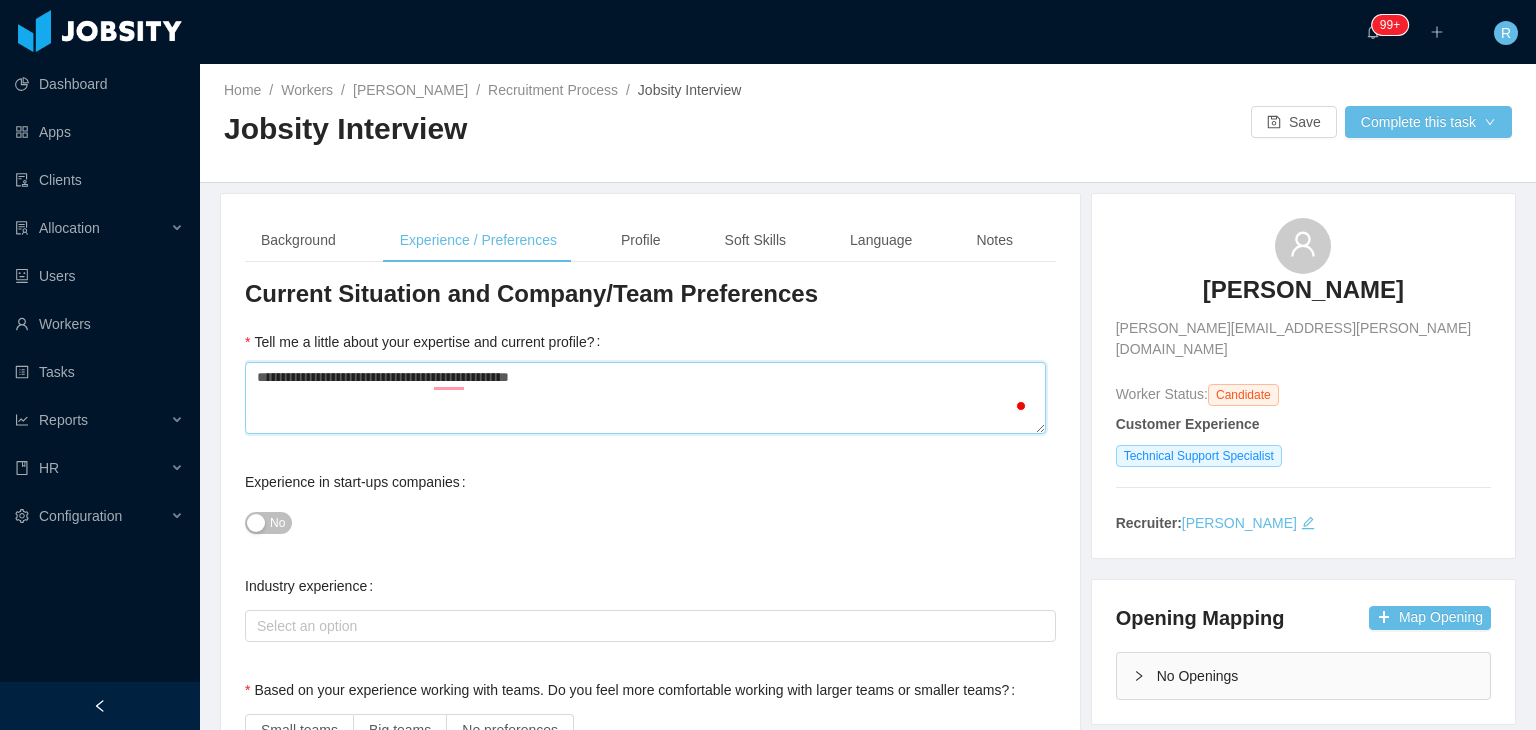 type 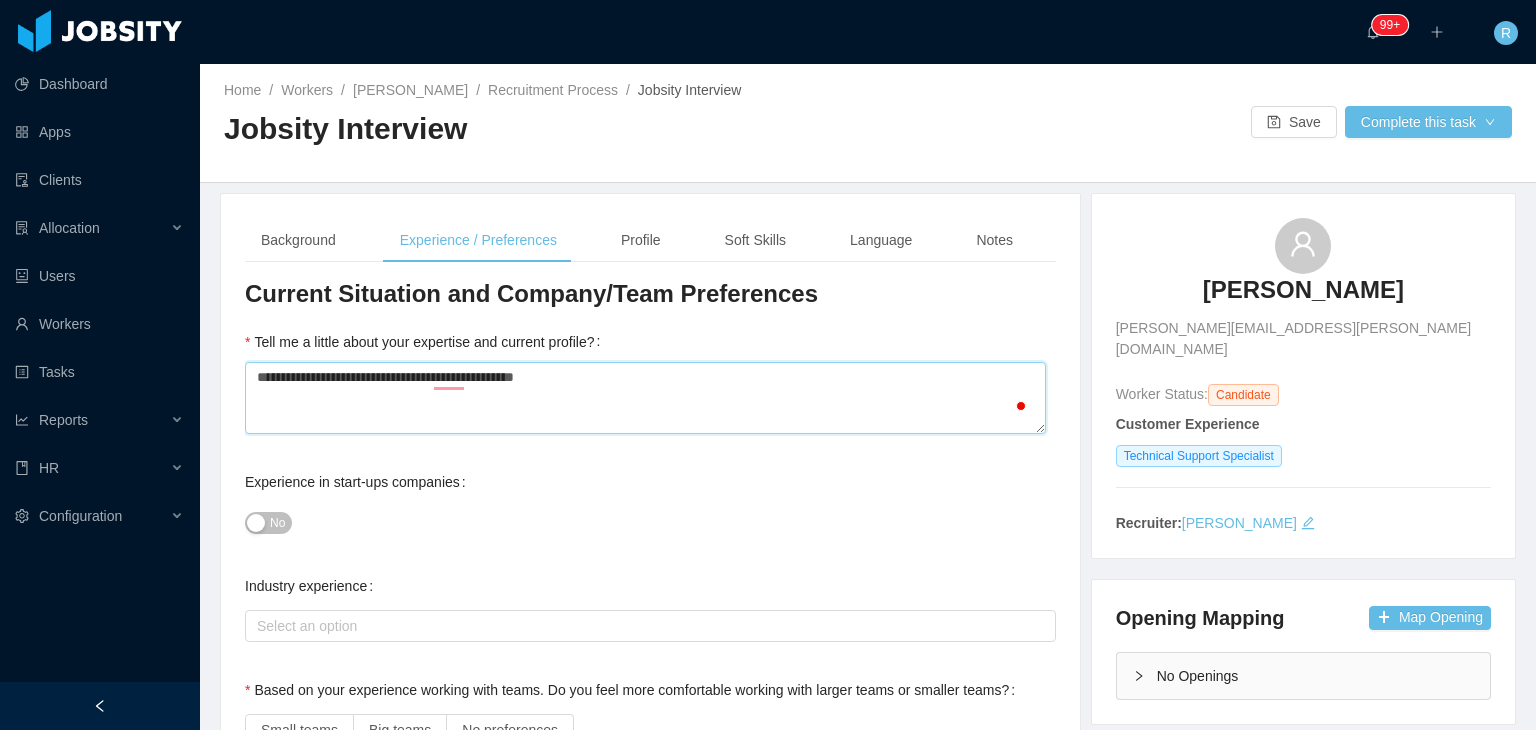 type 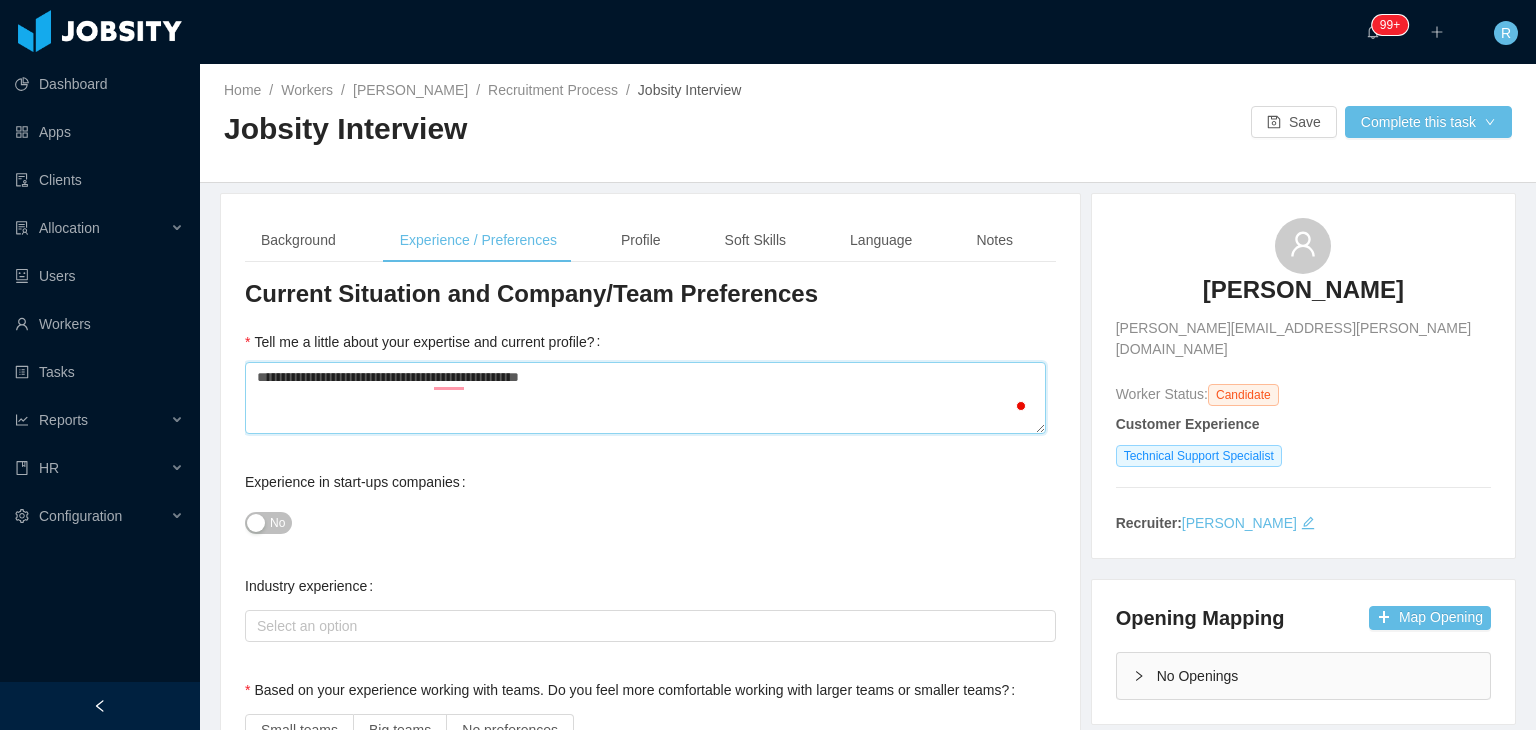 type 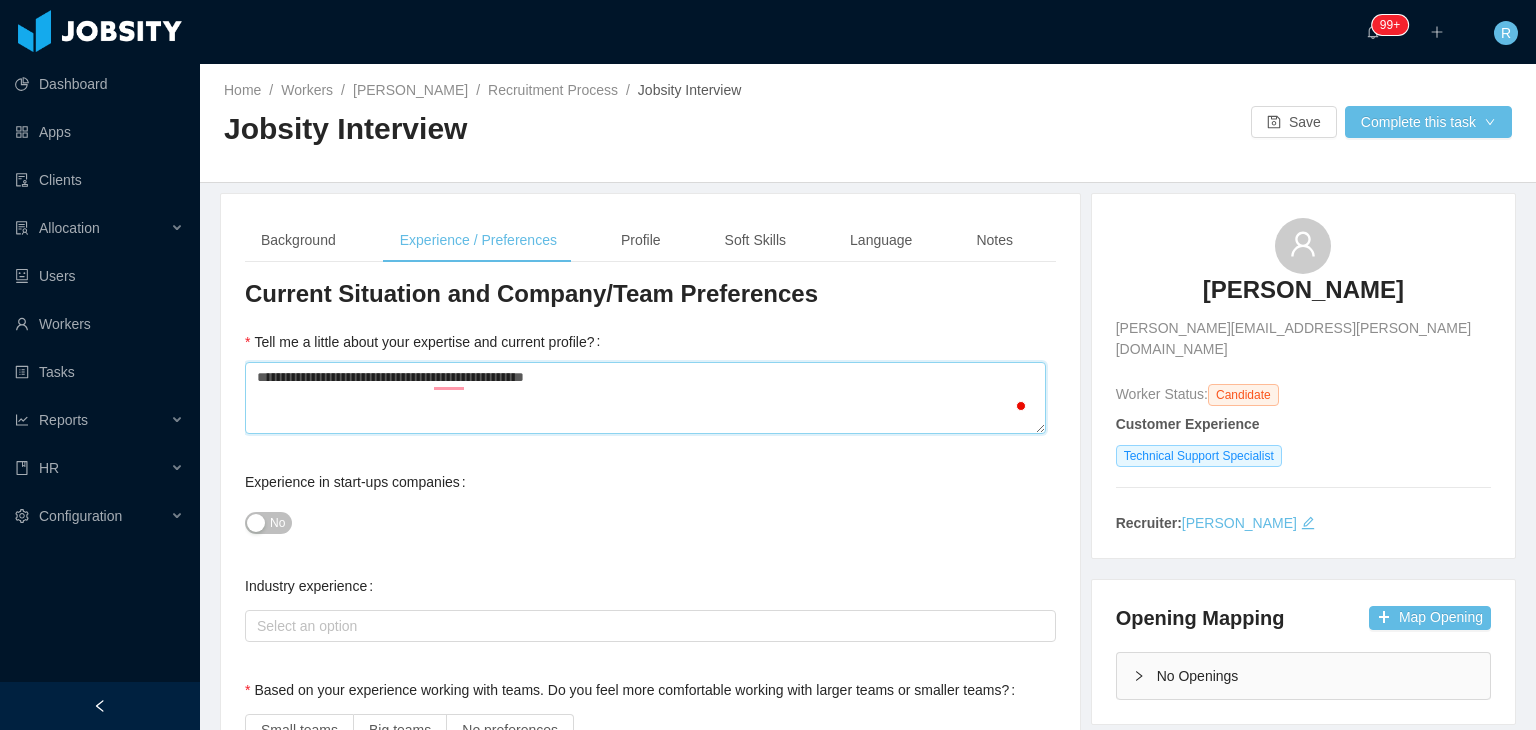type on "**********" 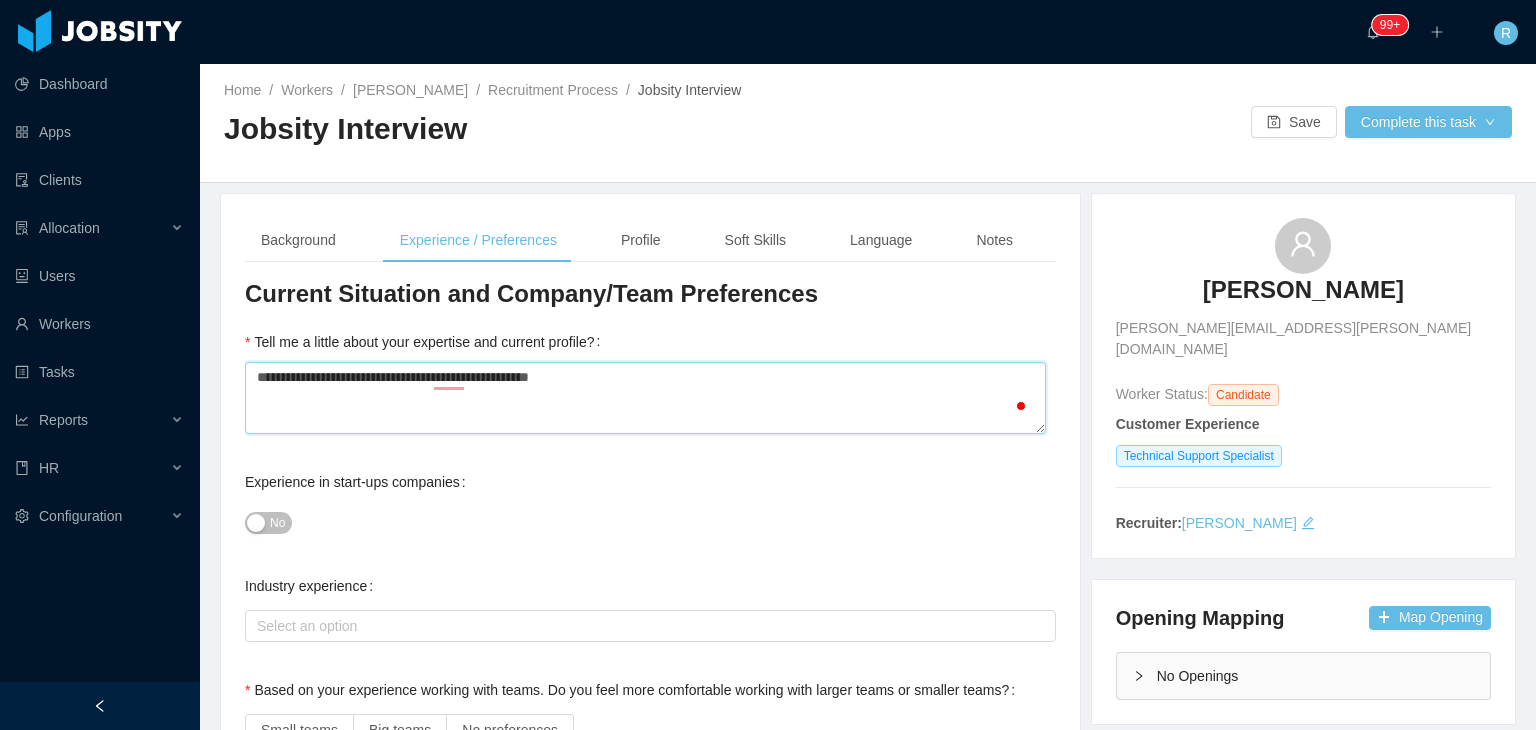 type 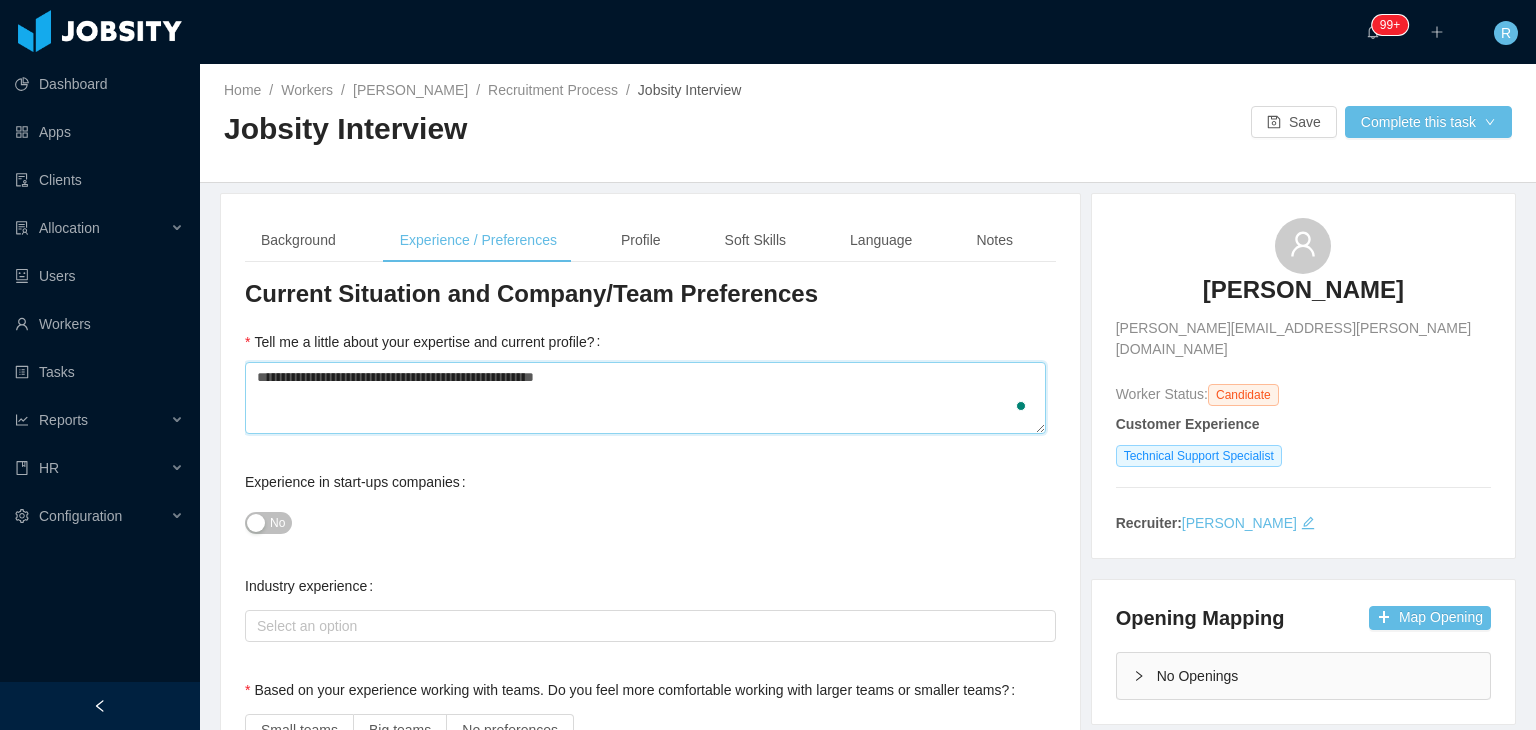 type 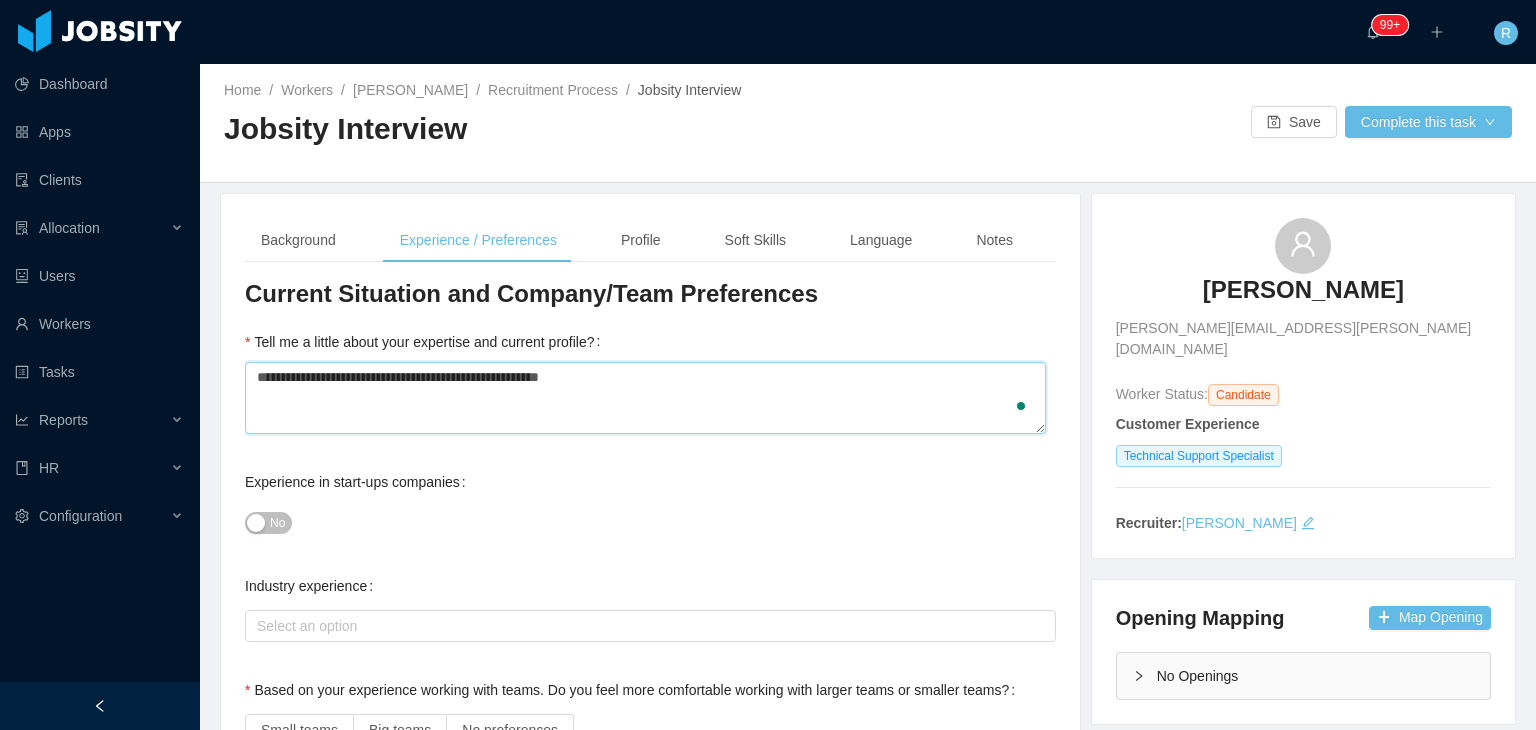 type 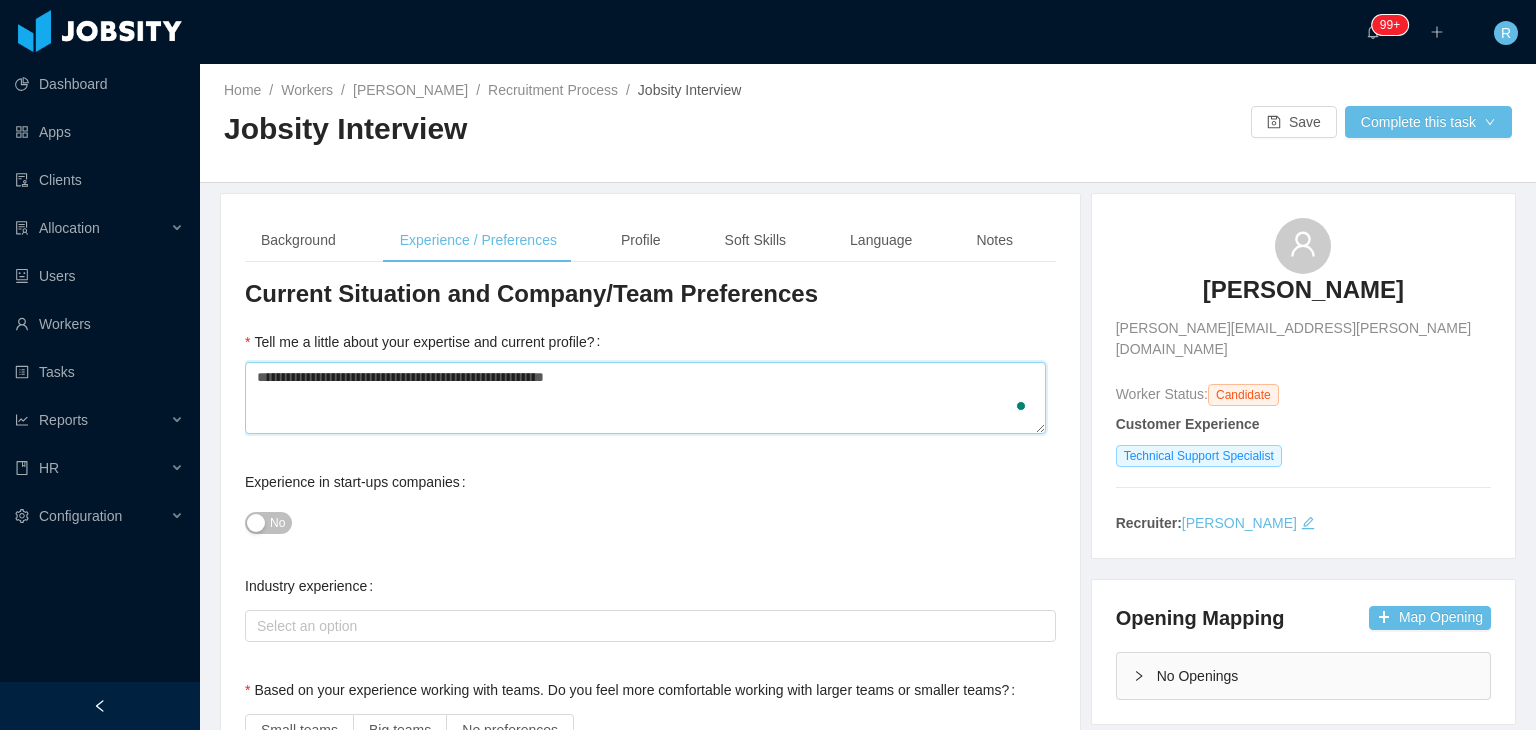 type 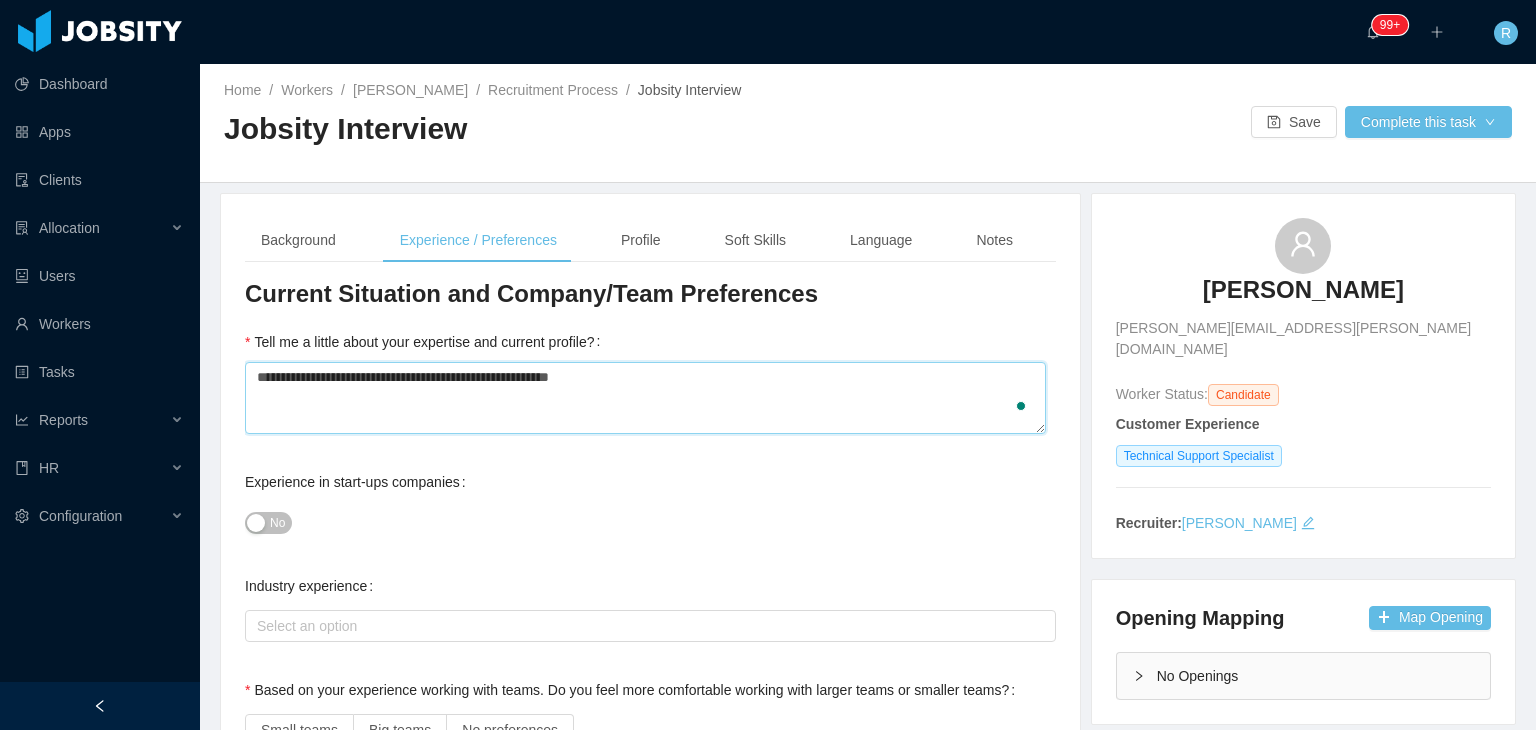 type 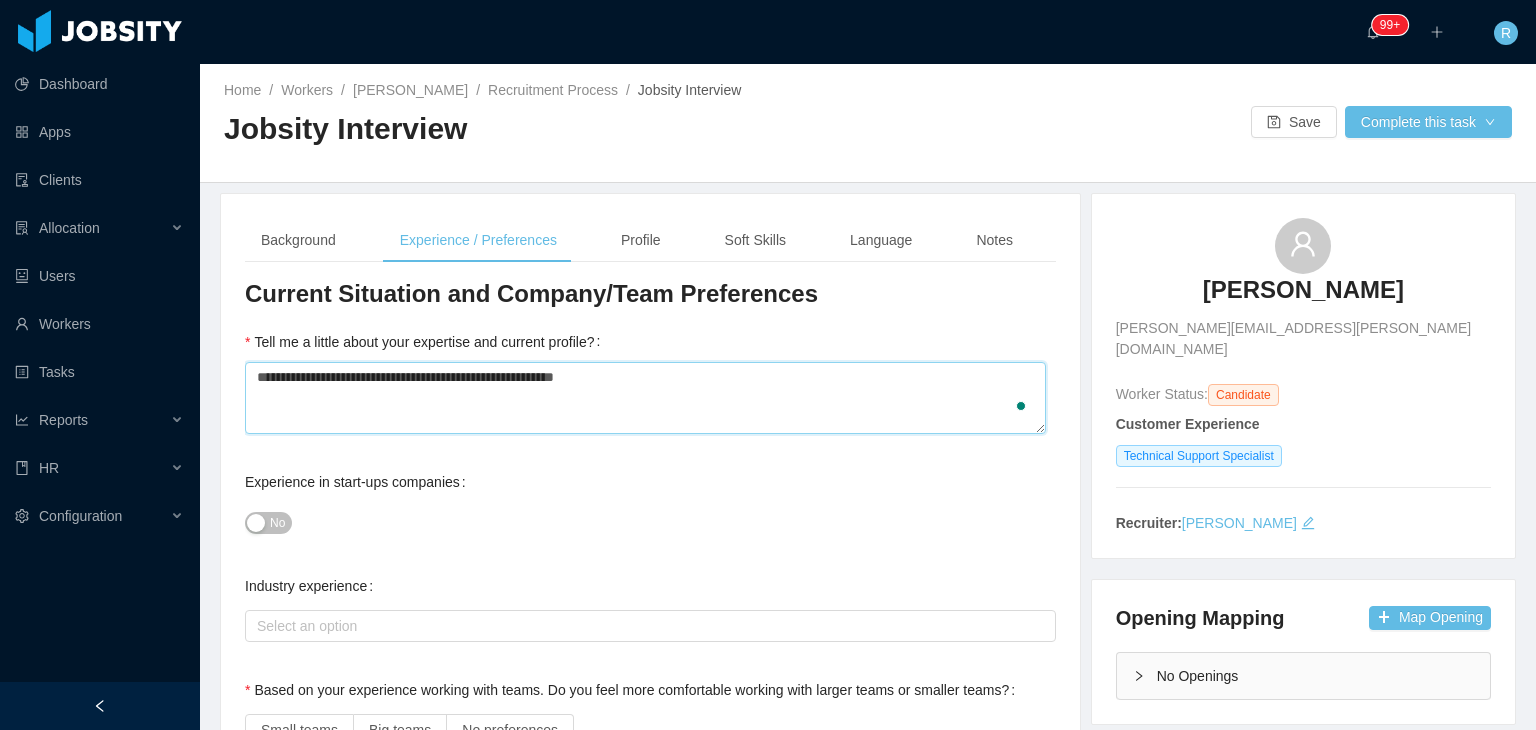 type 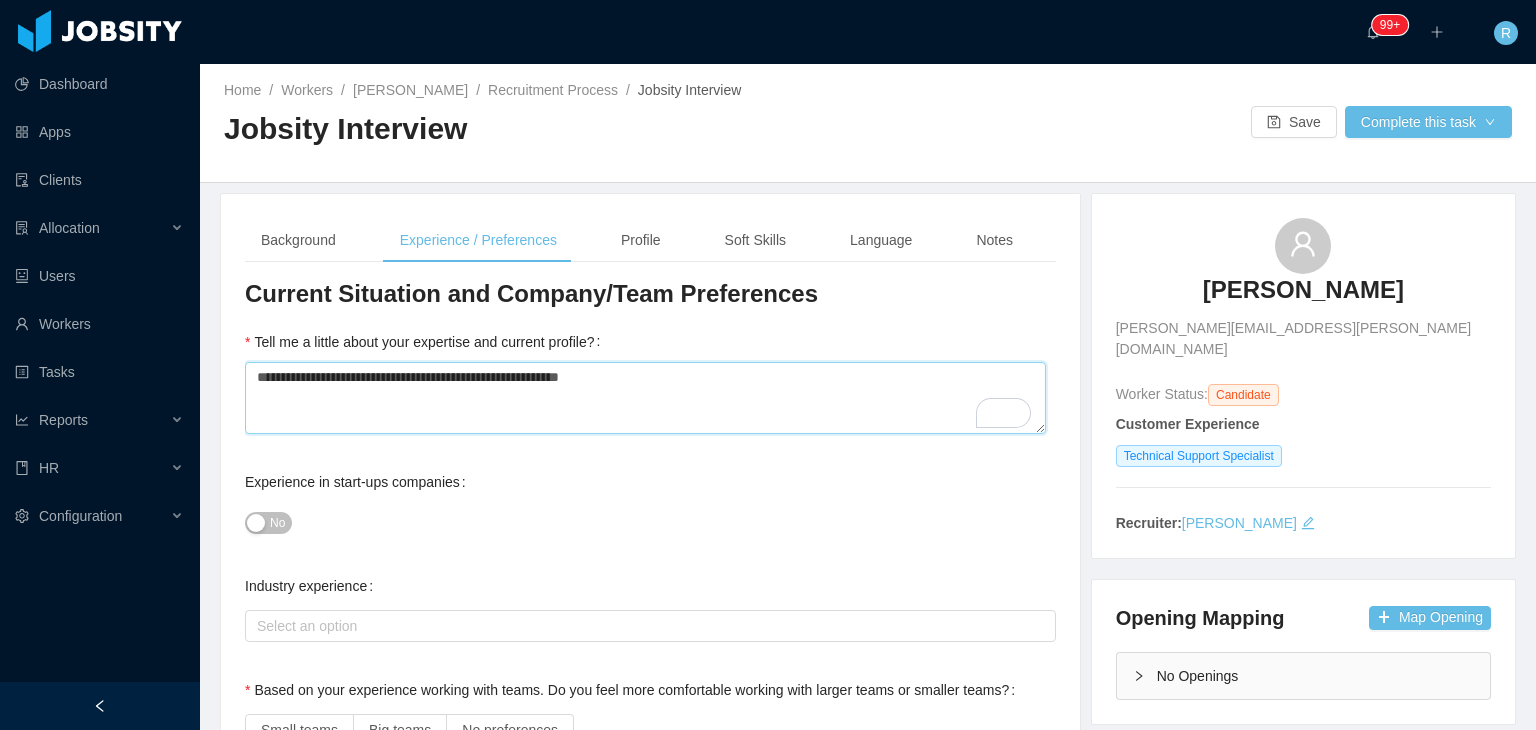 type on "**********" 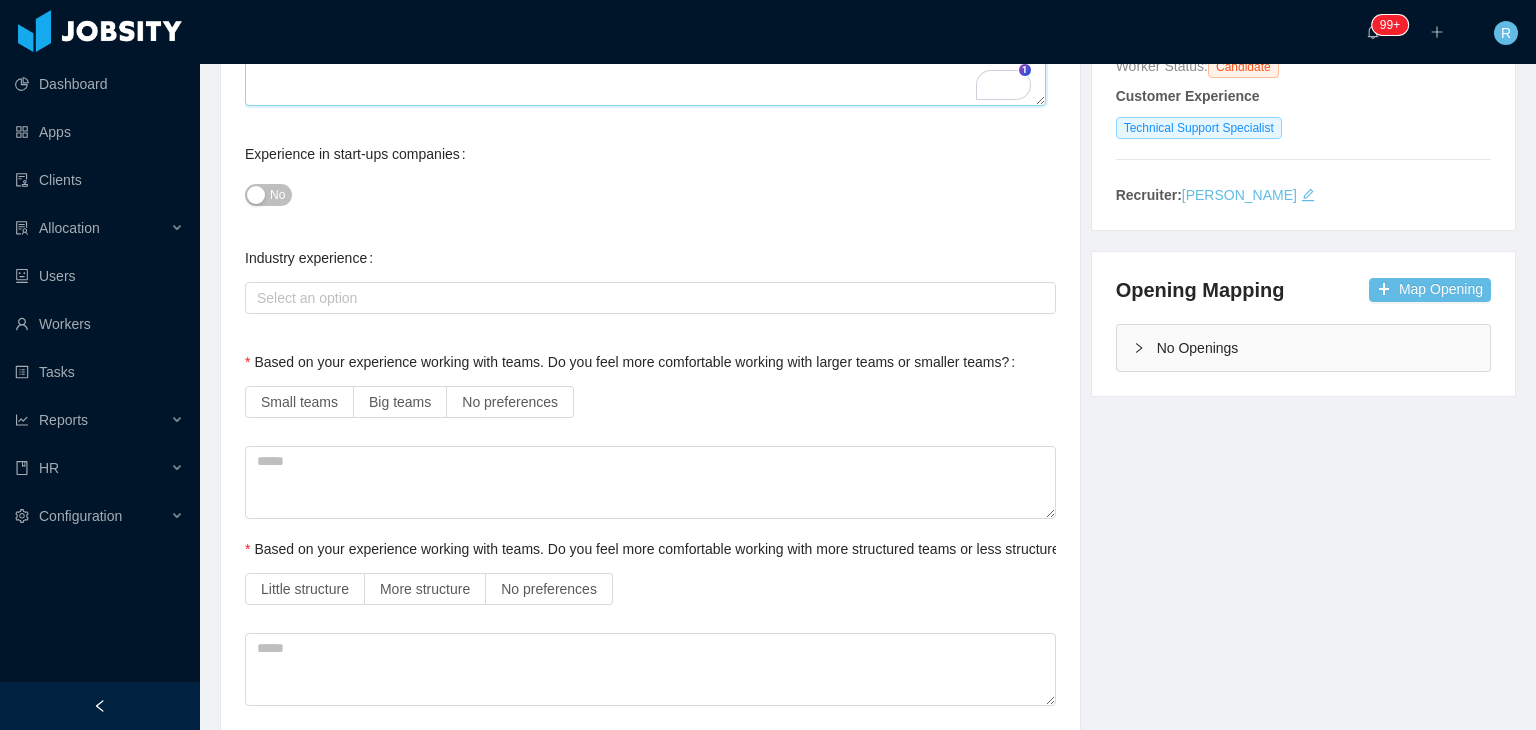 scroll, scrollTop: 335, scrollLeft: 0, axis: vertical 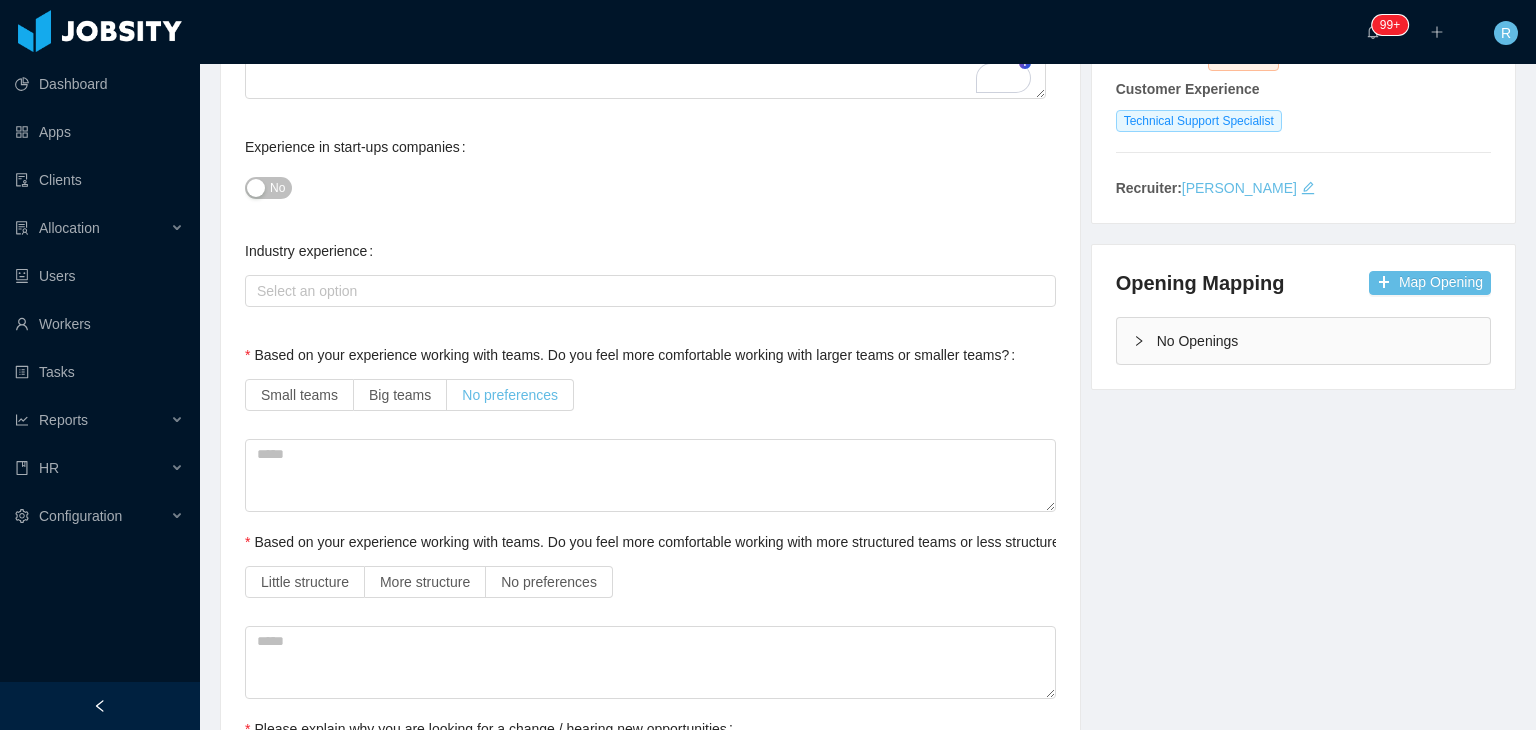 click on "No preferences" at bounding box center (510, 395) 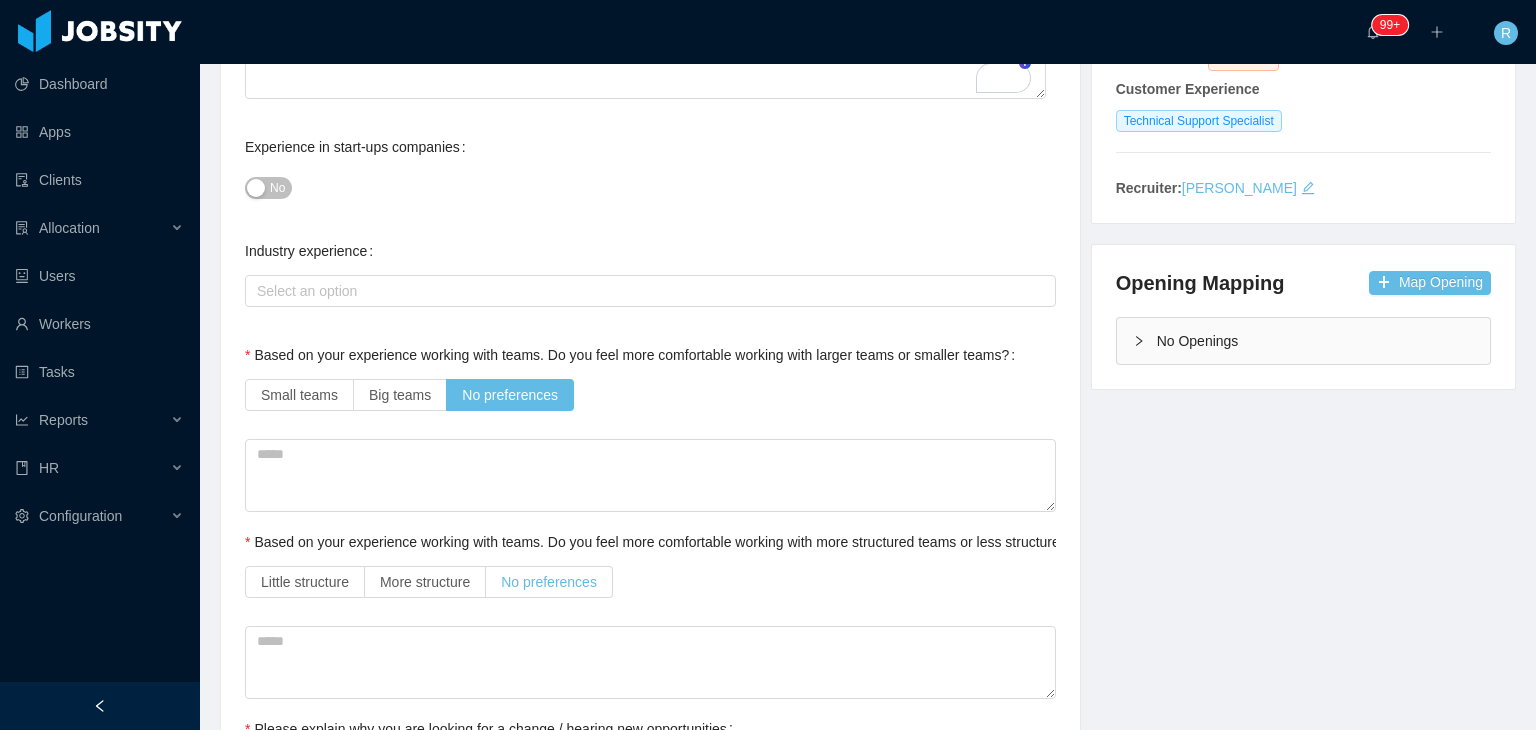 click on "No preferences" at bounding box center (549, 582) 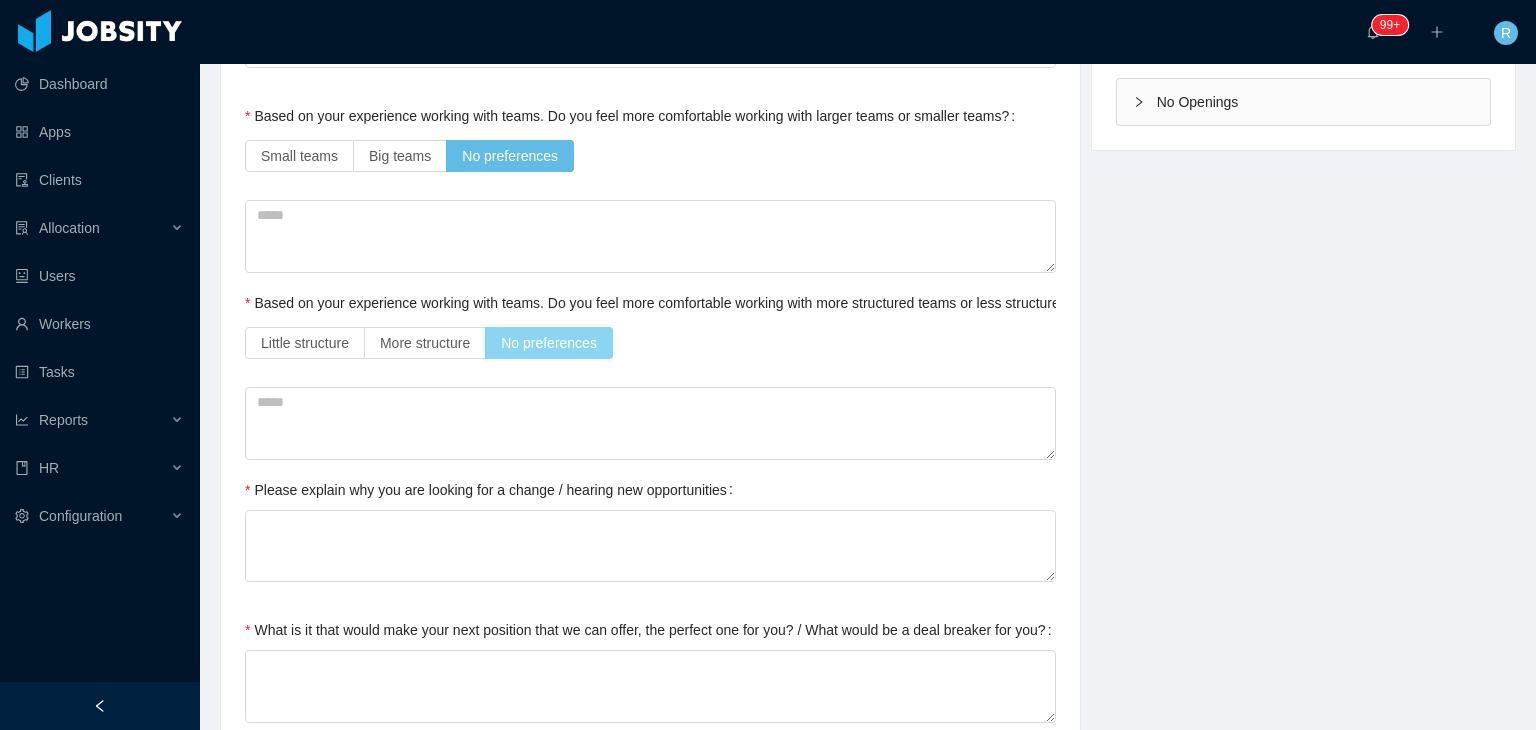 scroll, scrollTop: 578, scrollLeft: 0, axis: vertical 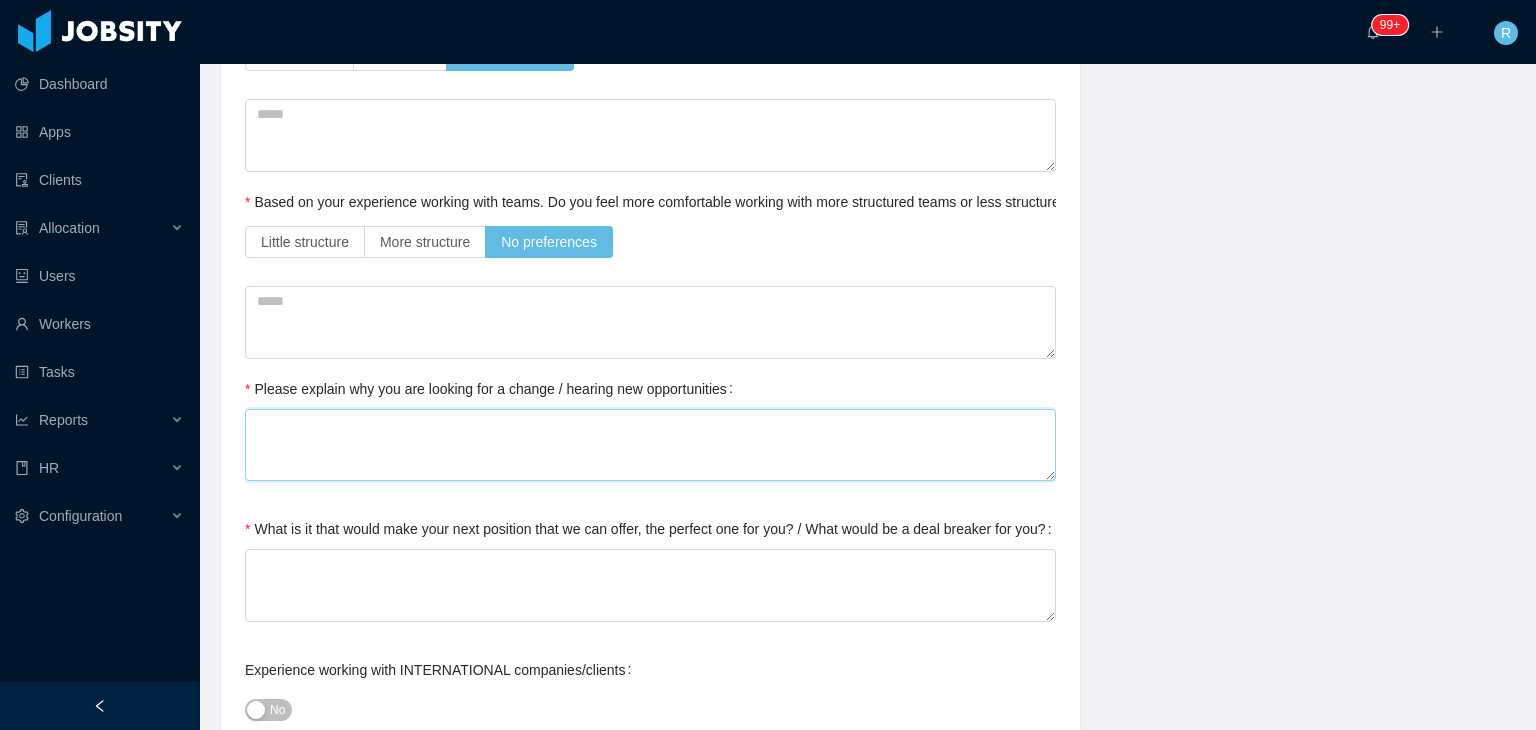 click on "Please explain why you are looking for a change / hearing new opportunities" at bounding box center [650, 445] 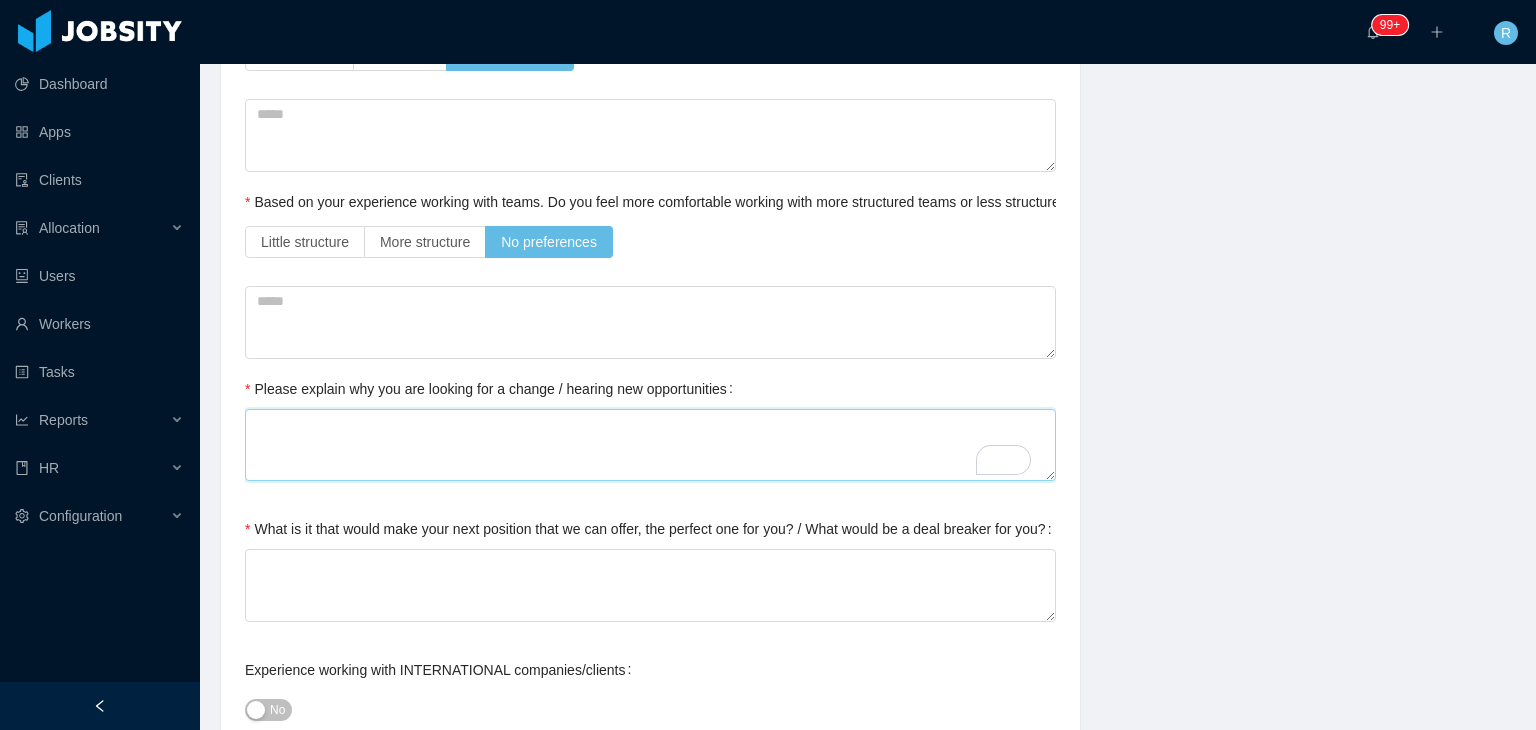 type 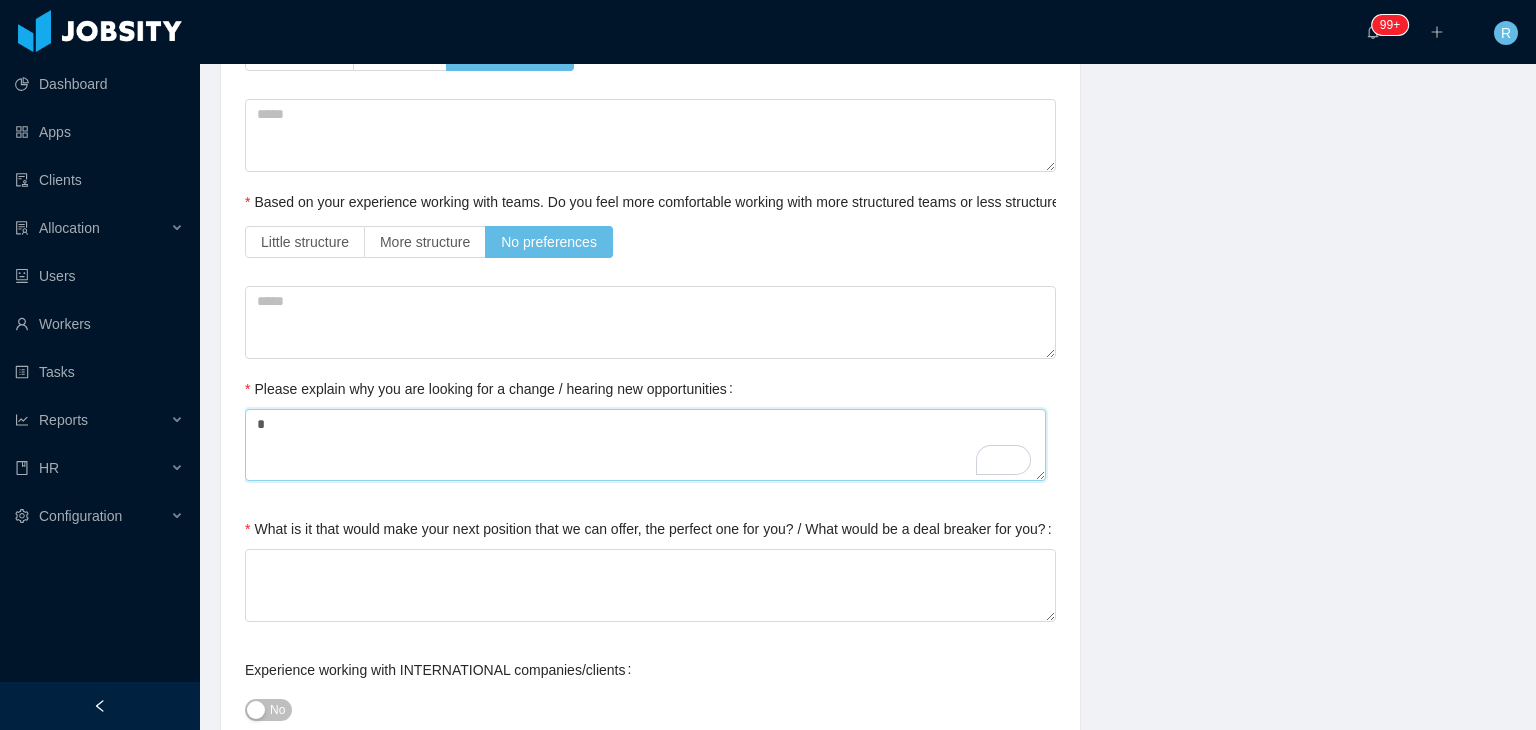 type 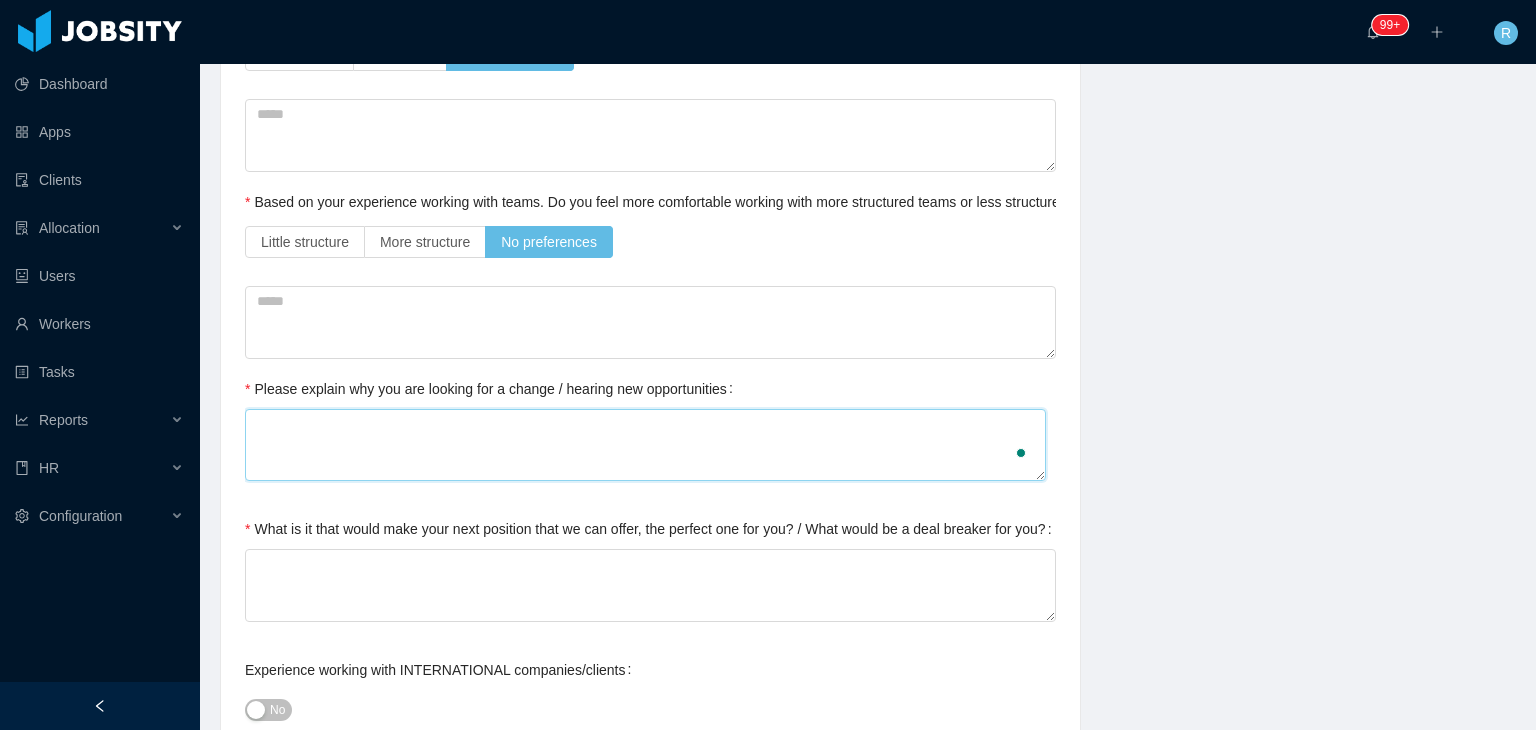type 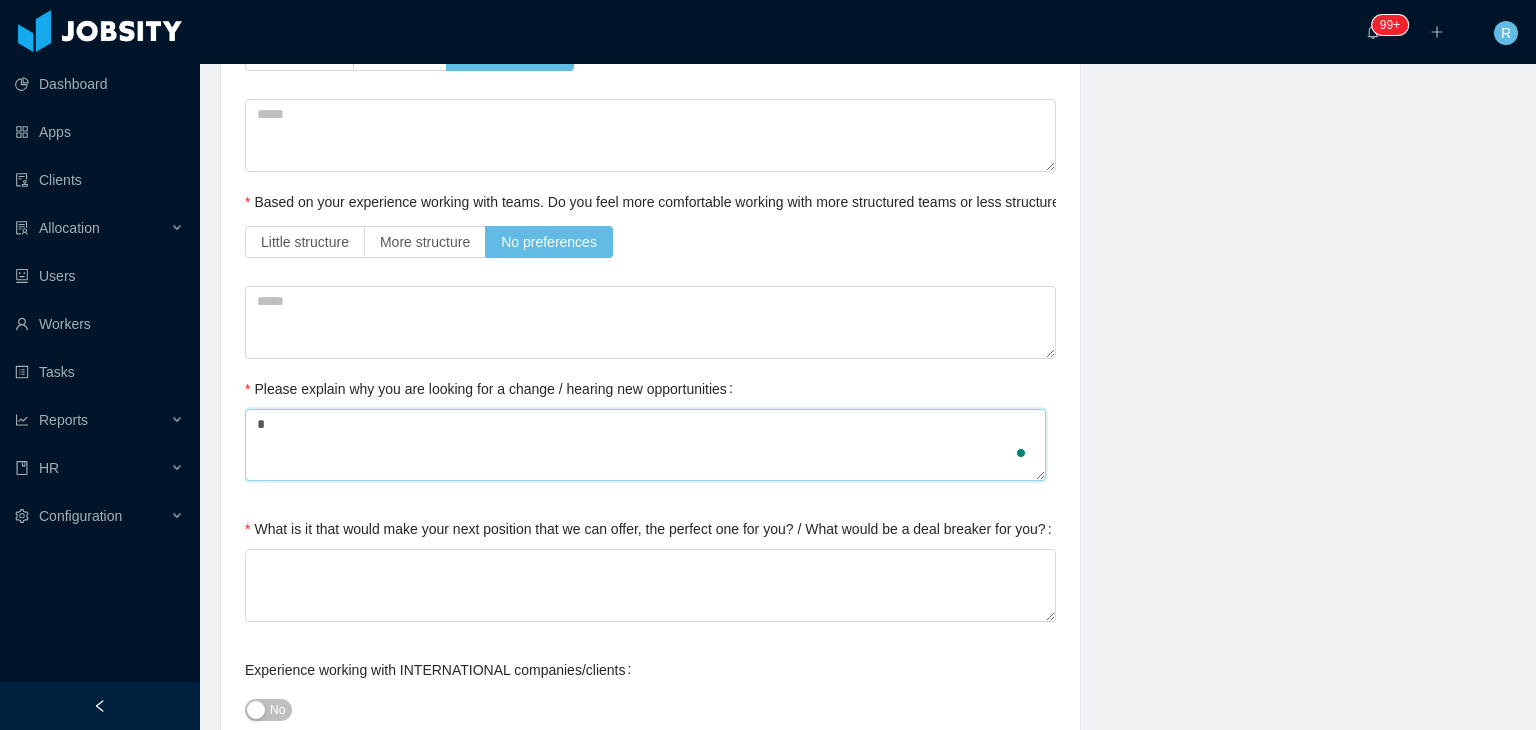 type 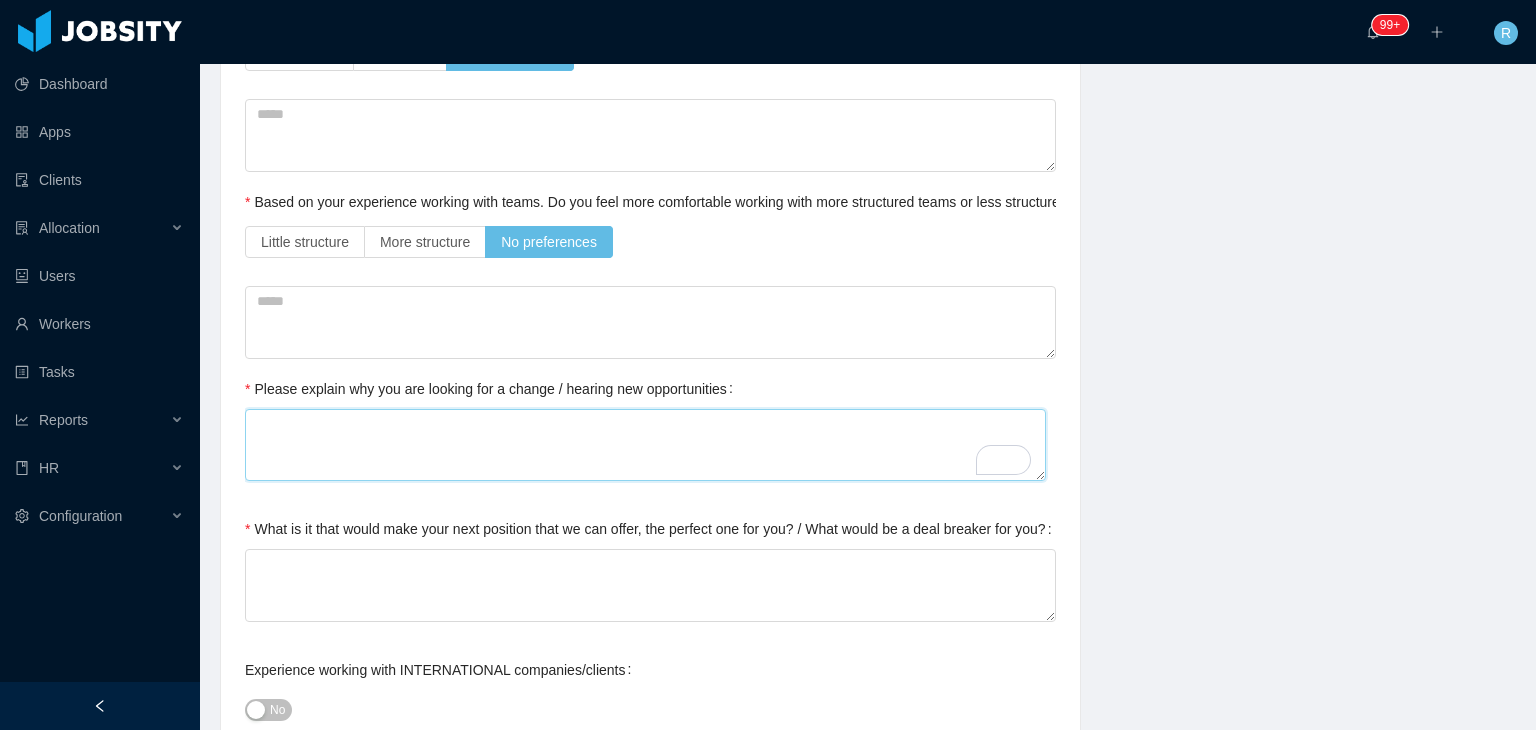 type 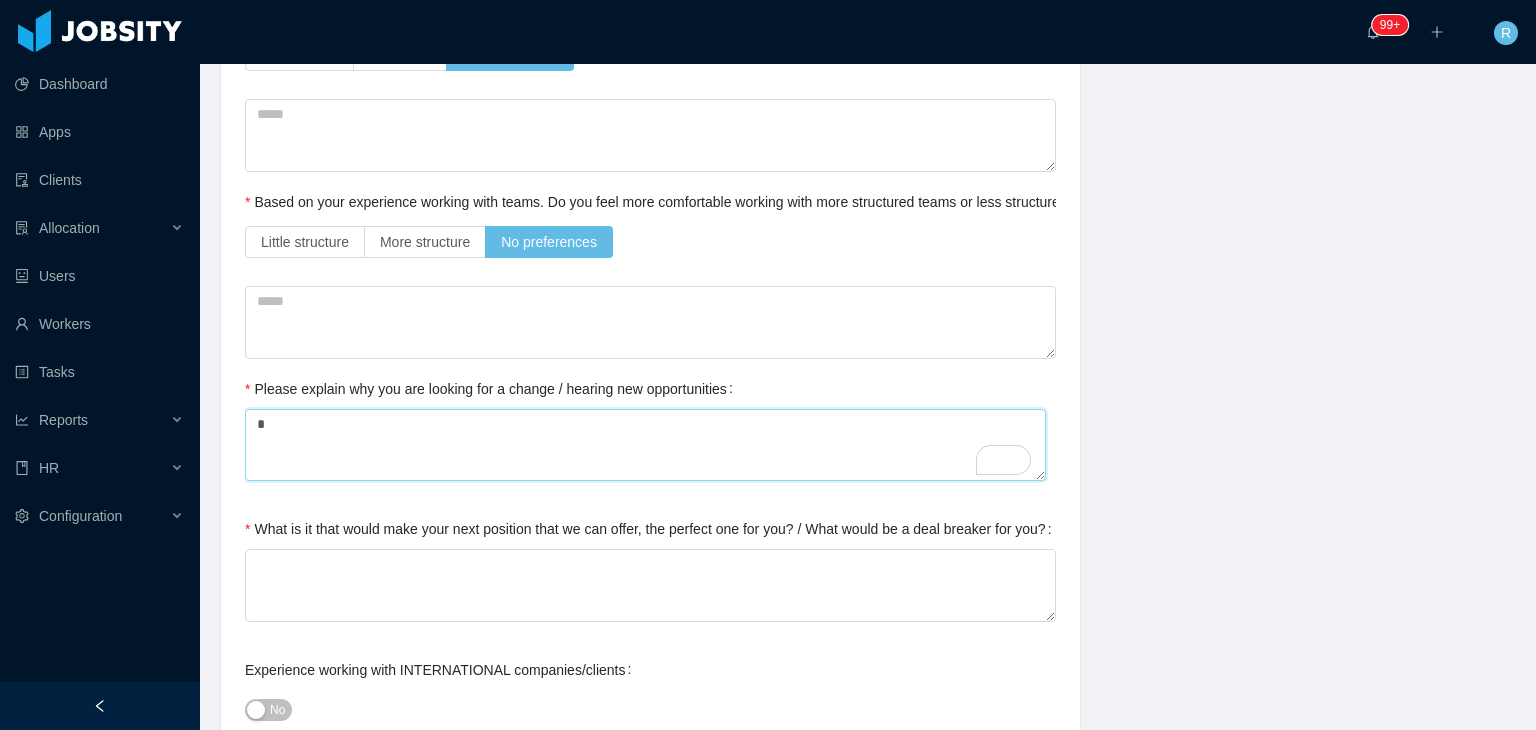 type 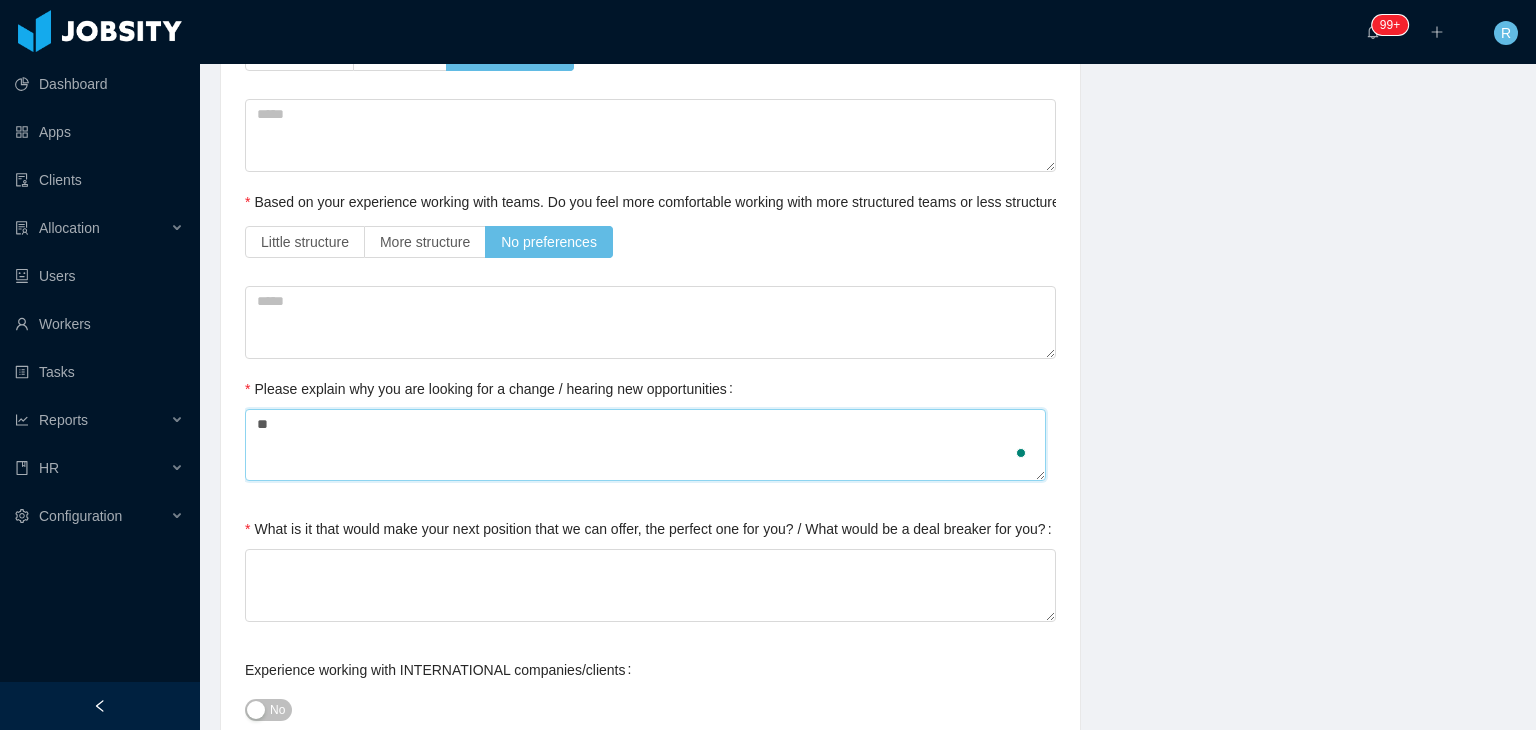 type 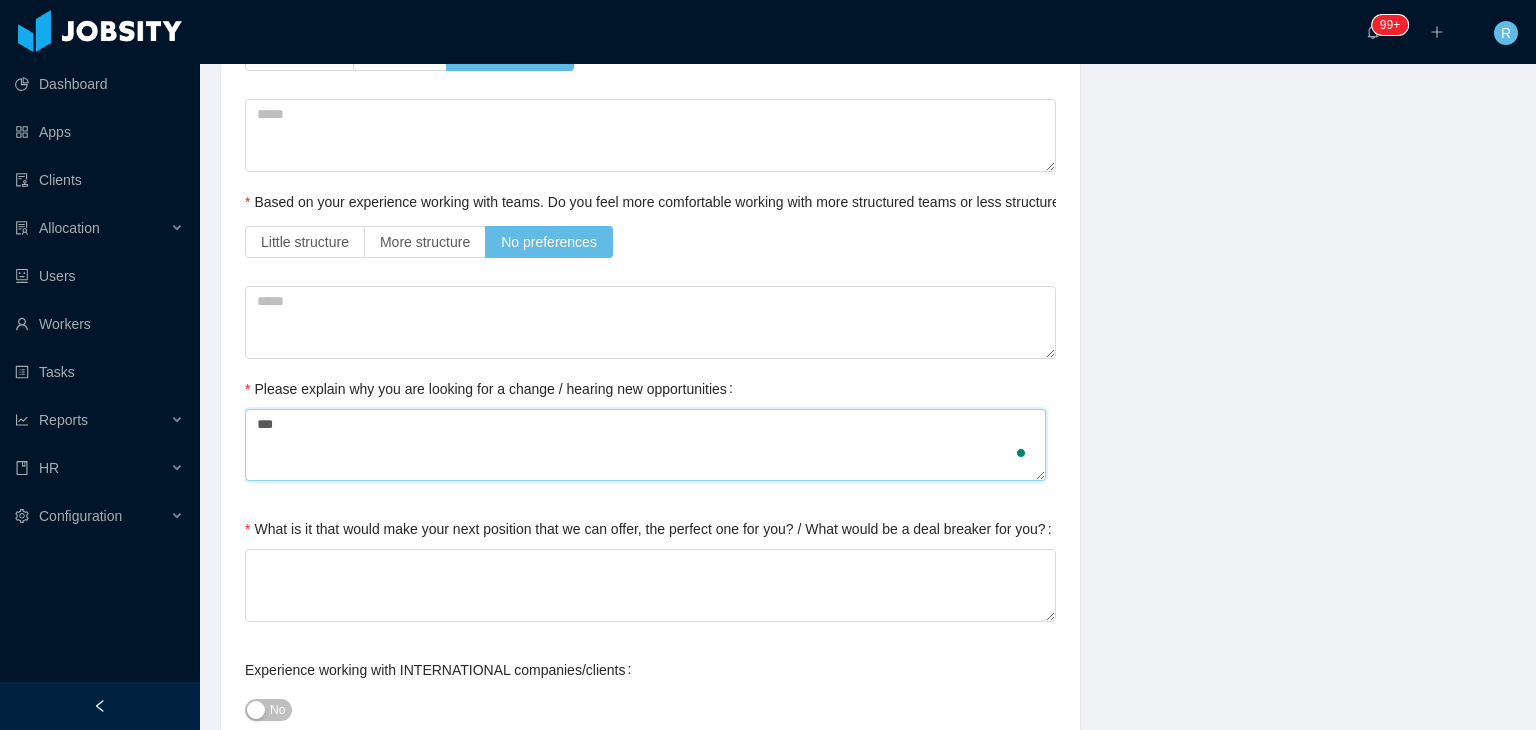 type 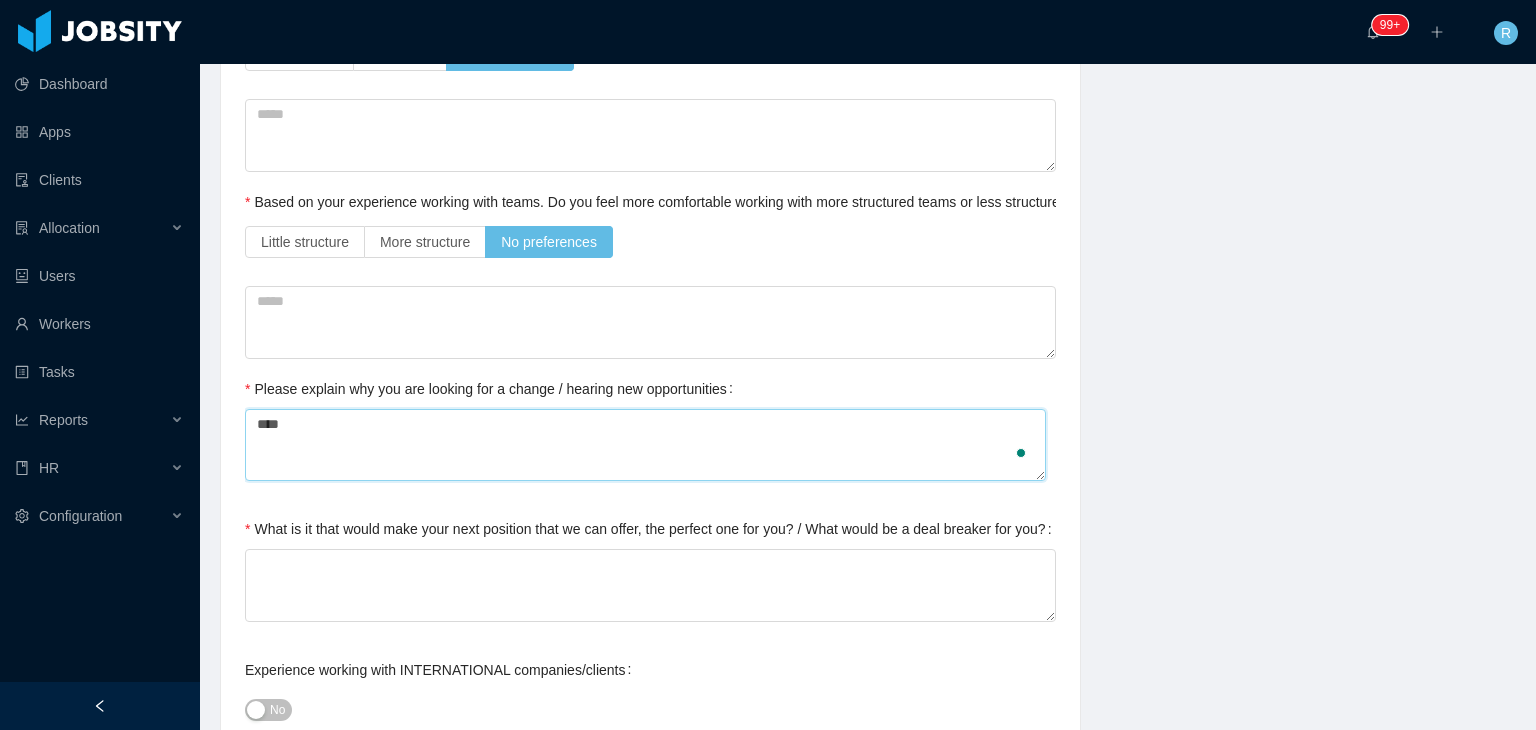 type on "*****" 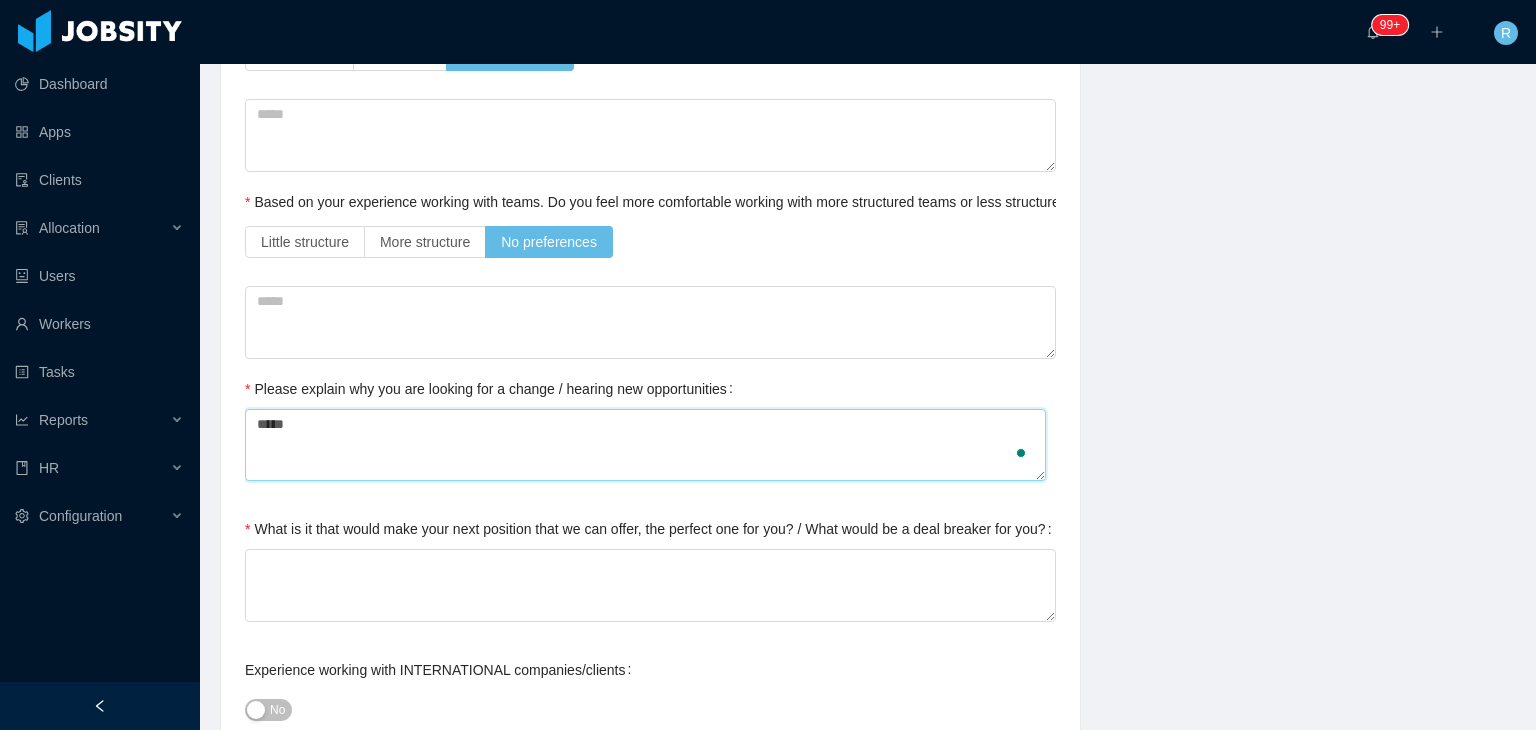 type 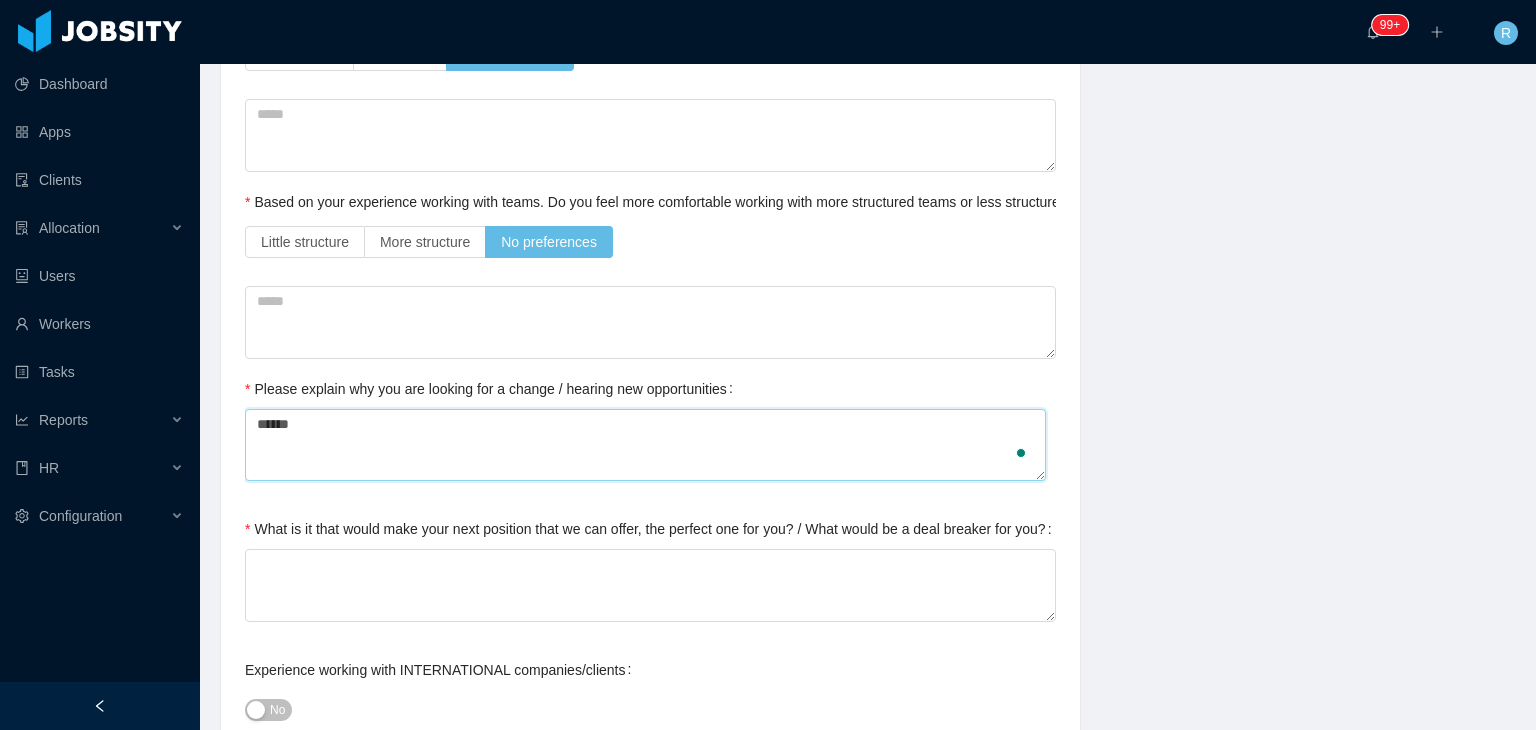type on "******" 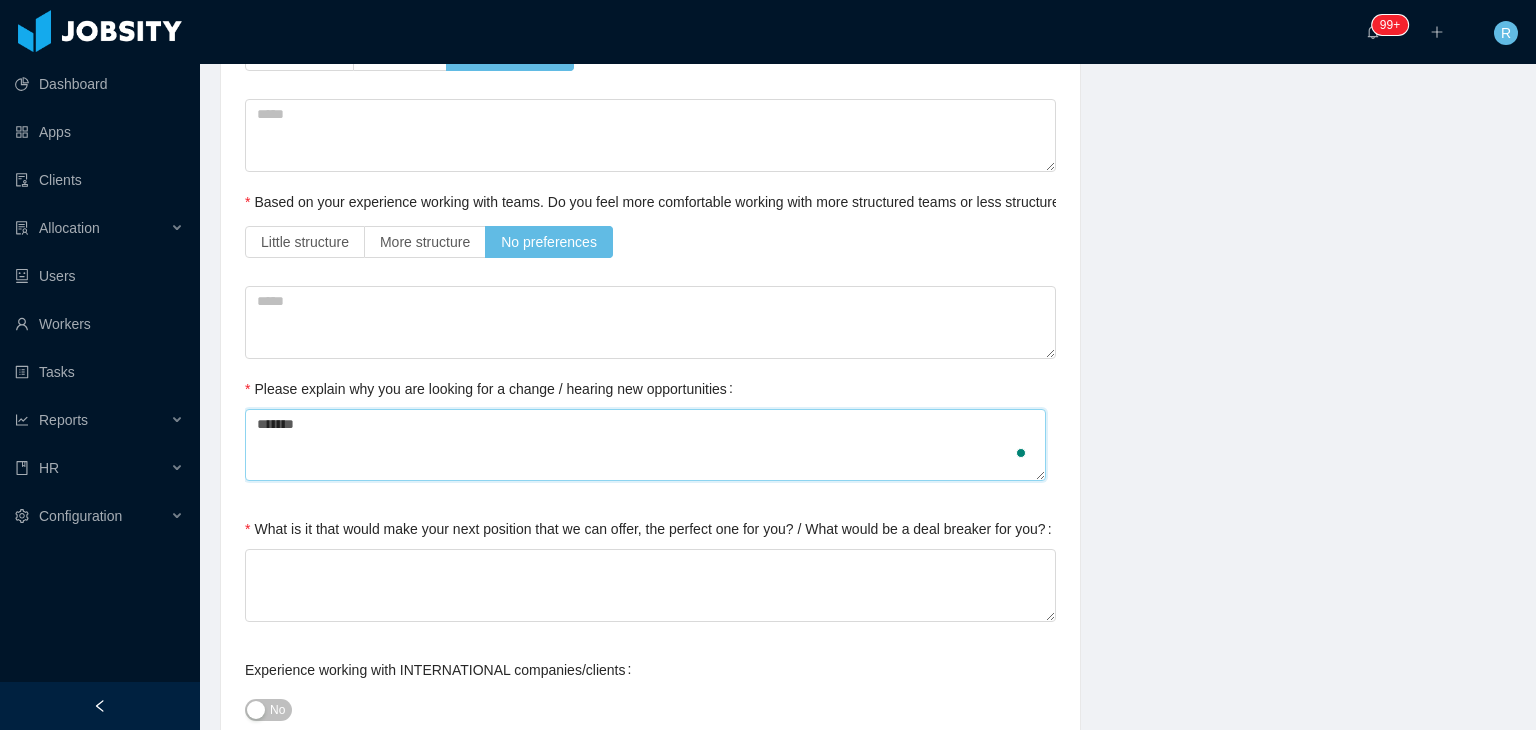 type 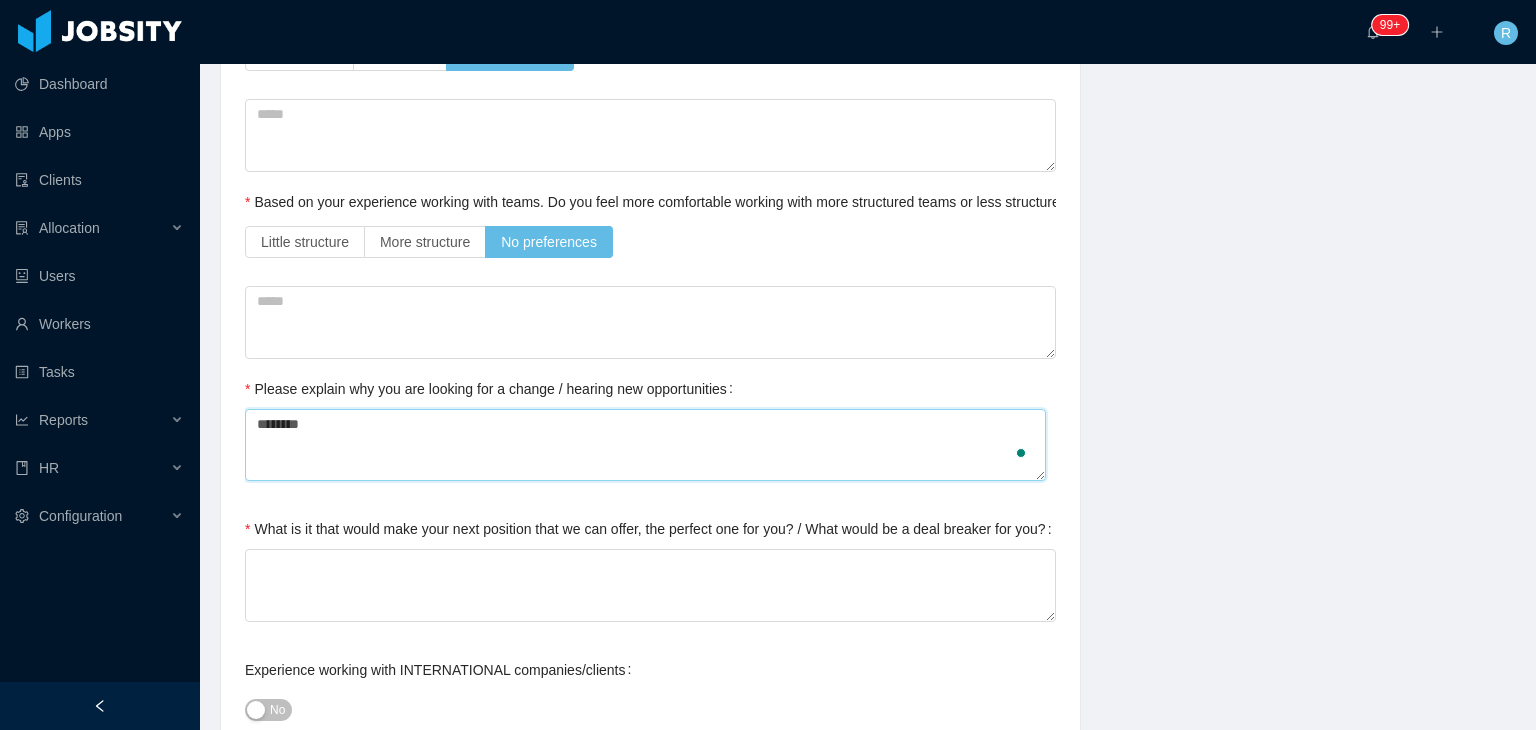 type 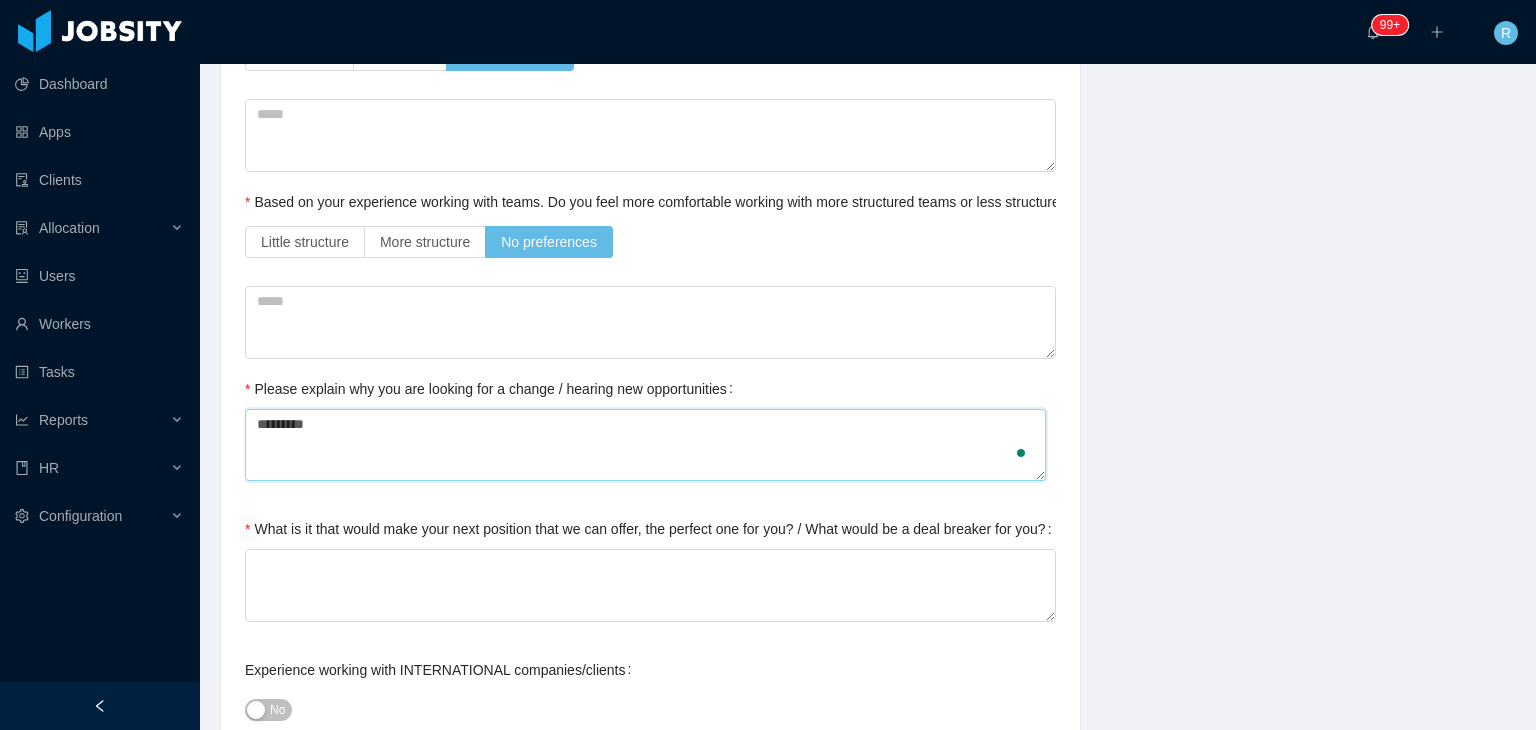 type 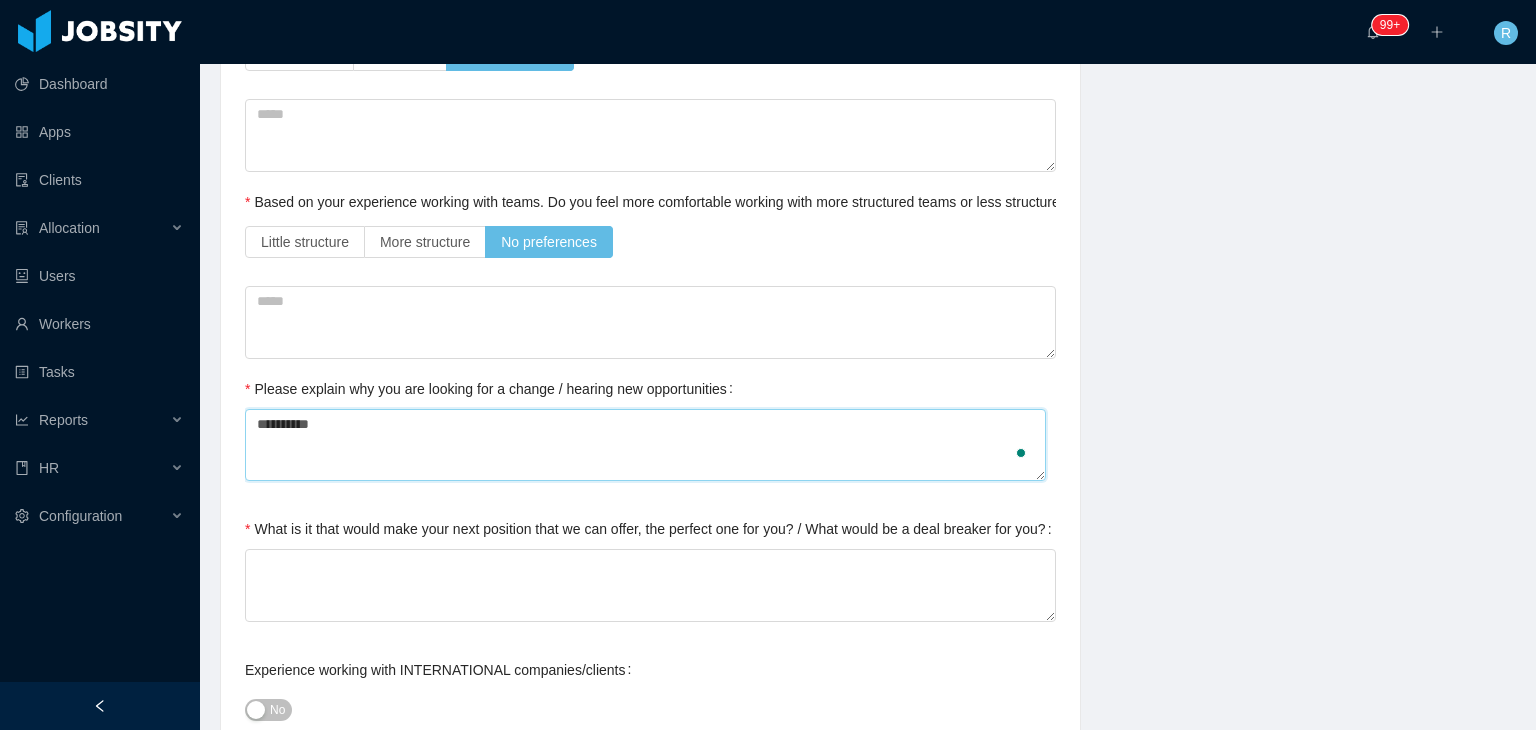 type 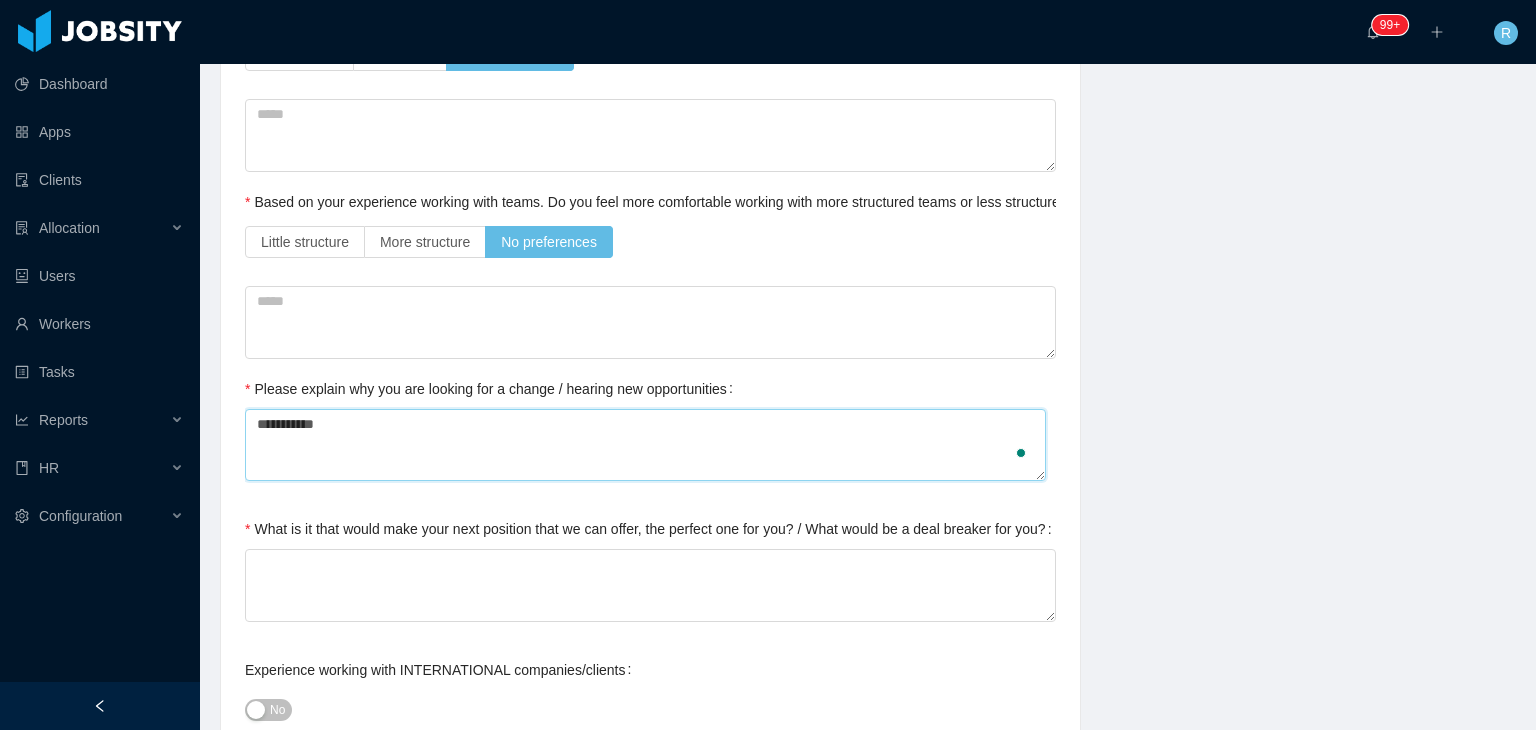 type 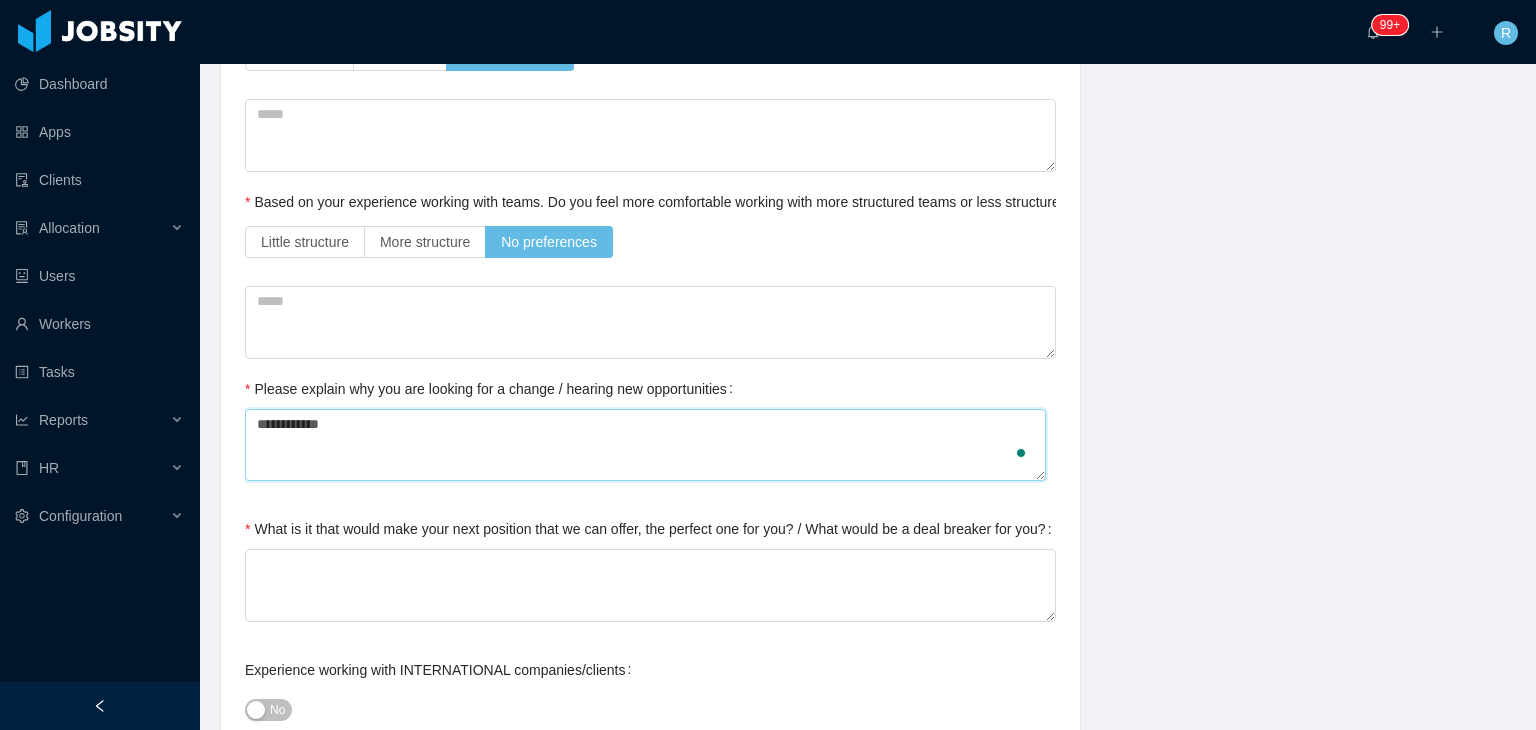 type 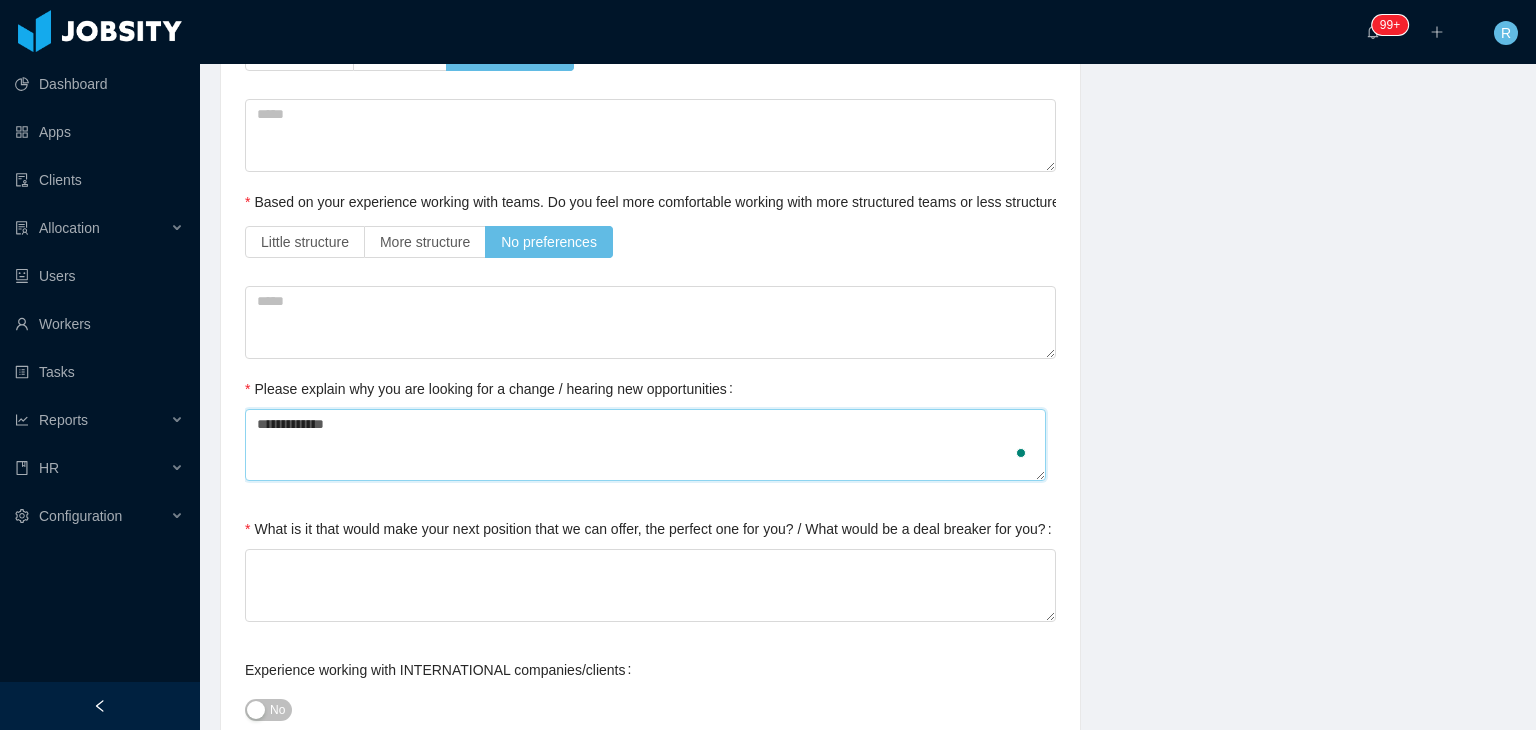 type 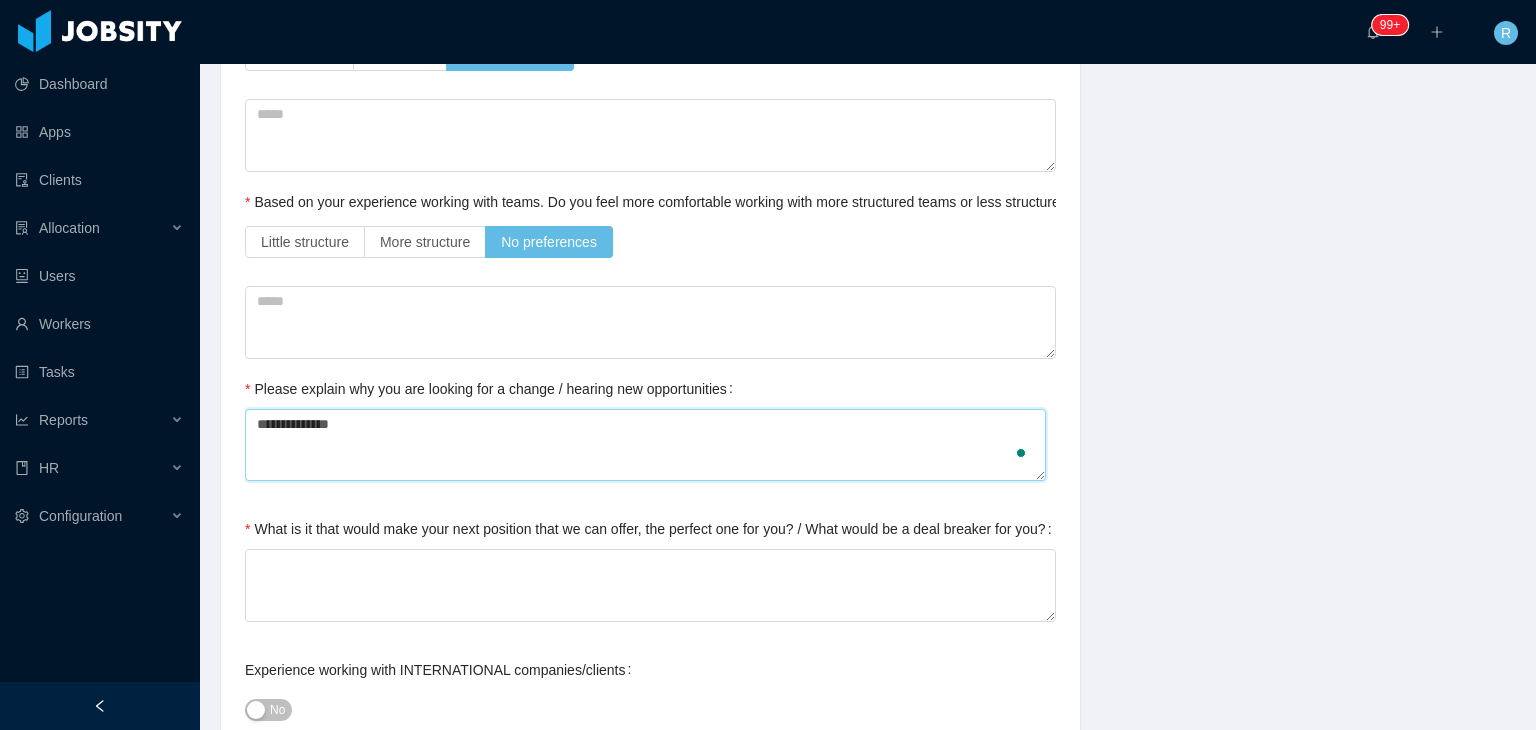 type 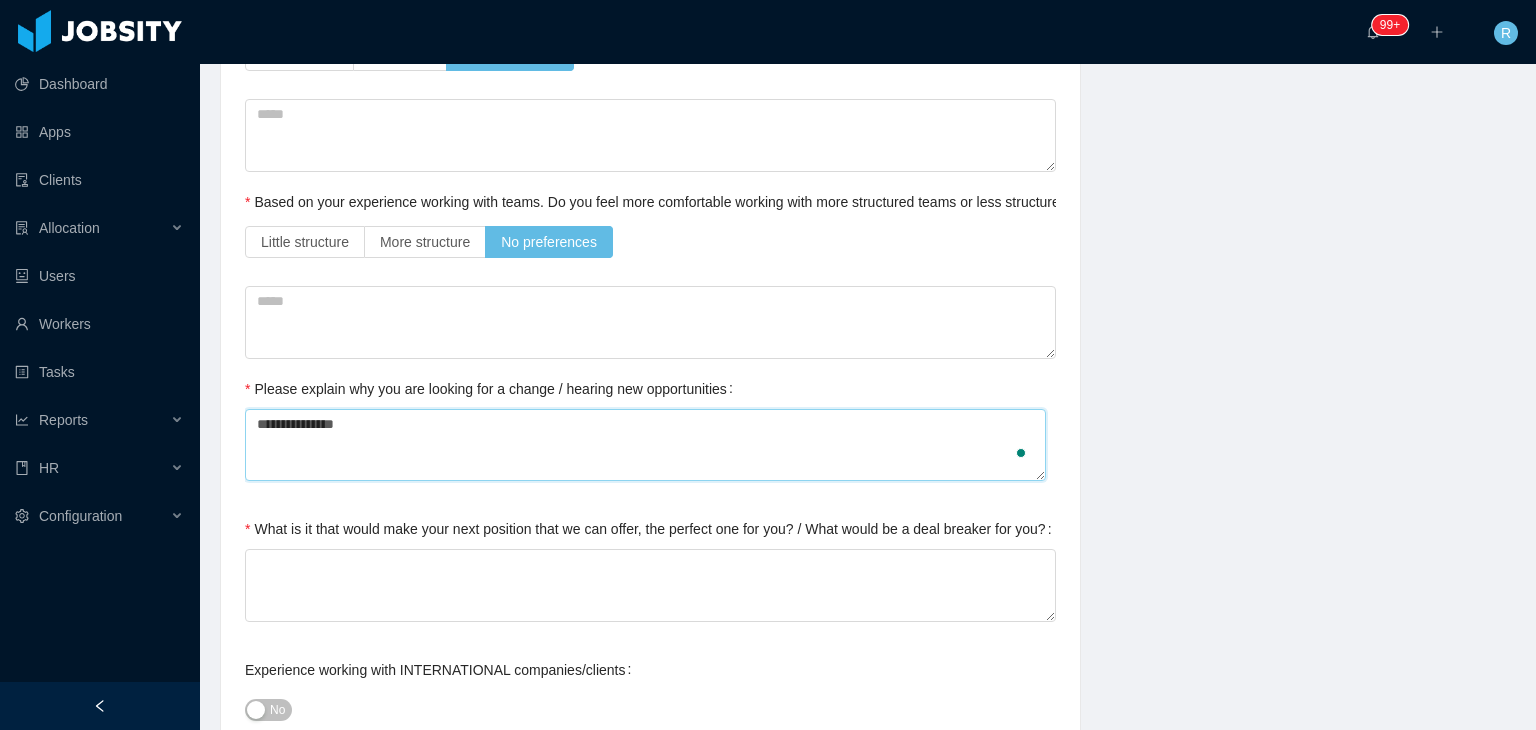 type 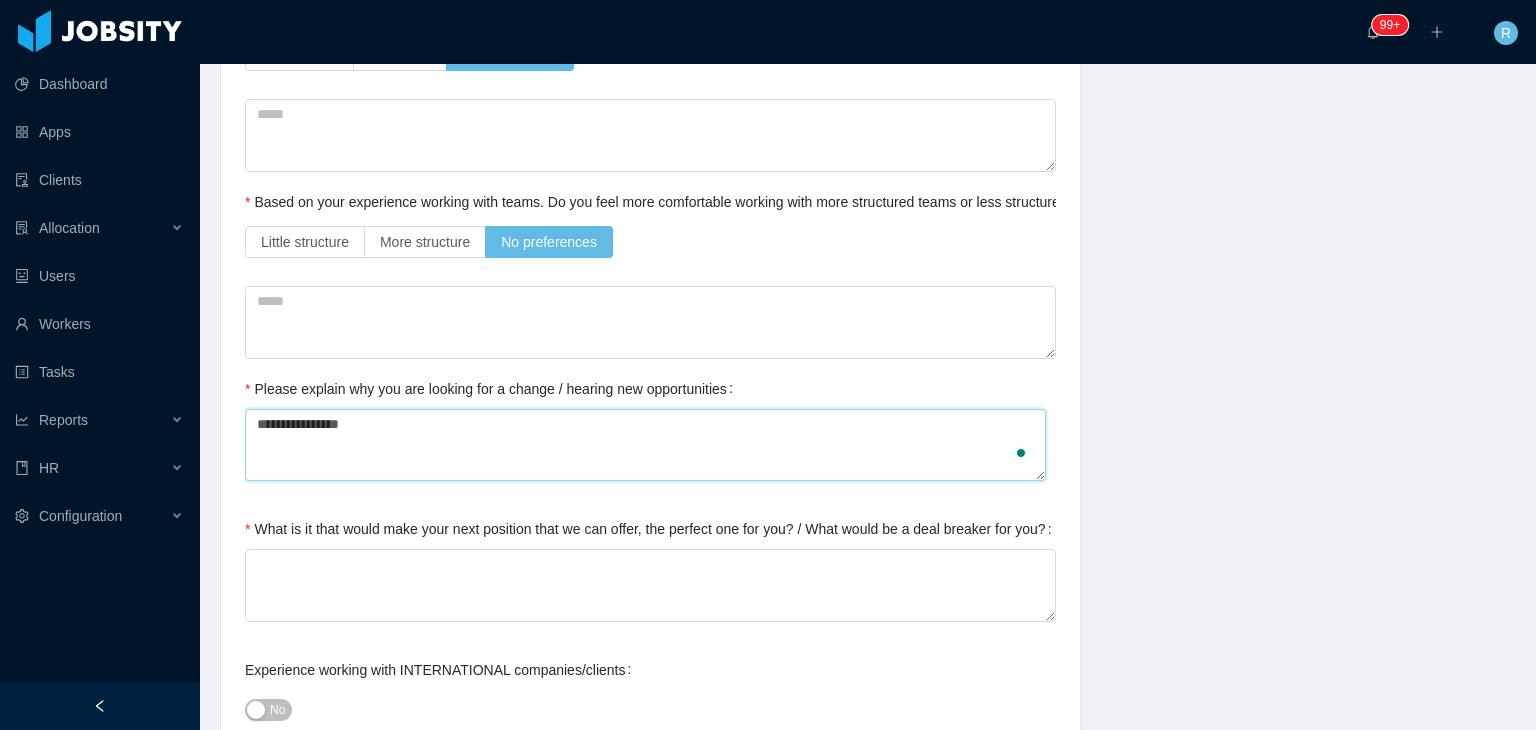 type 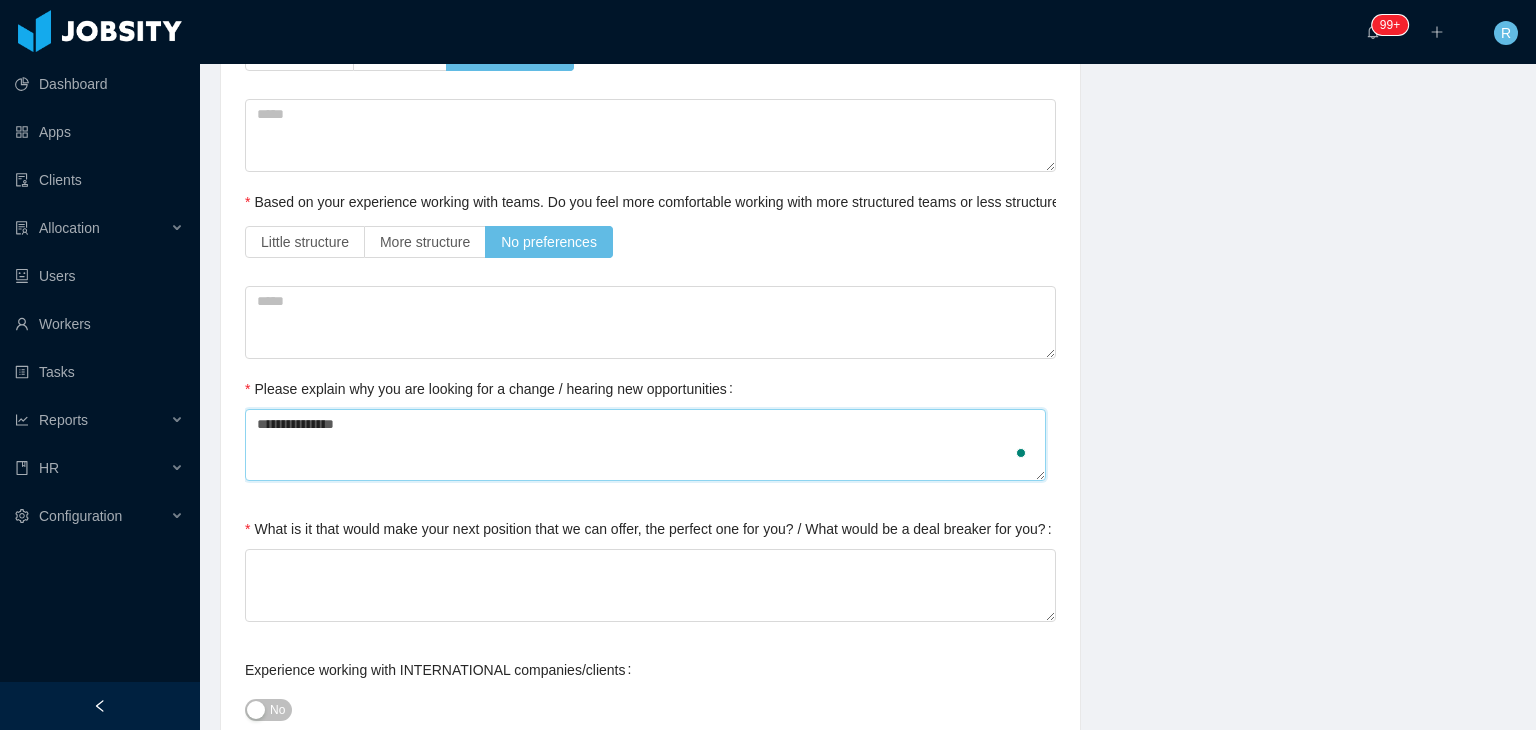 type 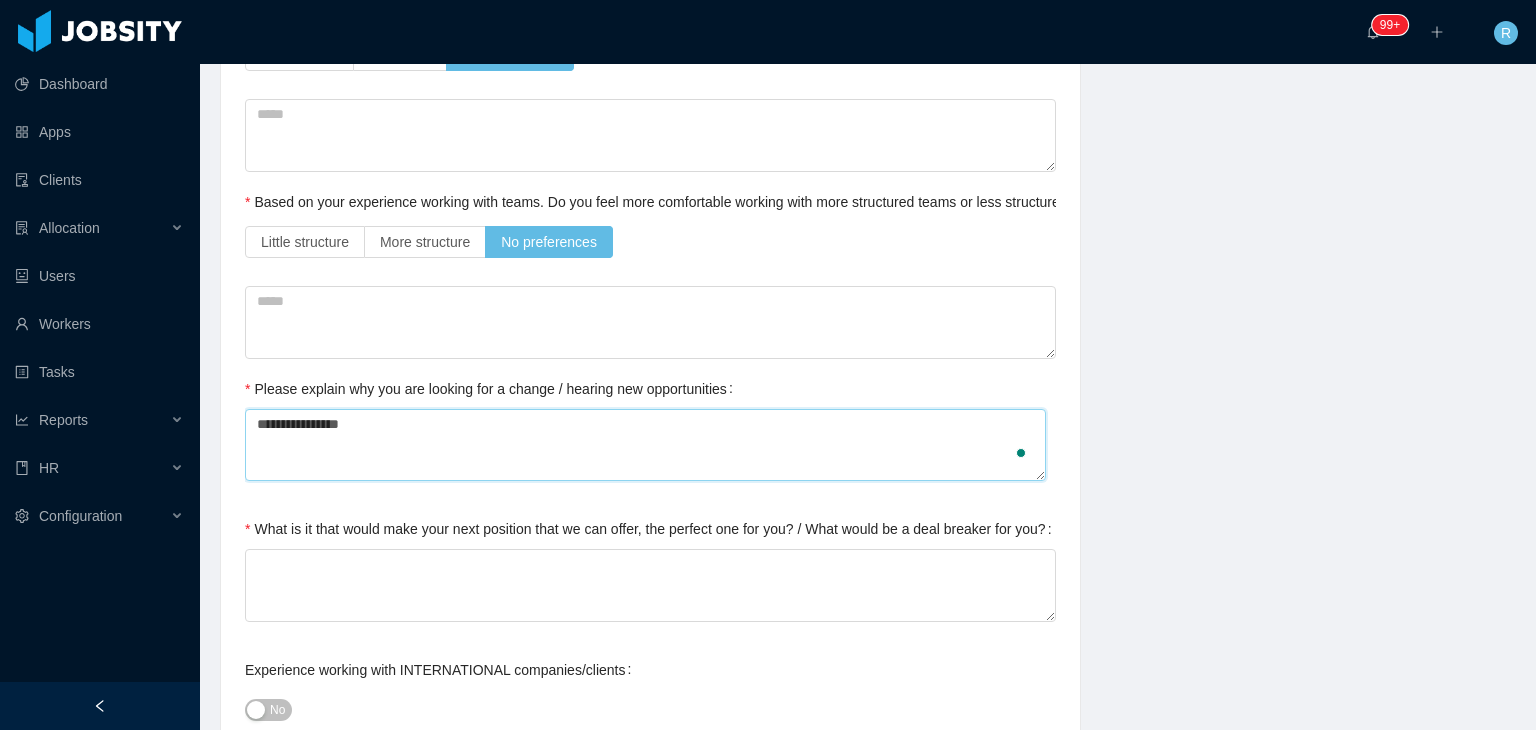 type 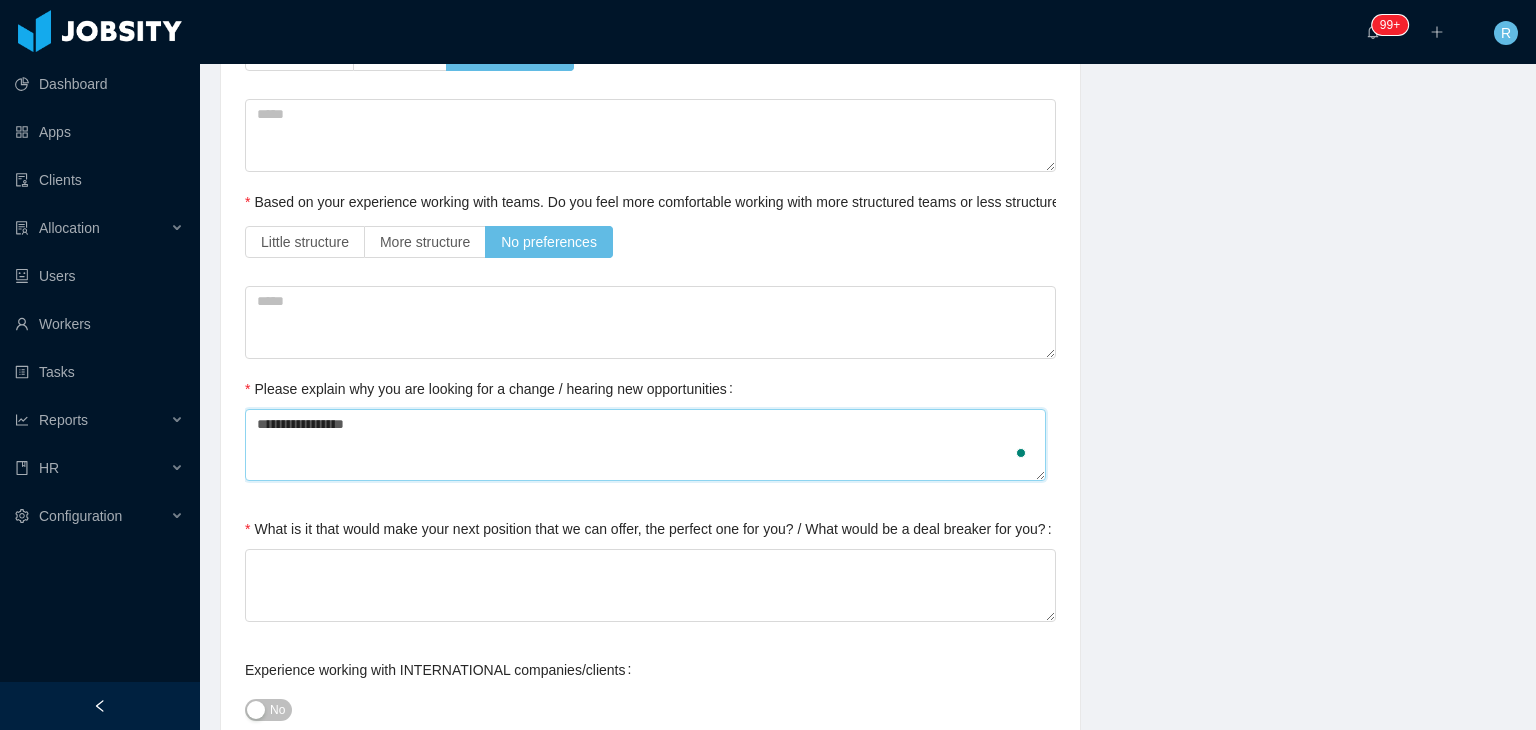 type 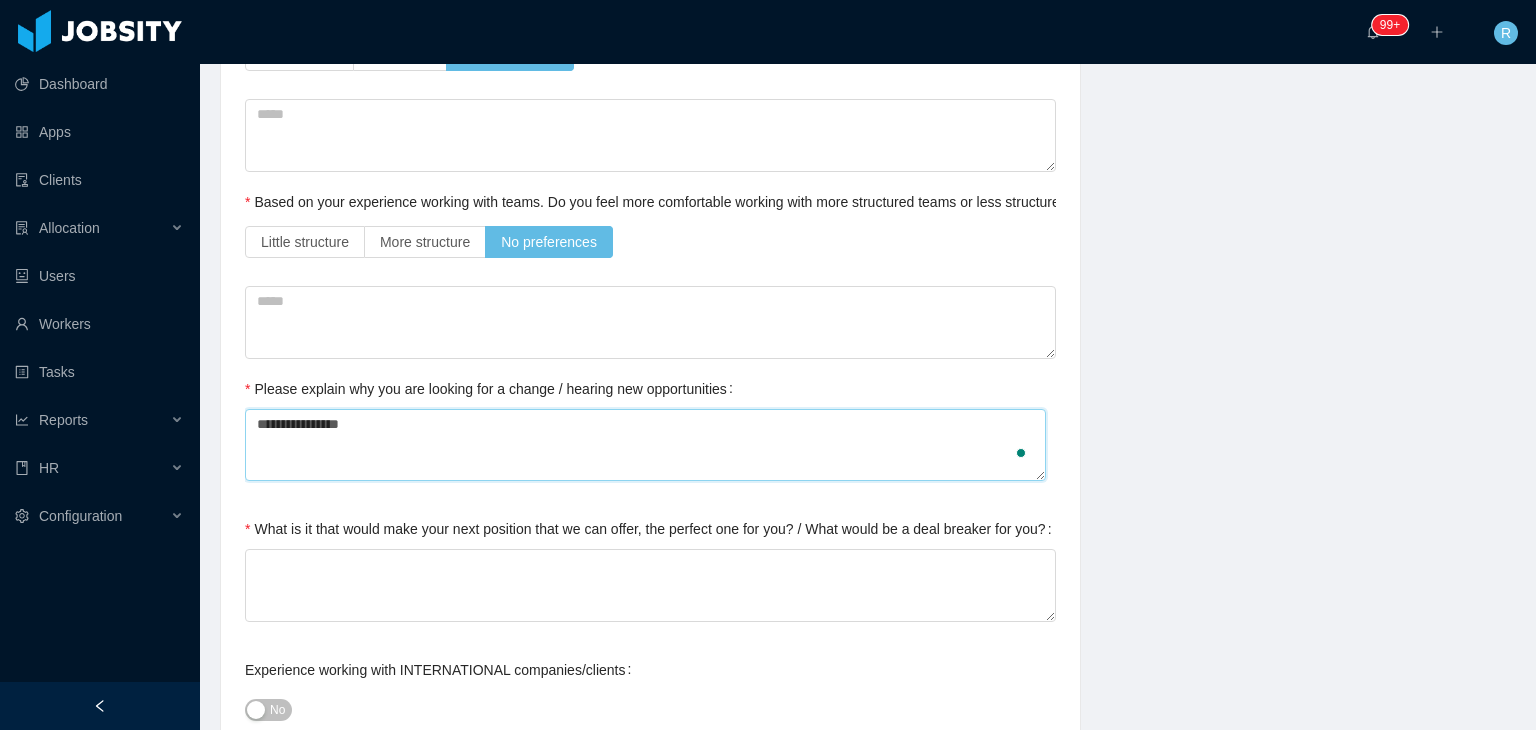 type on "**********" 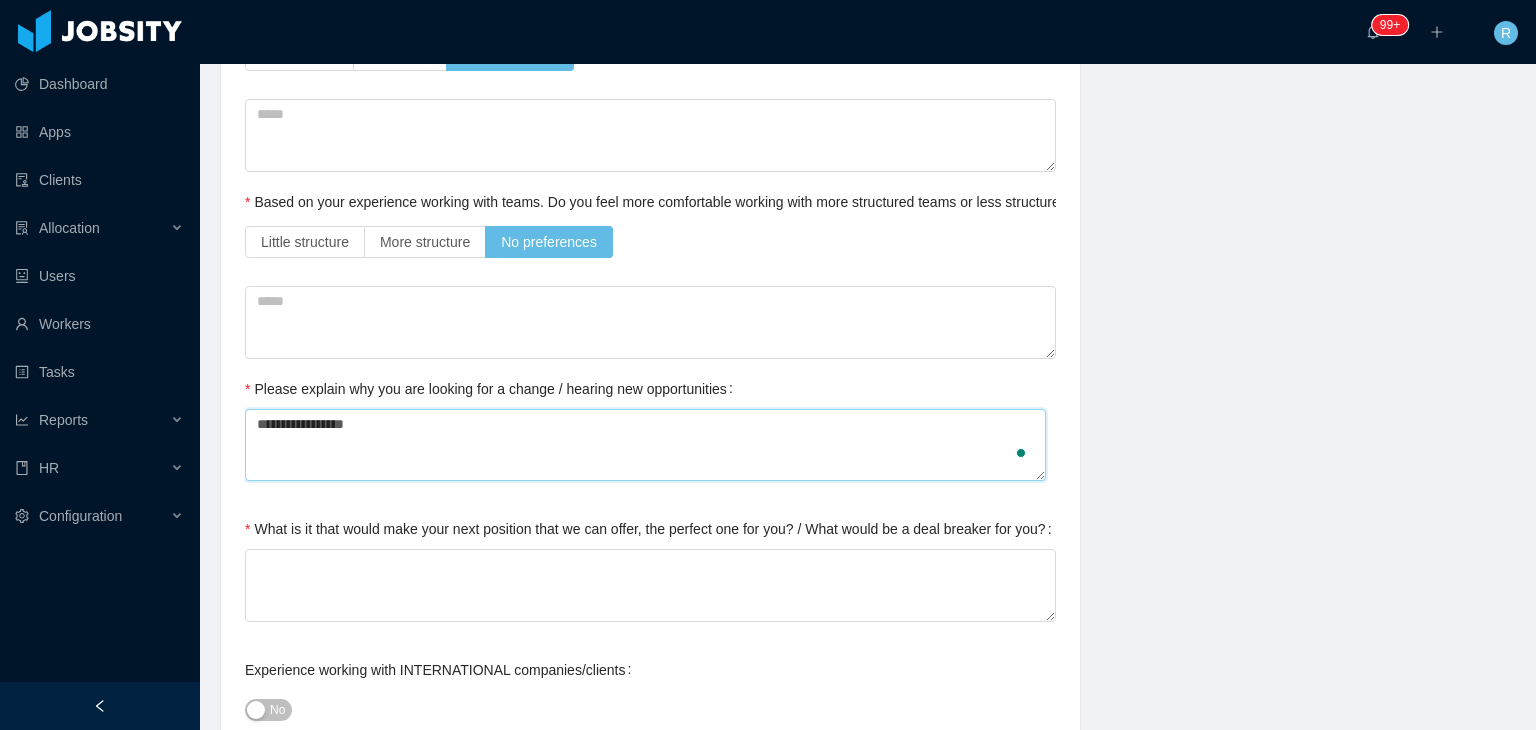 type 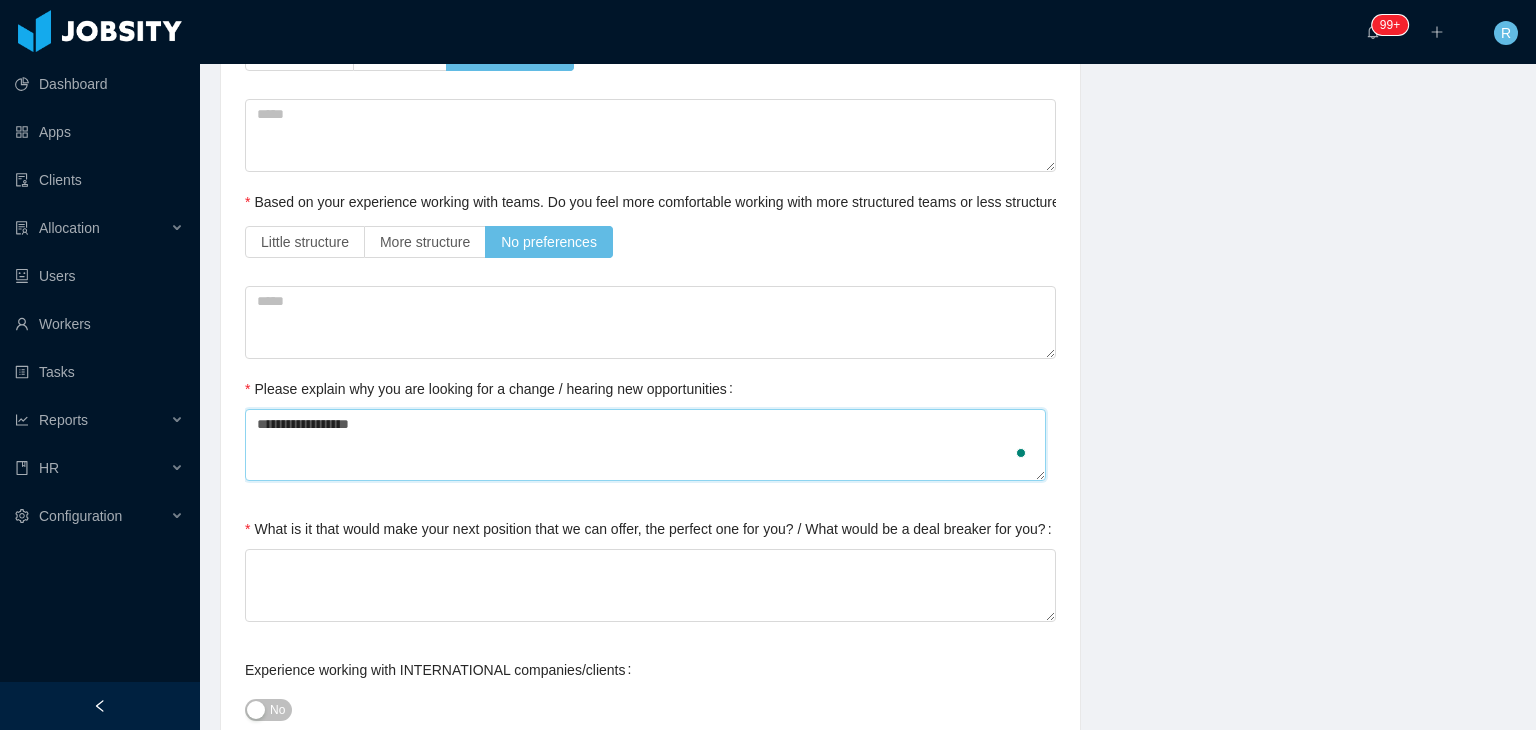 type 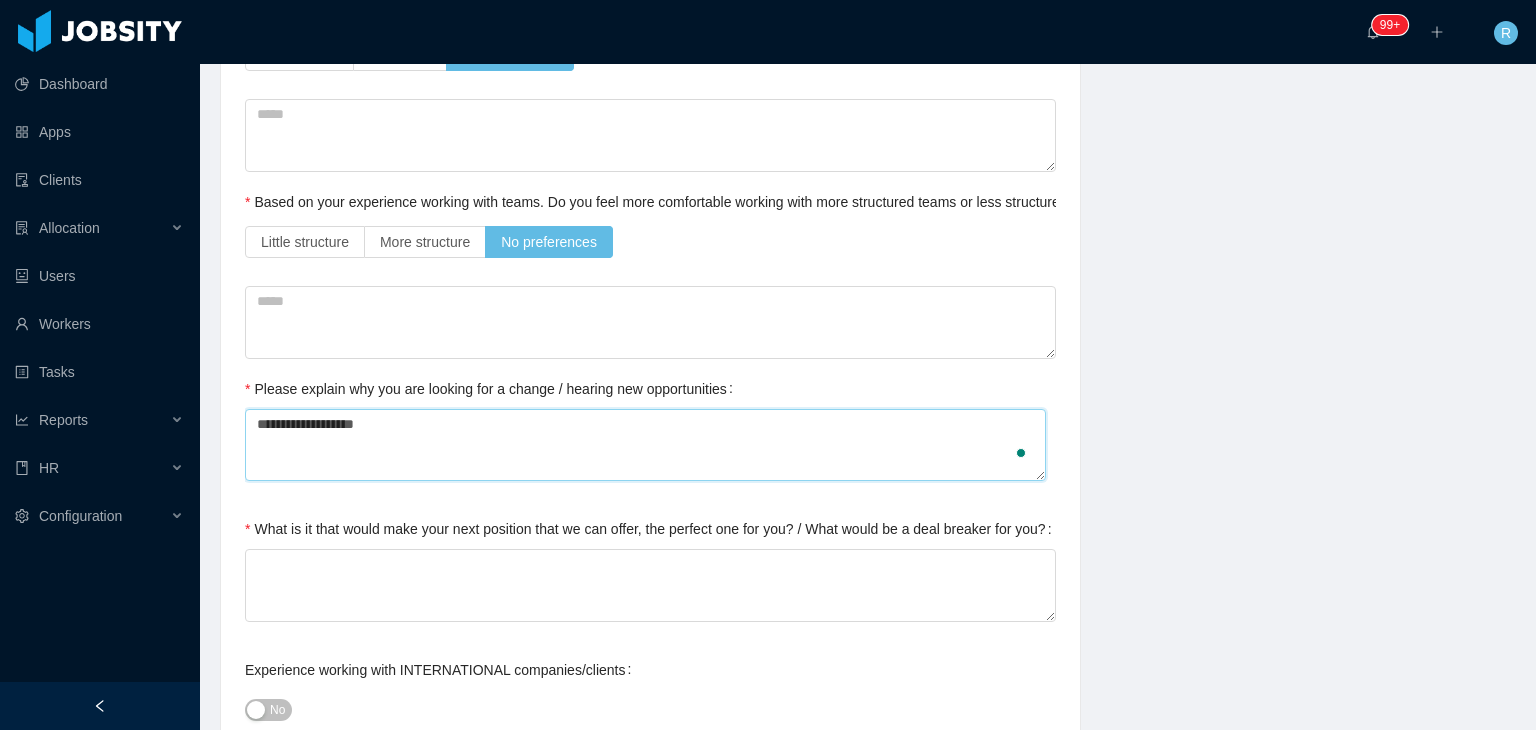 type 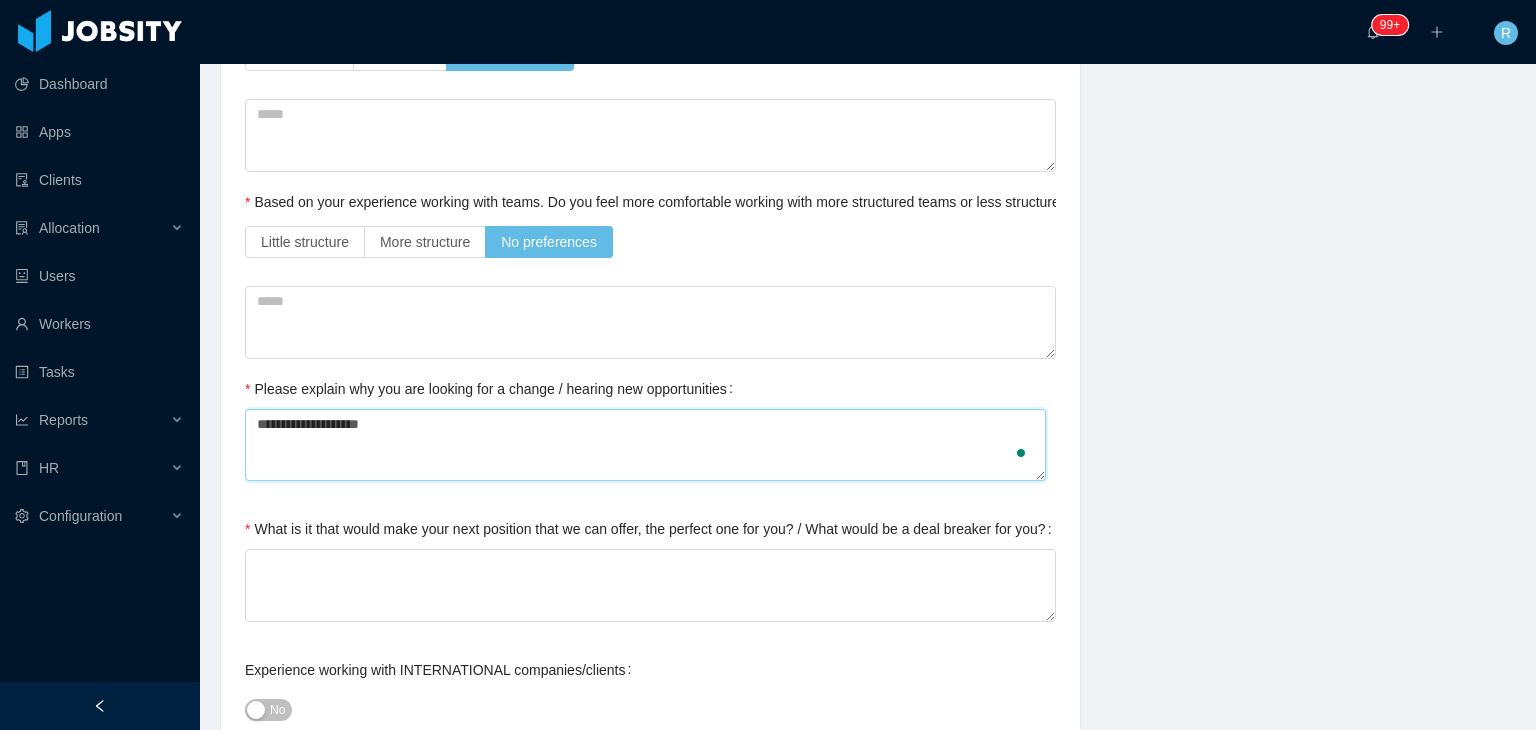 type 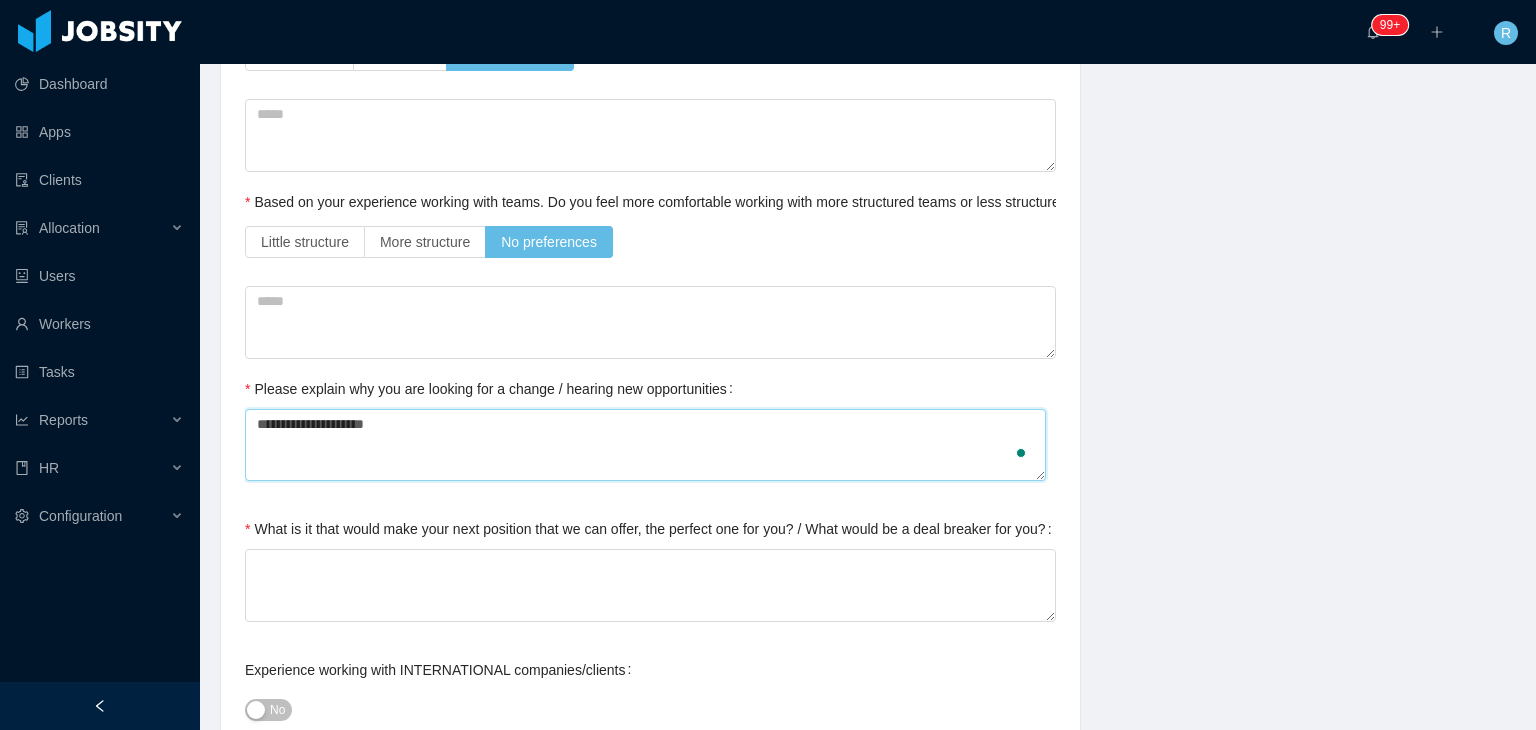 type 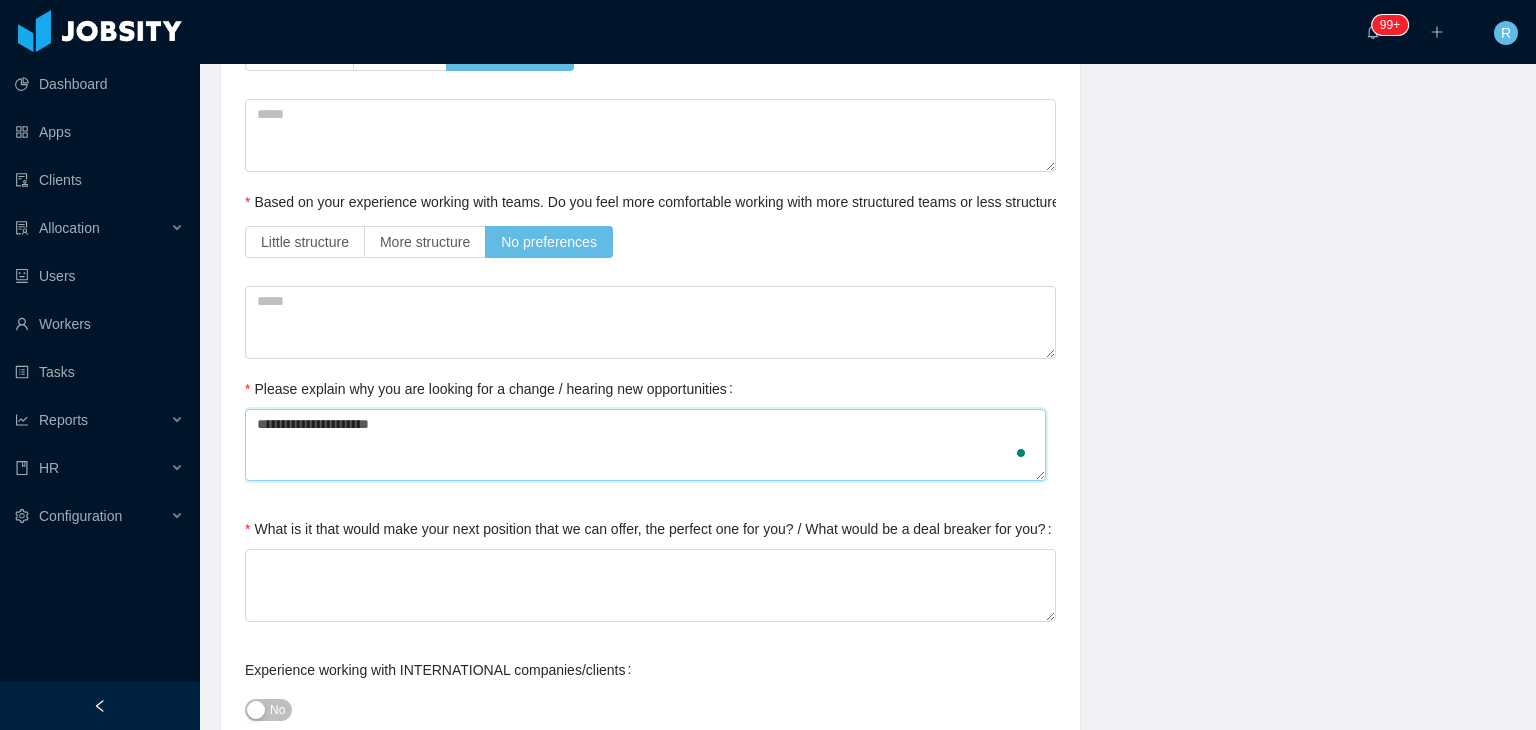 type 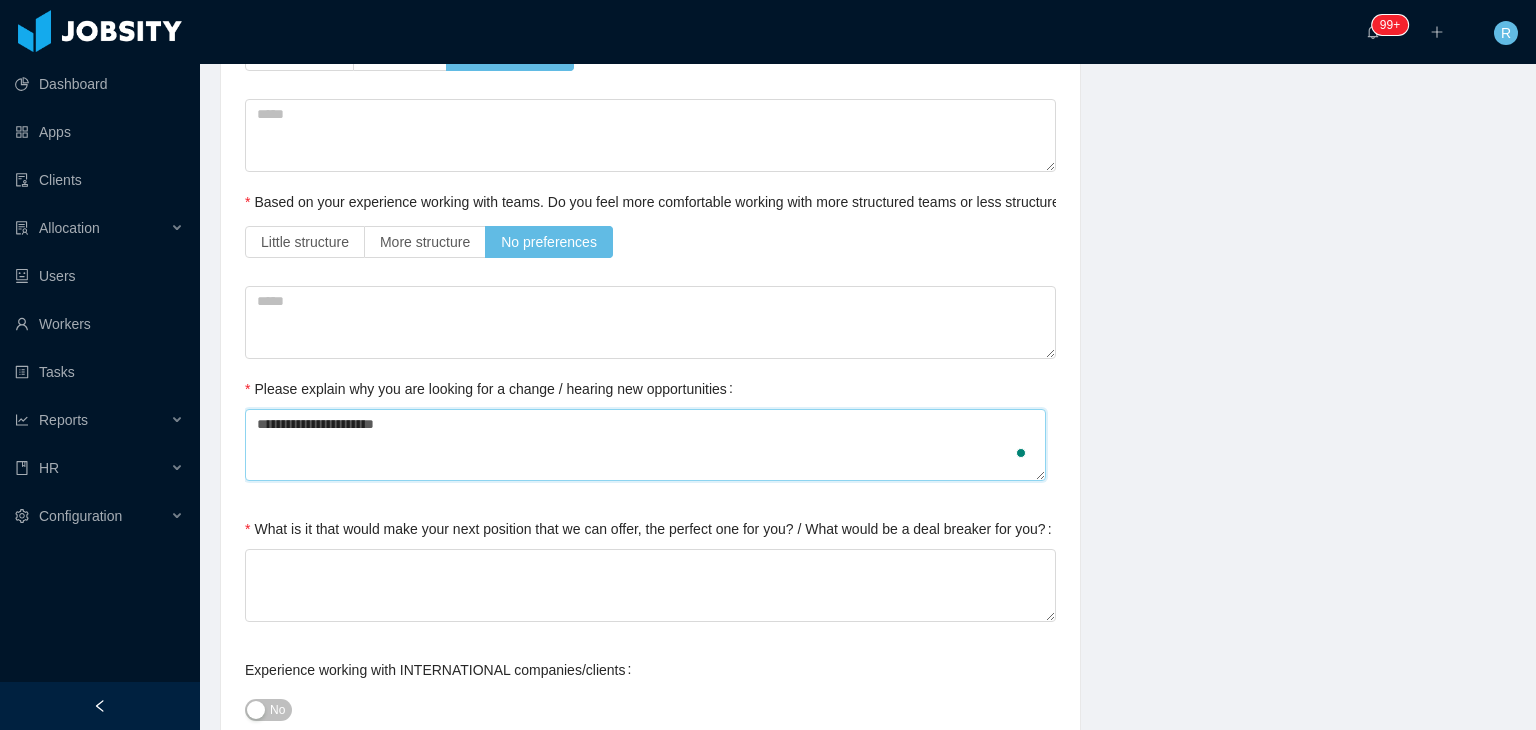 type 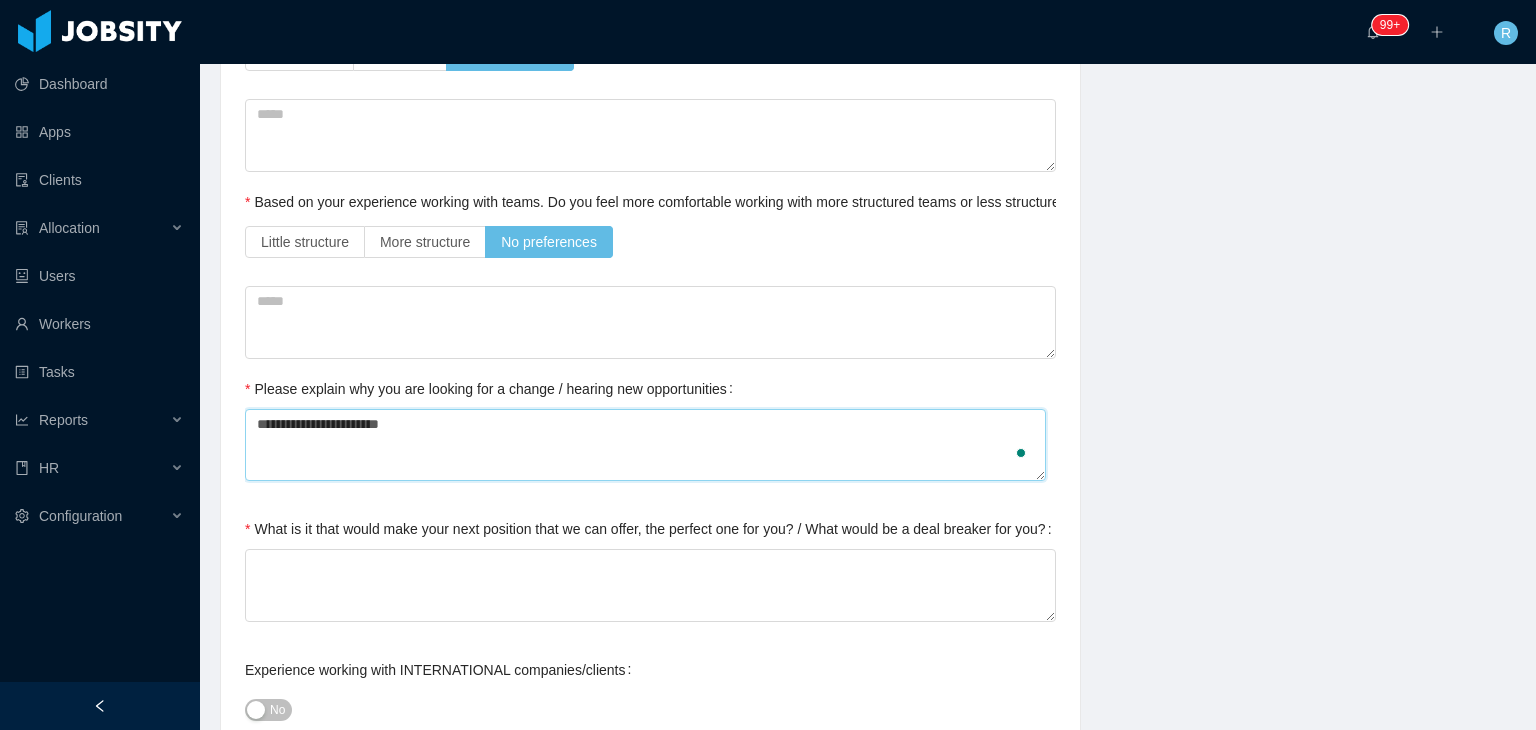 type 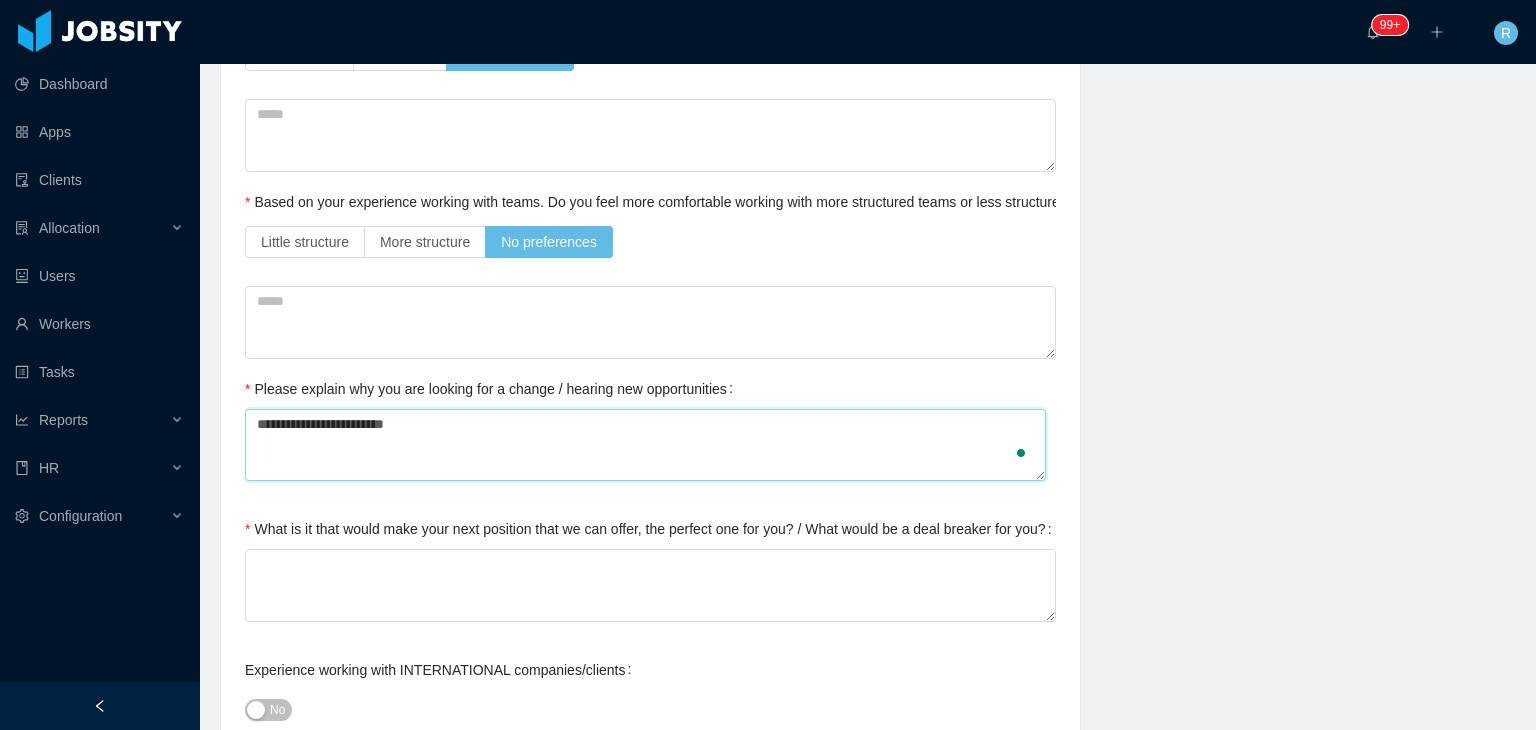 type 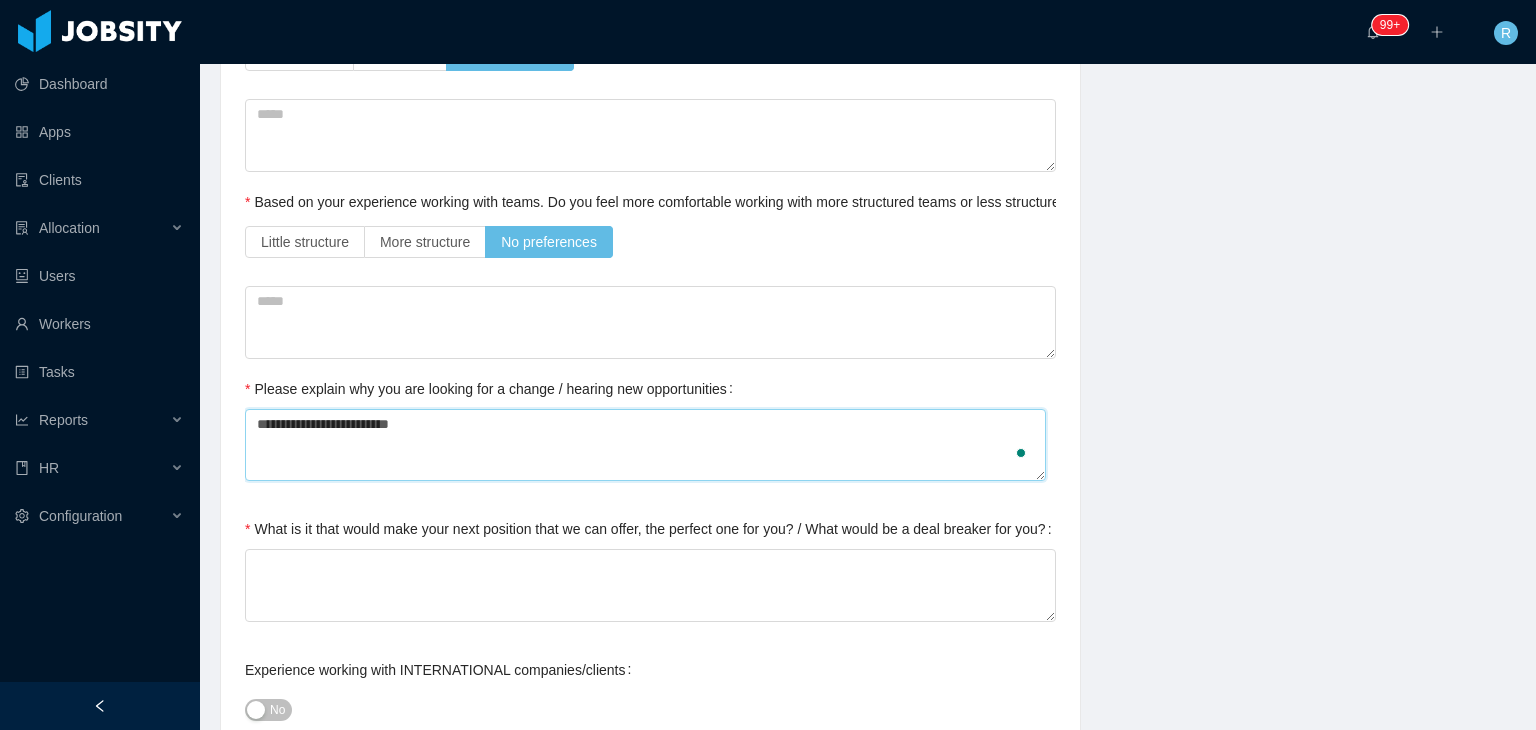 type 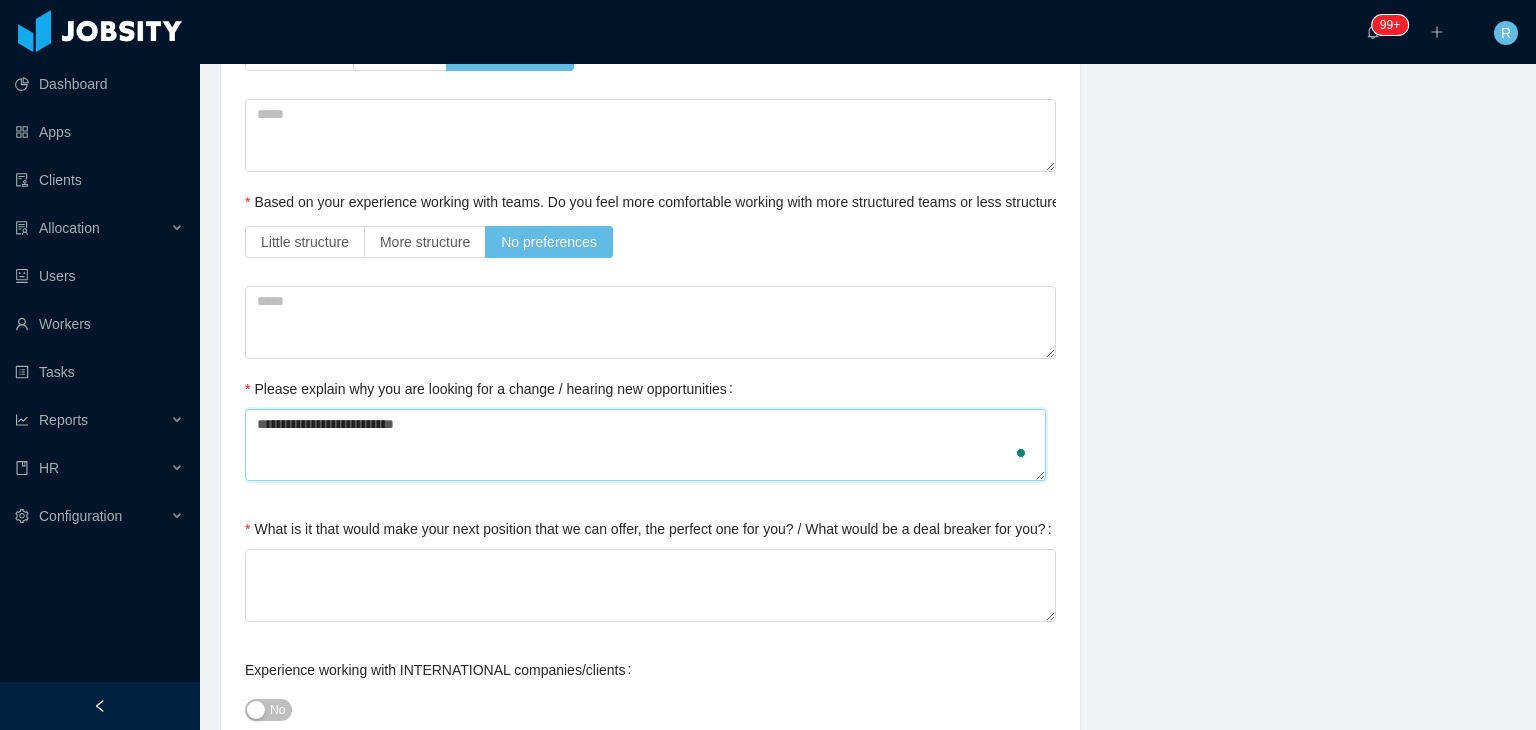 type 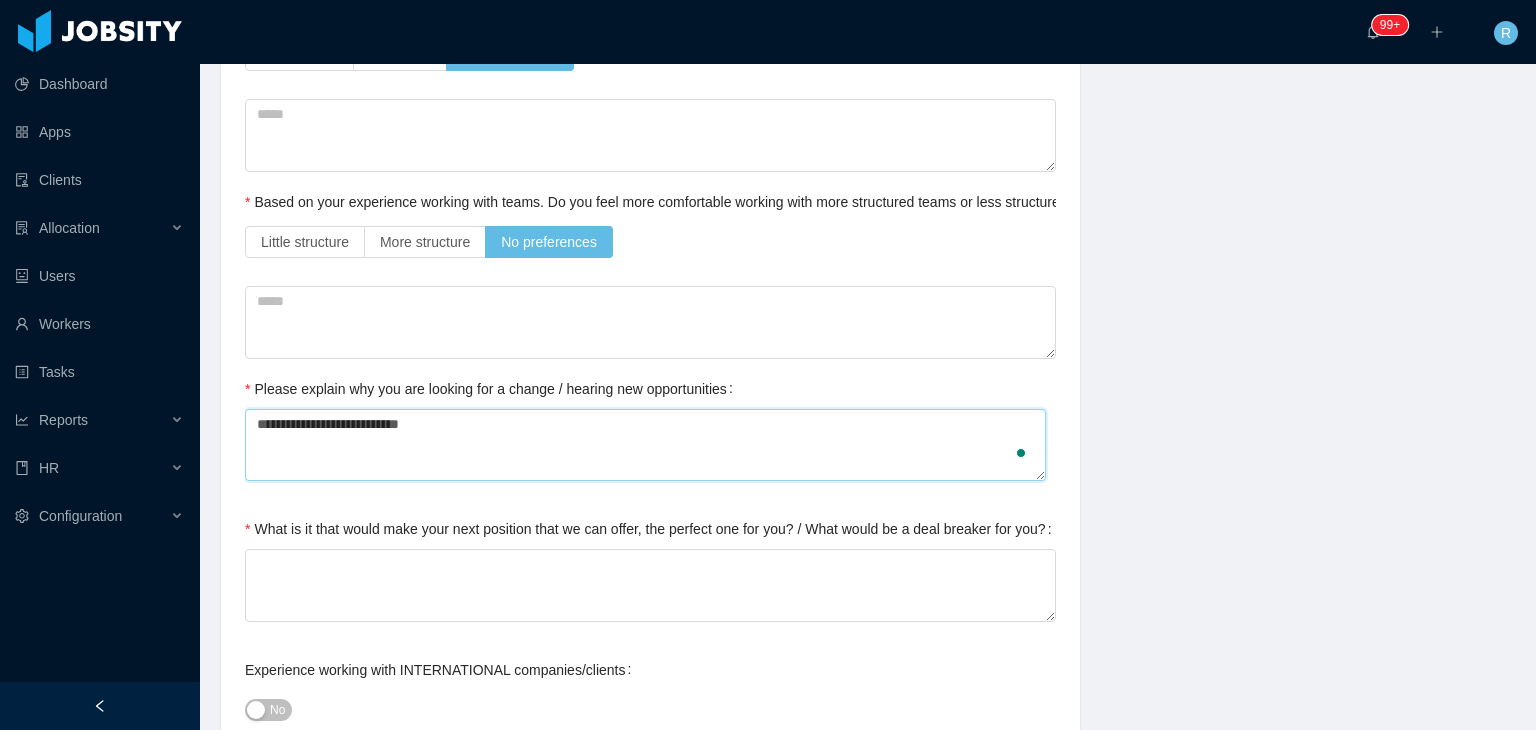 type 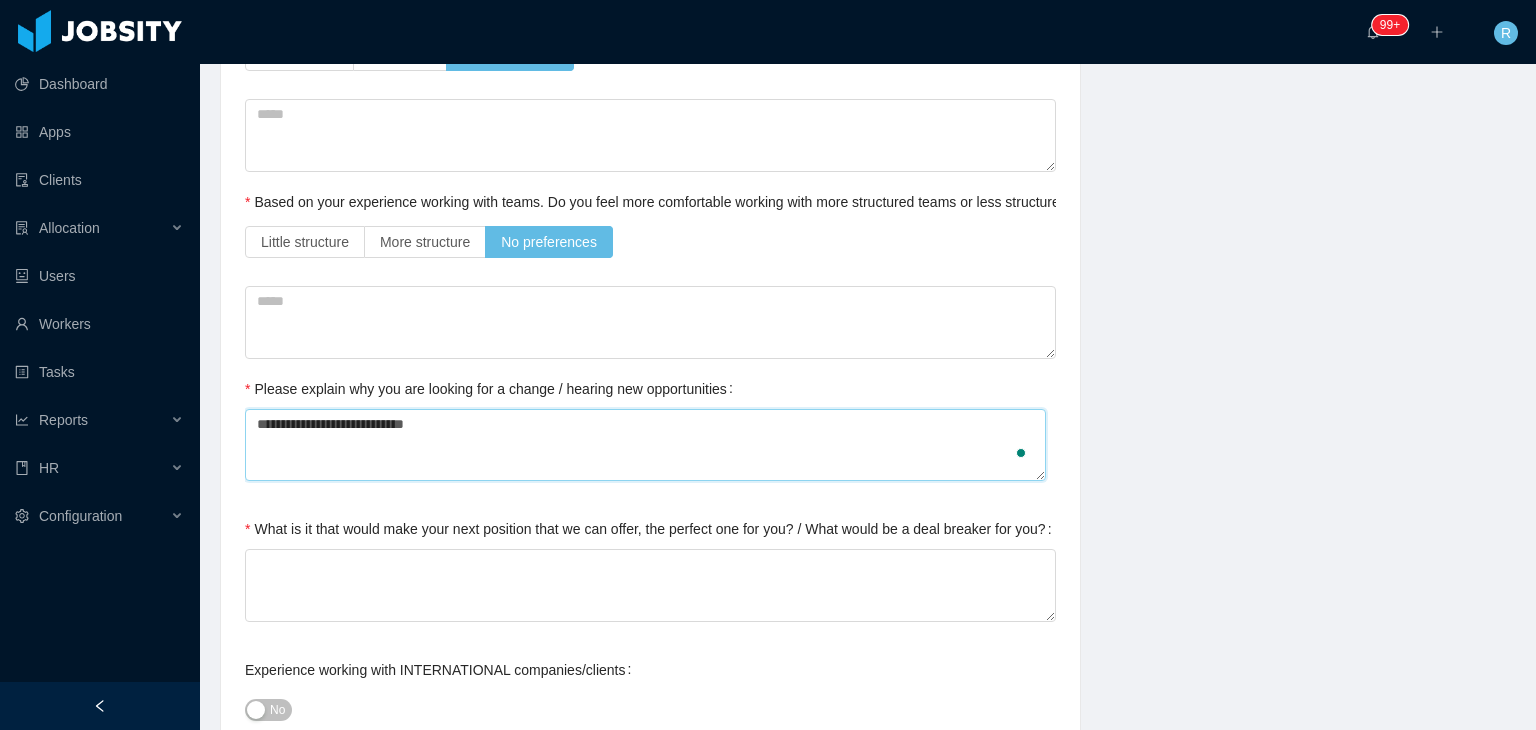 type on "**********" 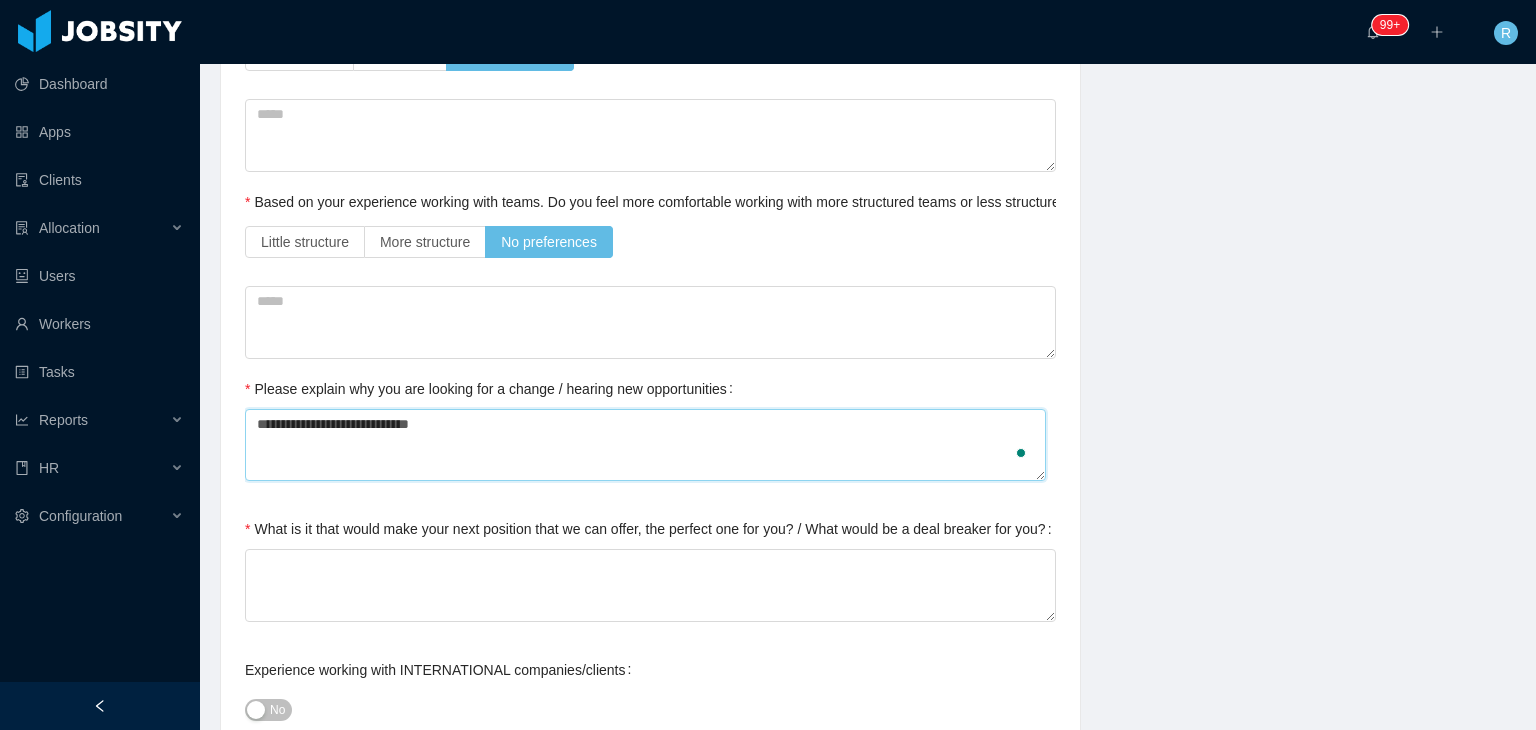 type 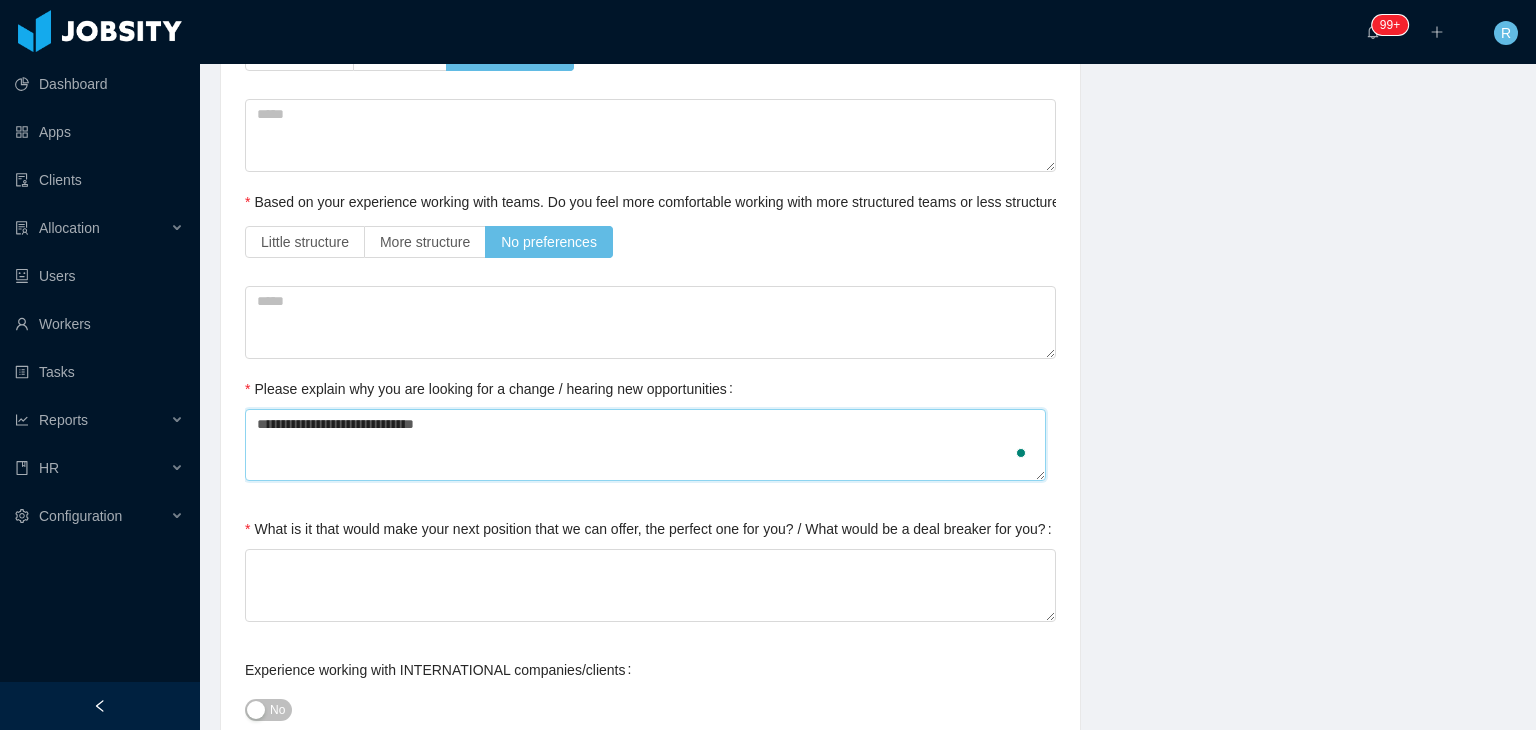 type on "**********" 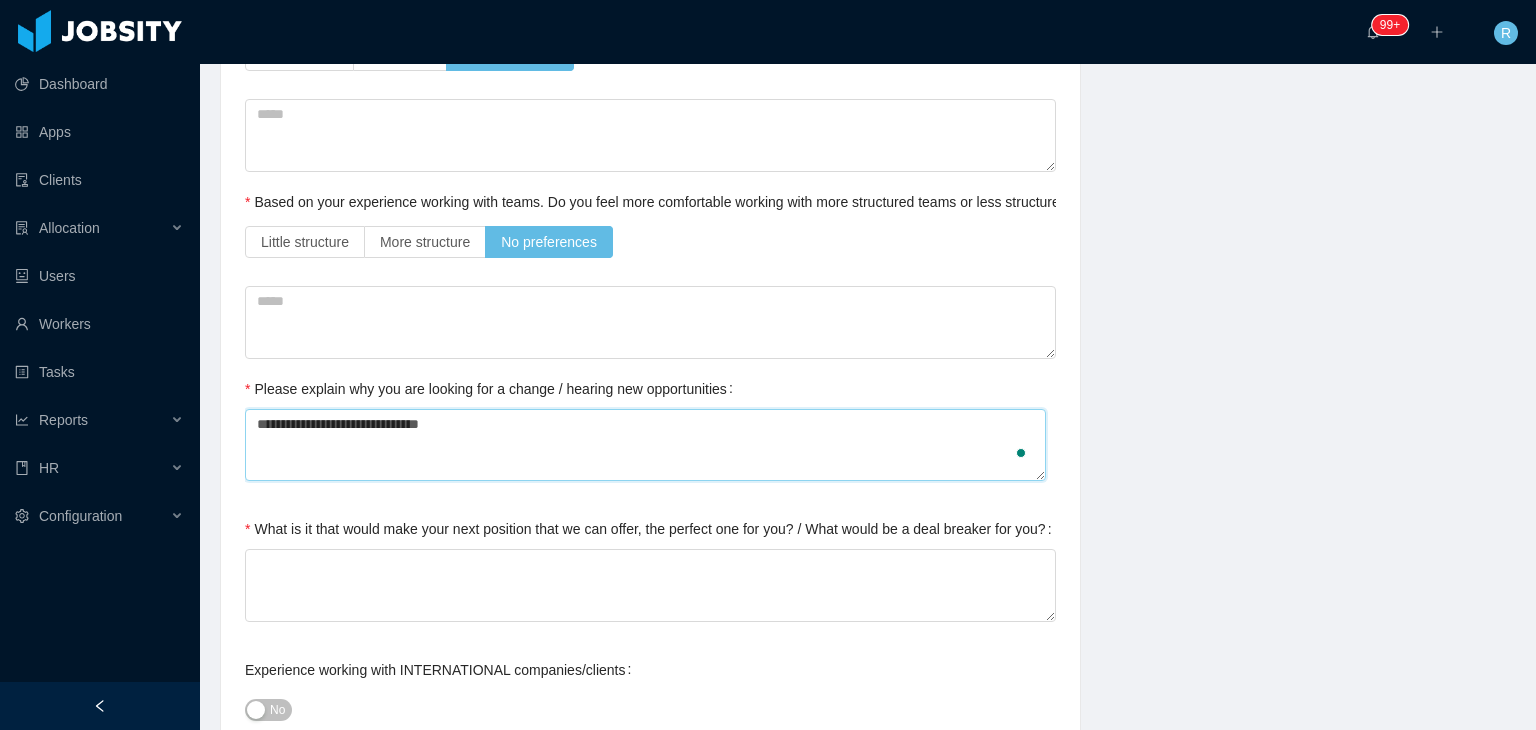 type 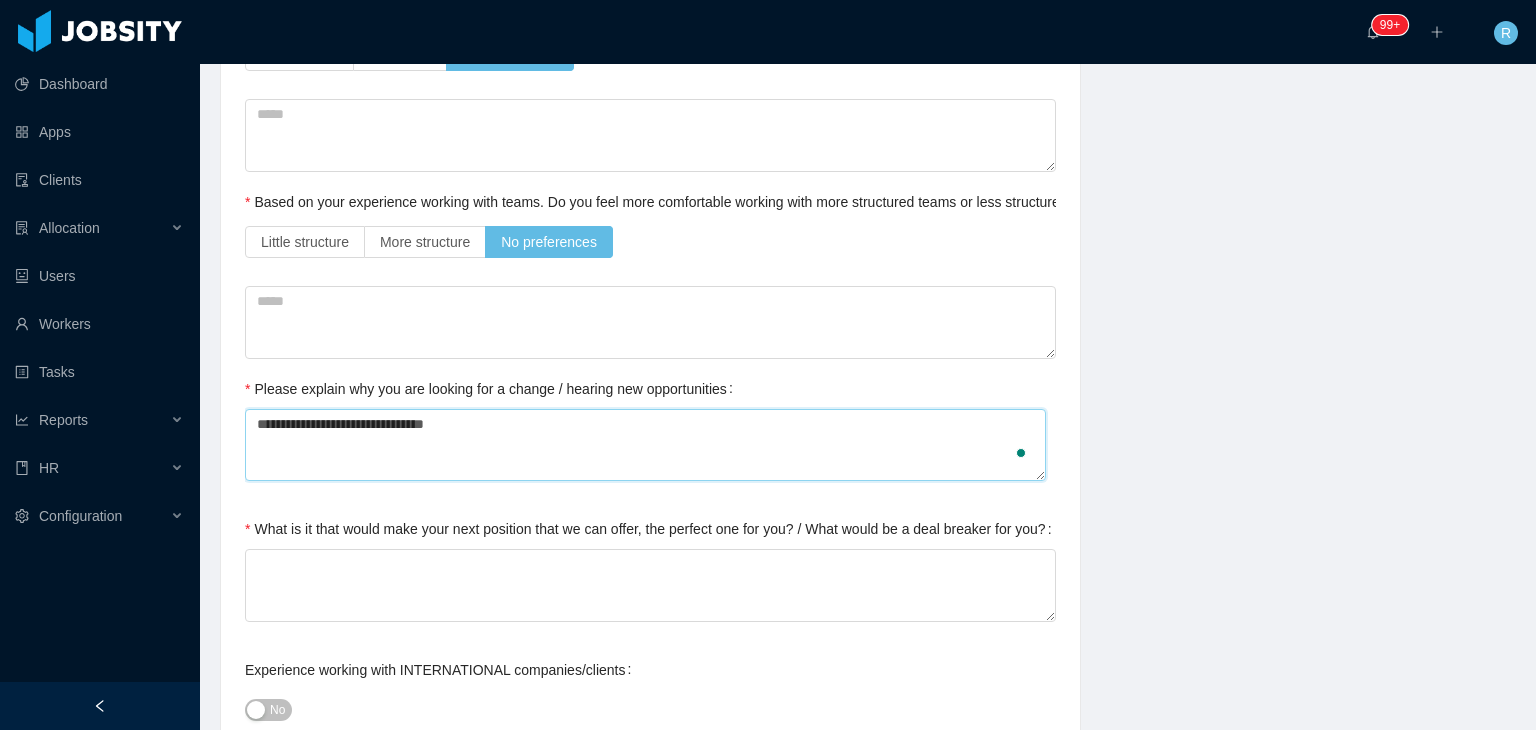 type 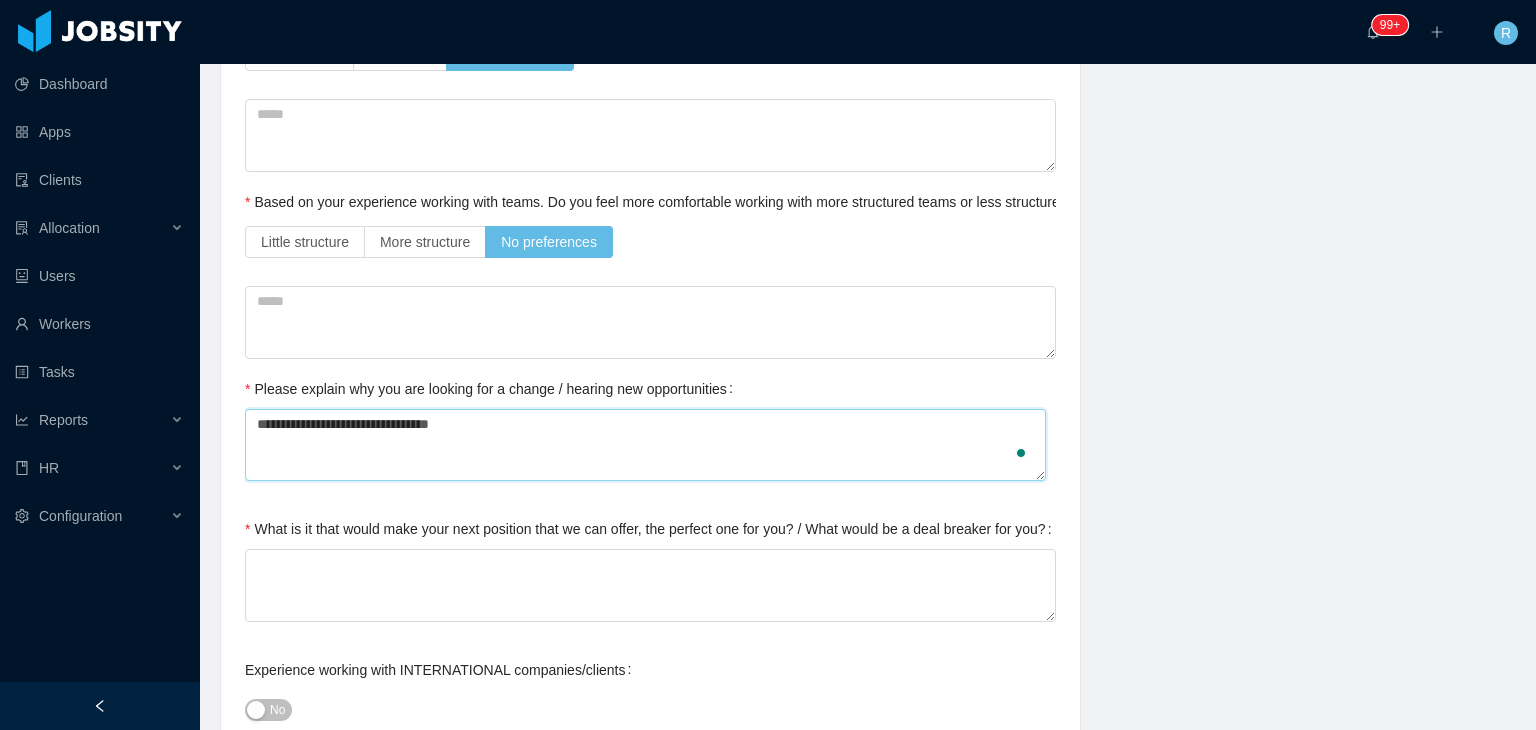 type 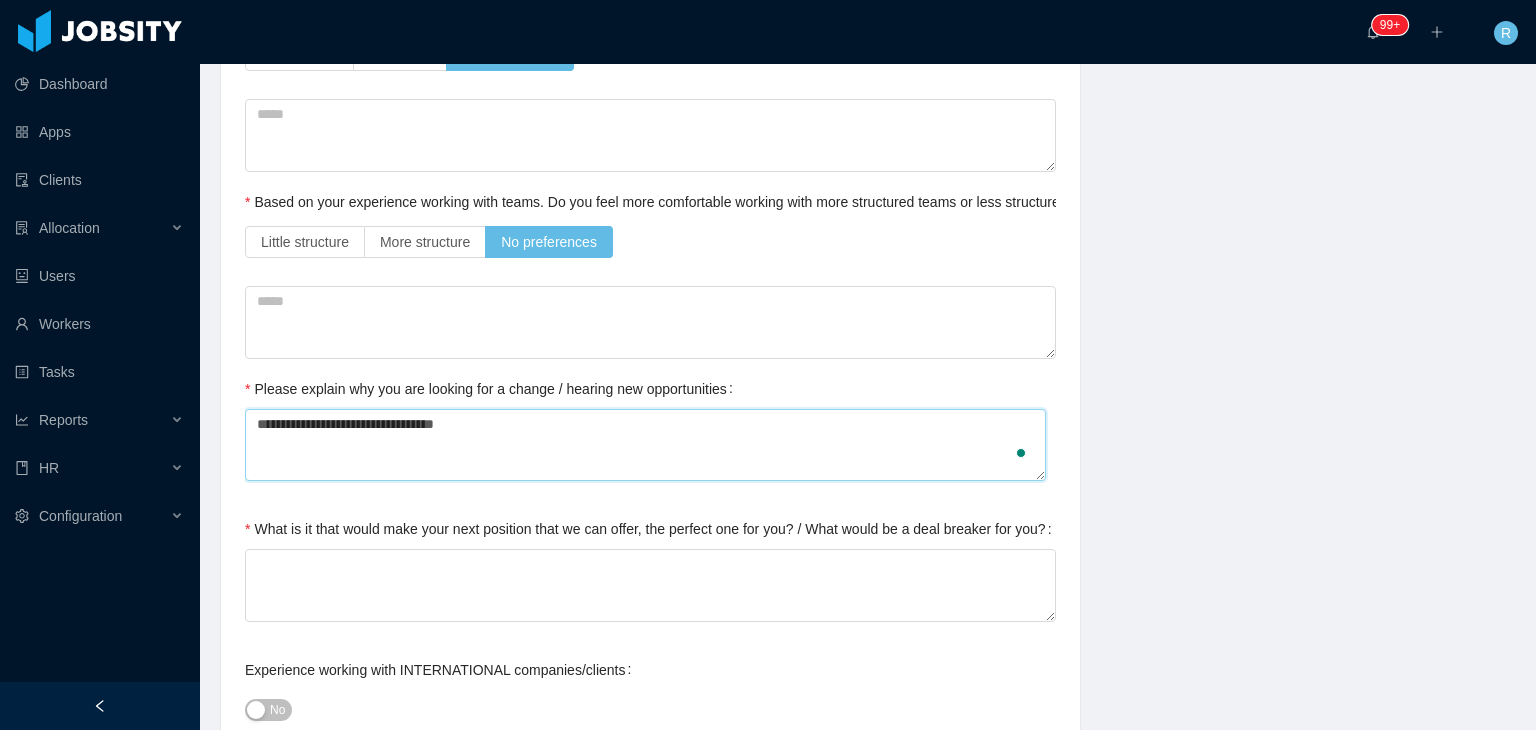 type 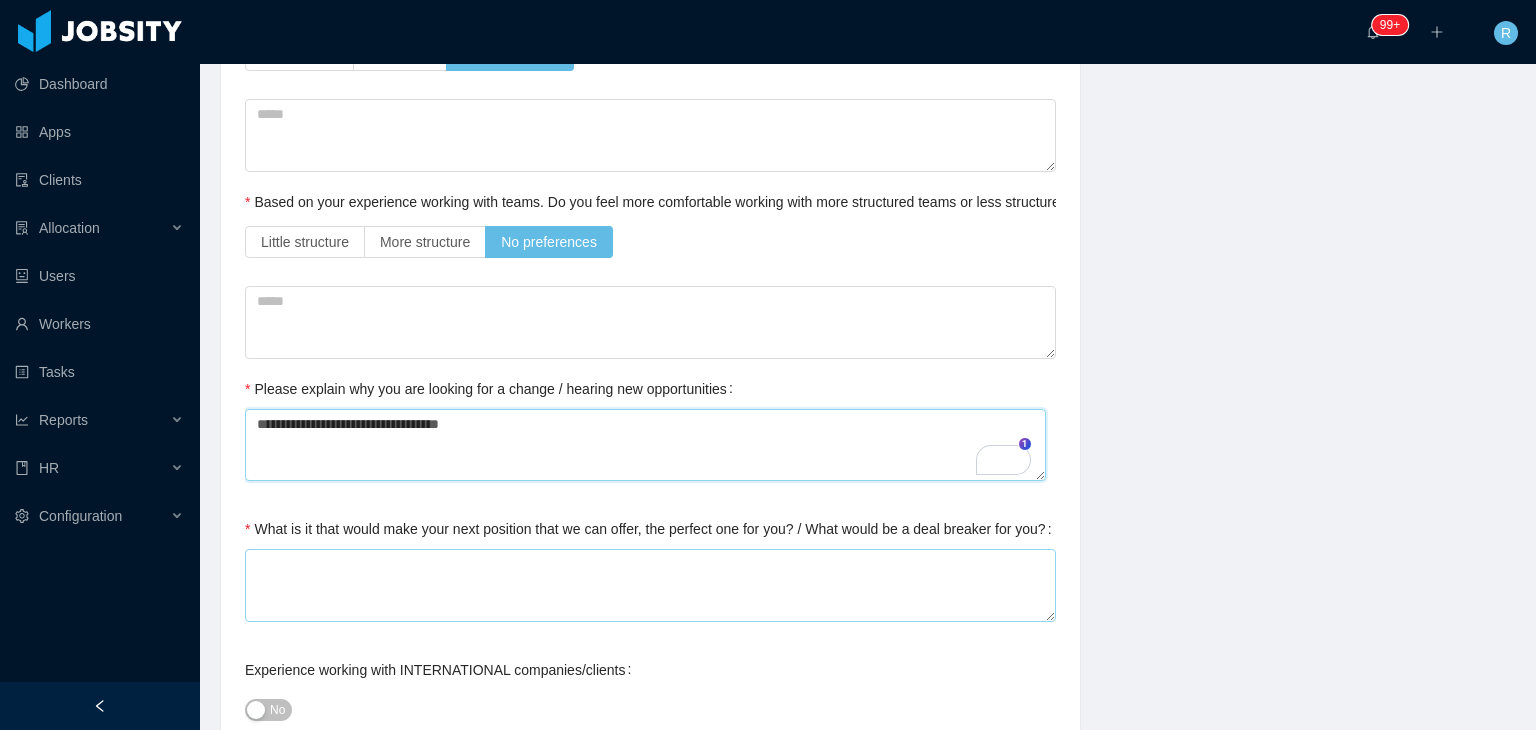 type on "**********" 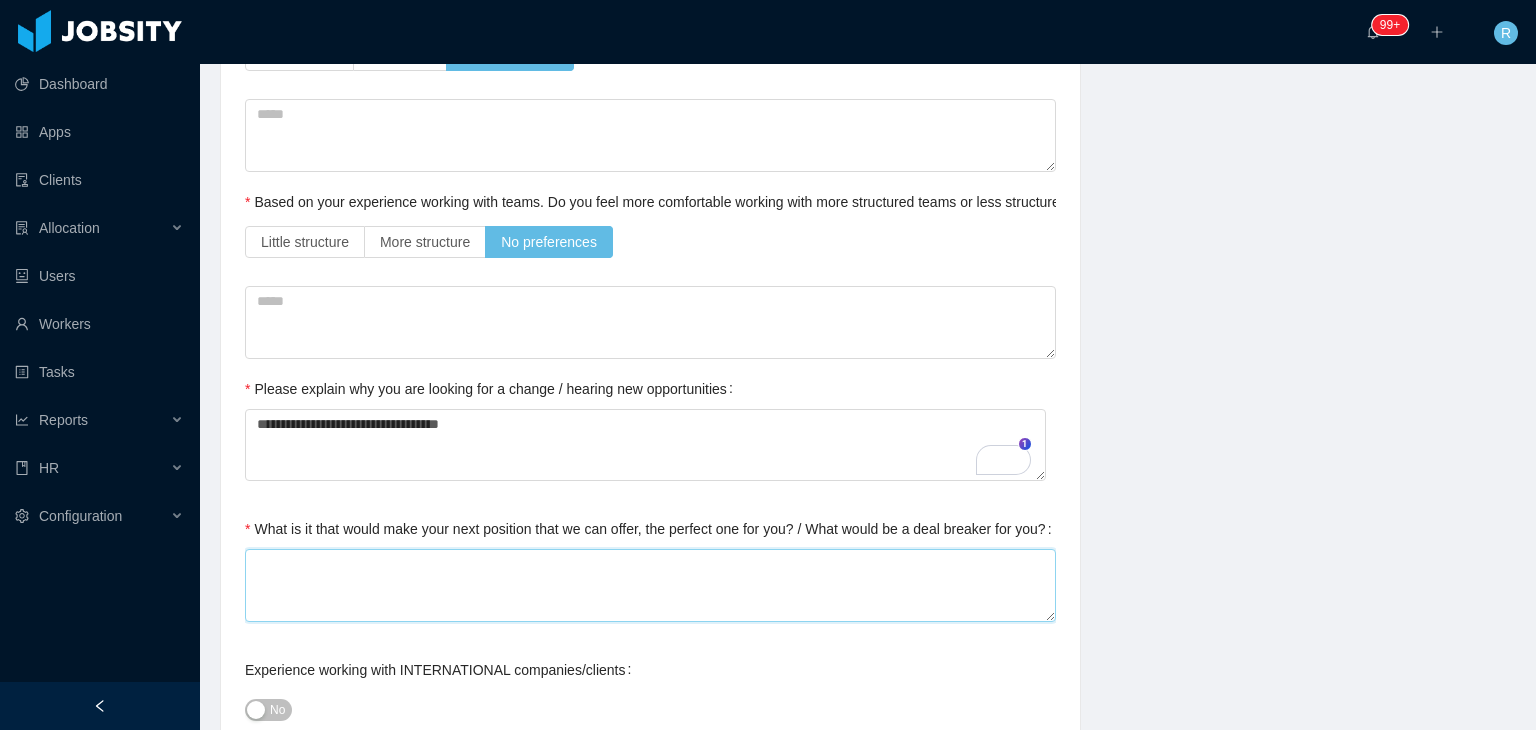 click on "What is it that would make your next position that we can offer, the perfect one for you? / What would be a deal breaker for you?" at bounding box center (650, 585) 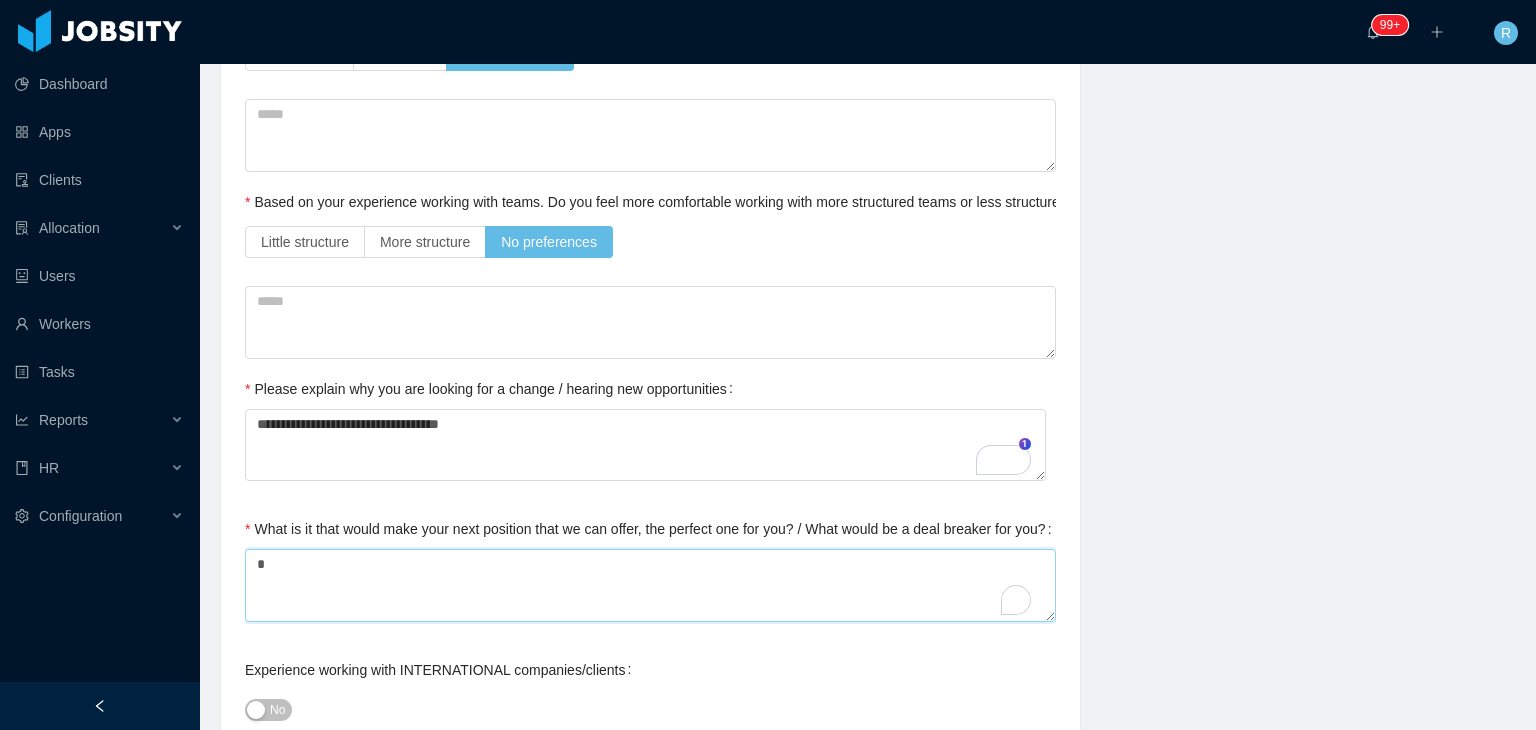 type 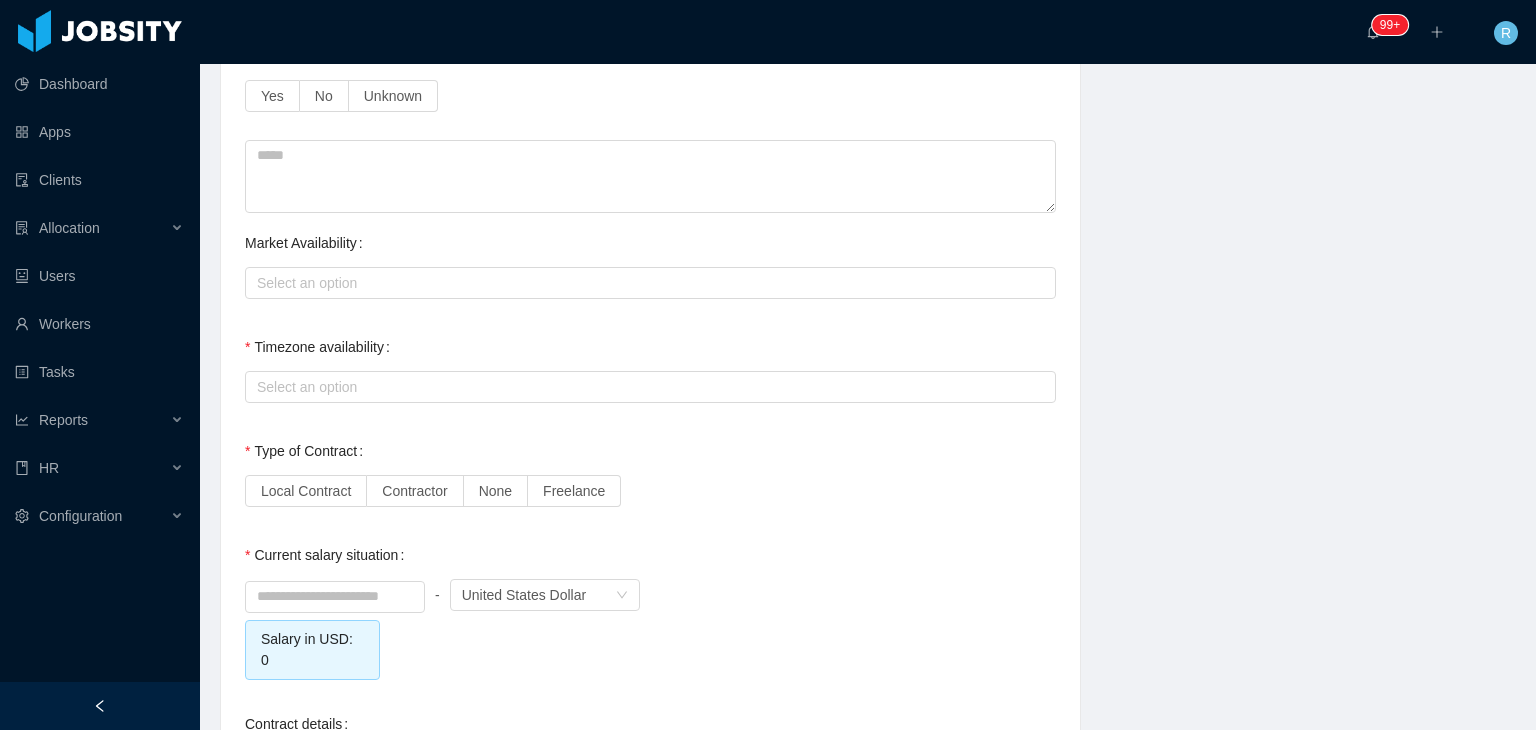 scroll, scrollTop: 1375, scrollLeft: 0, axis: vertical 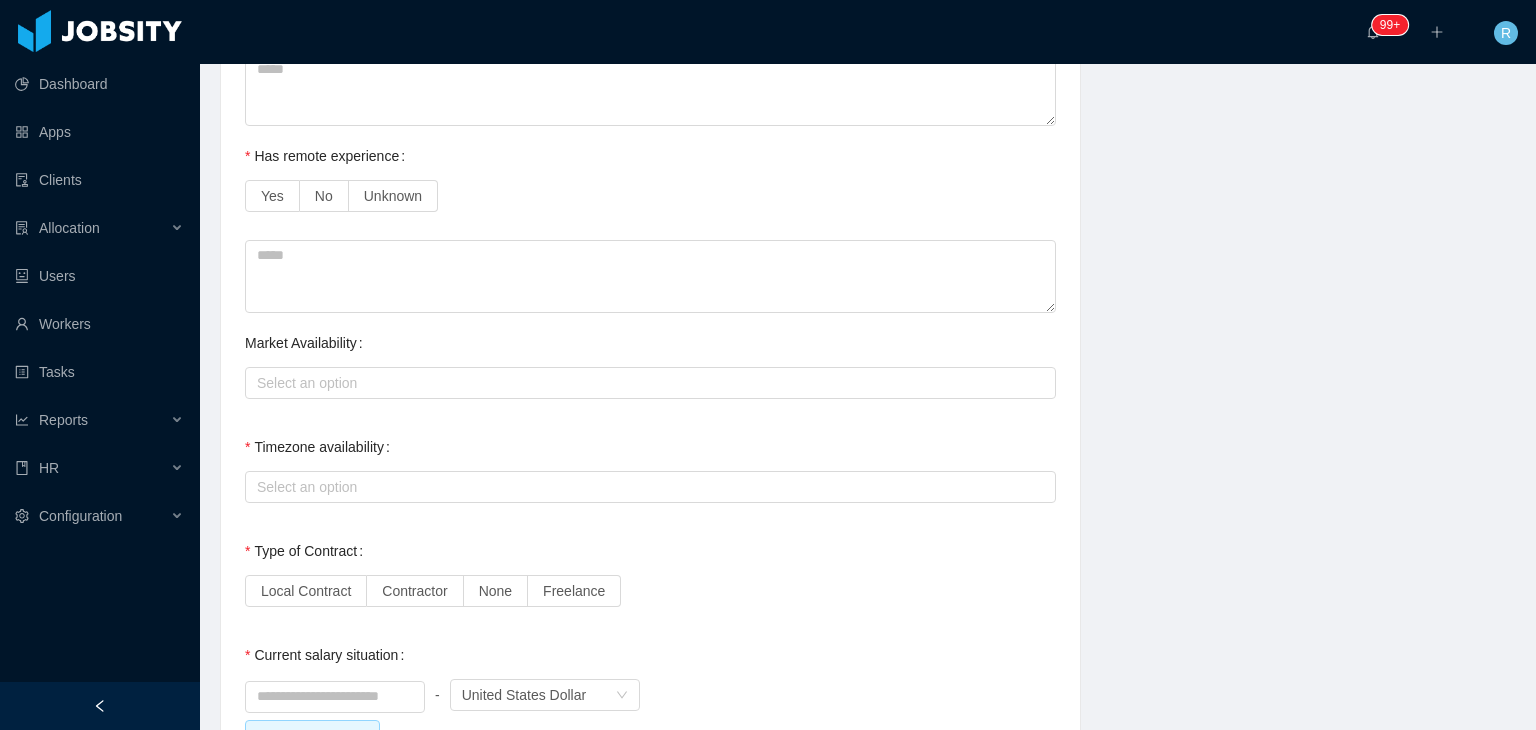 click on "Yes" at bounding box center (272, 196) 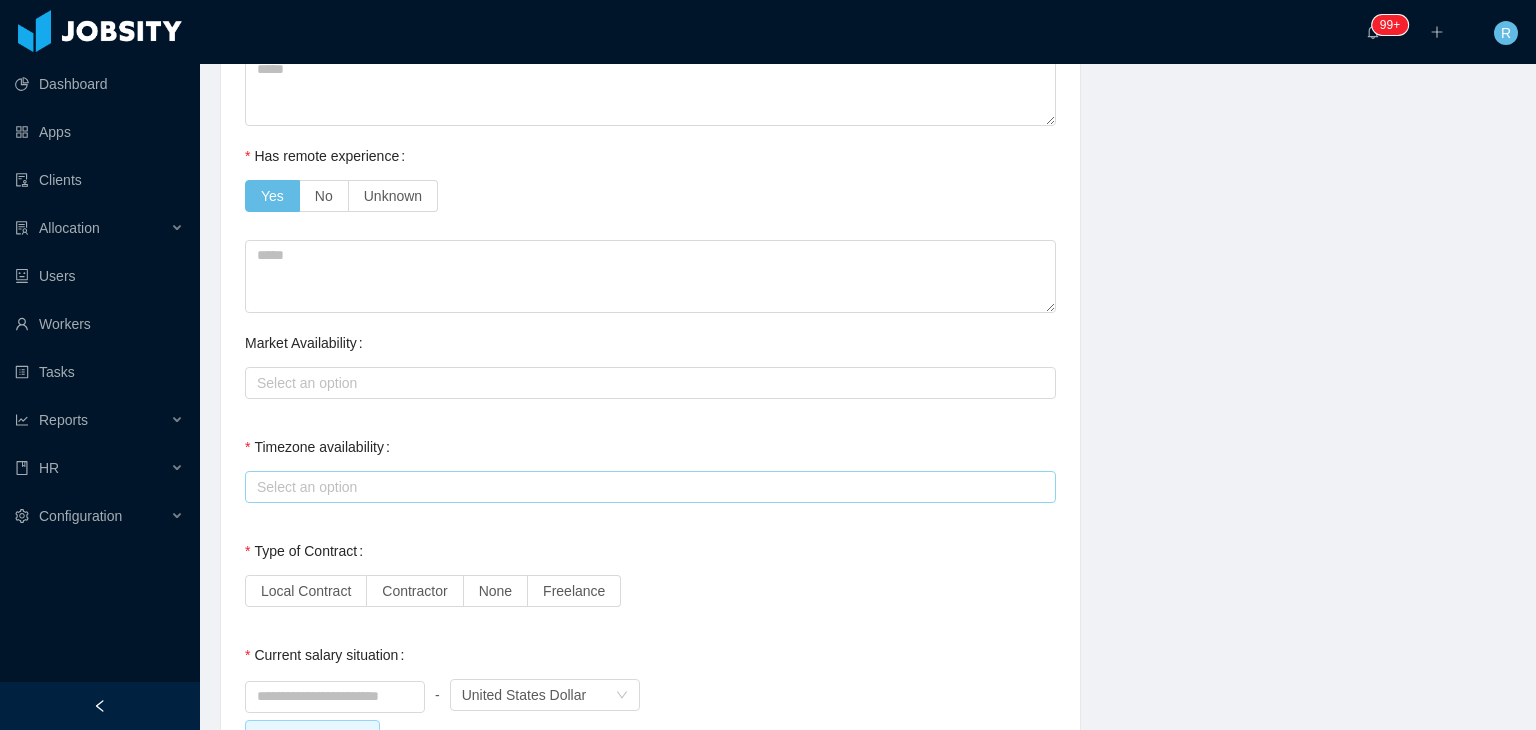 click on "Select an option" at bounding box center (650, 487) 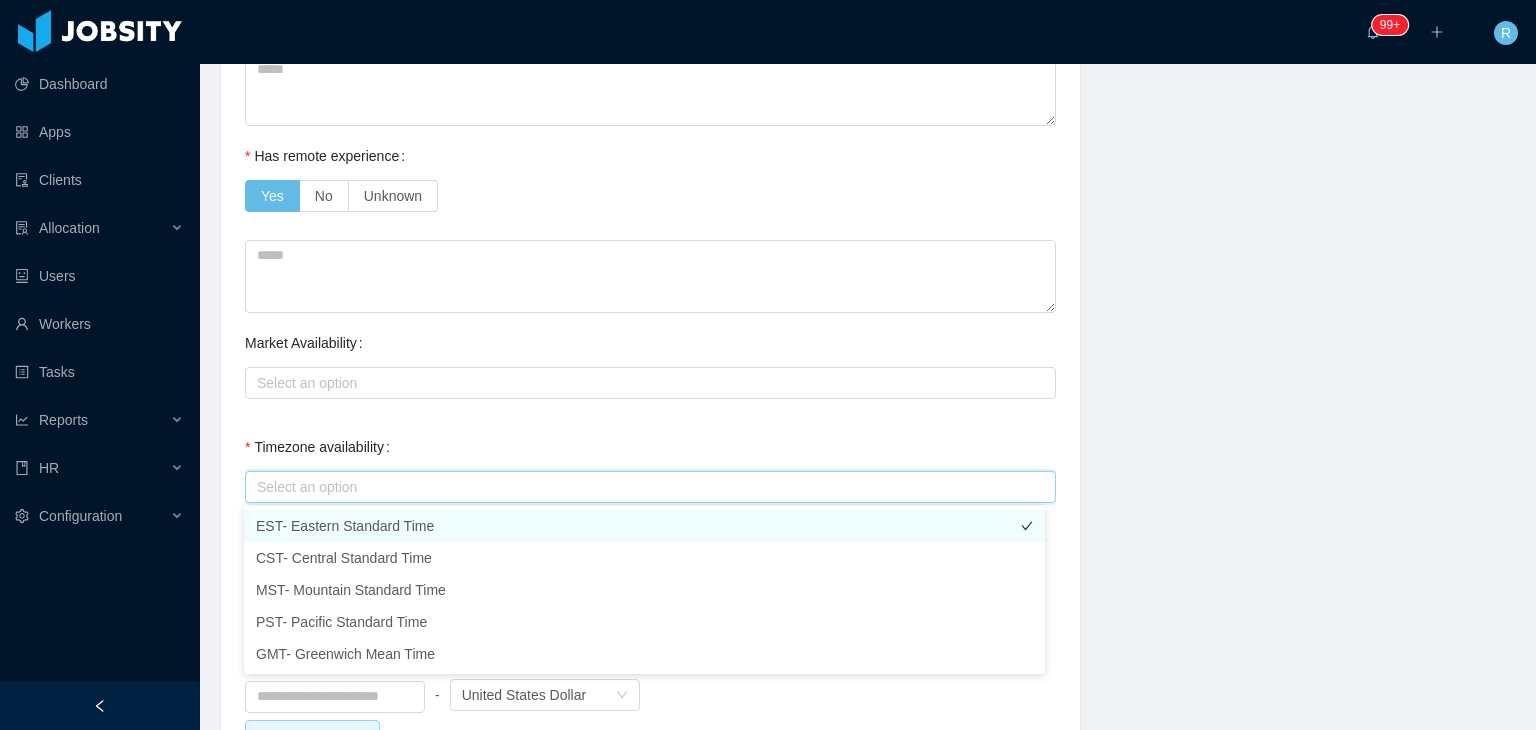click on "EST- Eastern Standard Time" at bounding box center [644, 526] 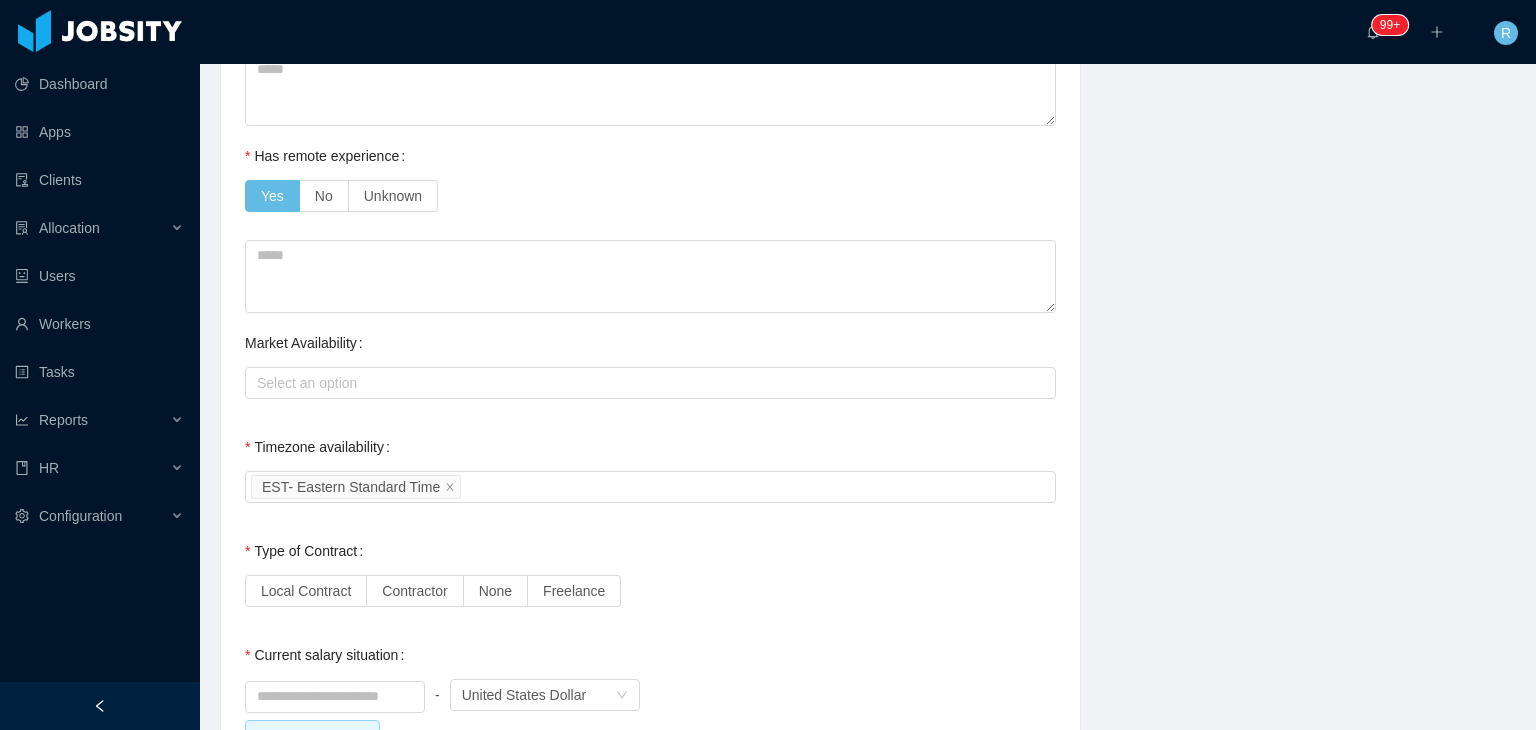 click on "Timezone availability" at bounding box center [321, 447] 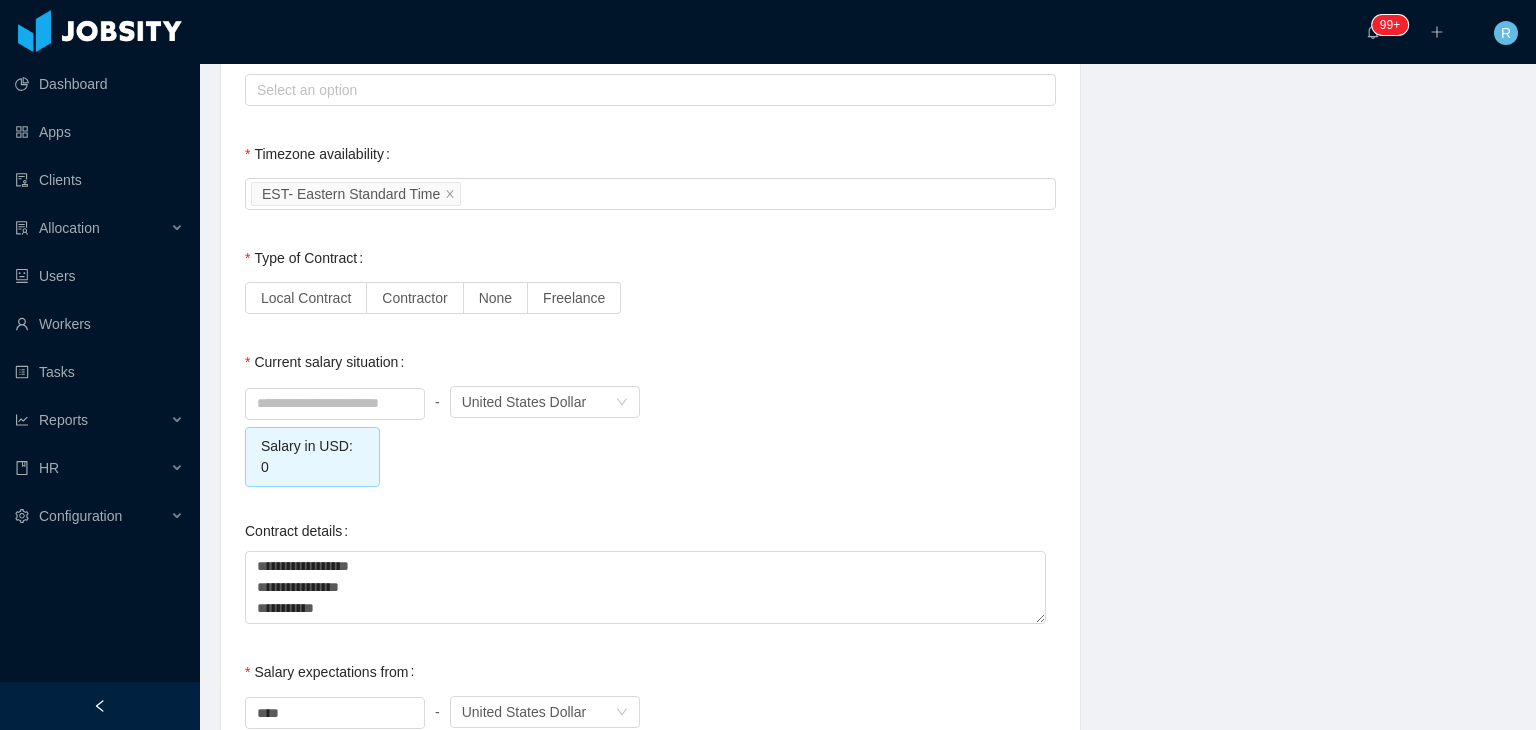 scroll, scrollTop: 1675, scrollLeft: 0, axis: vertical 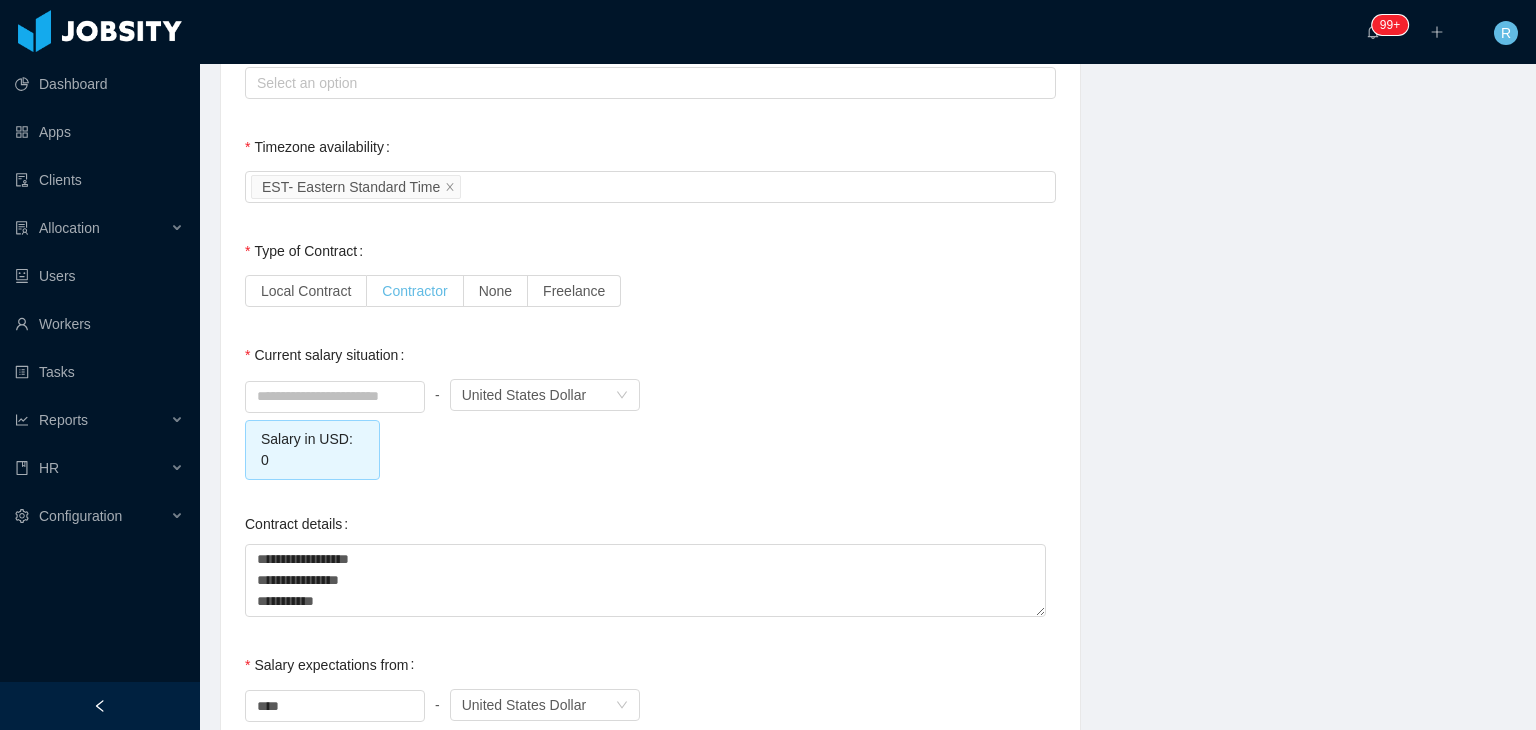 click on "Contractor" at bounding box center [414, 291] 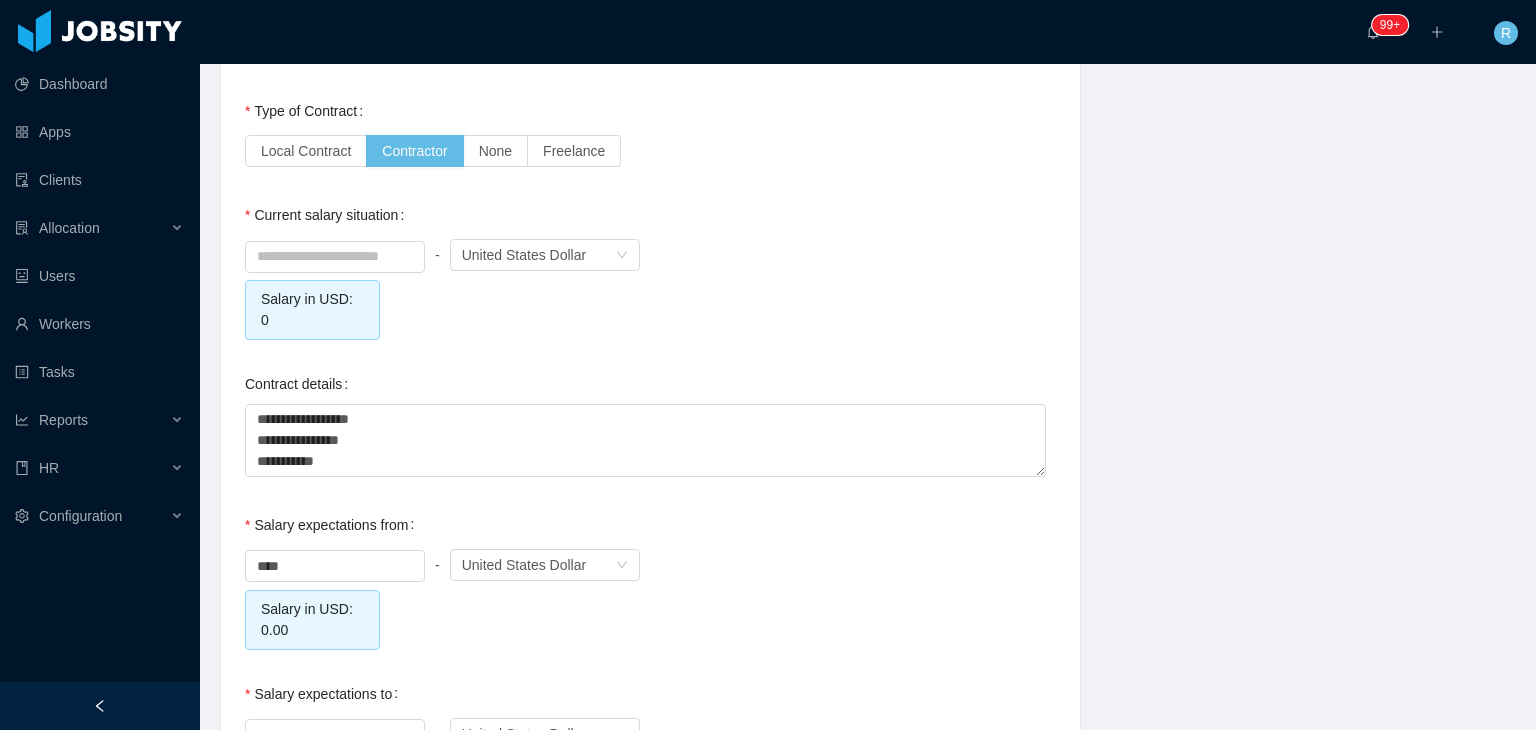 scroll, scrollTop: 1831, scrollLeft: 0, axis: vertical 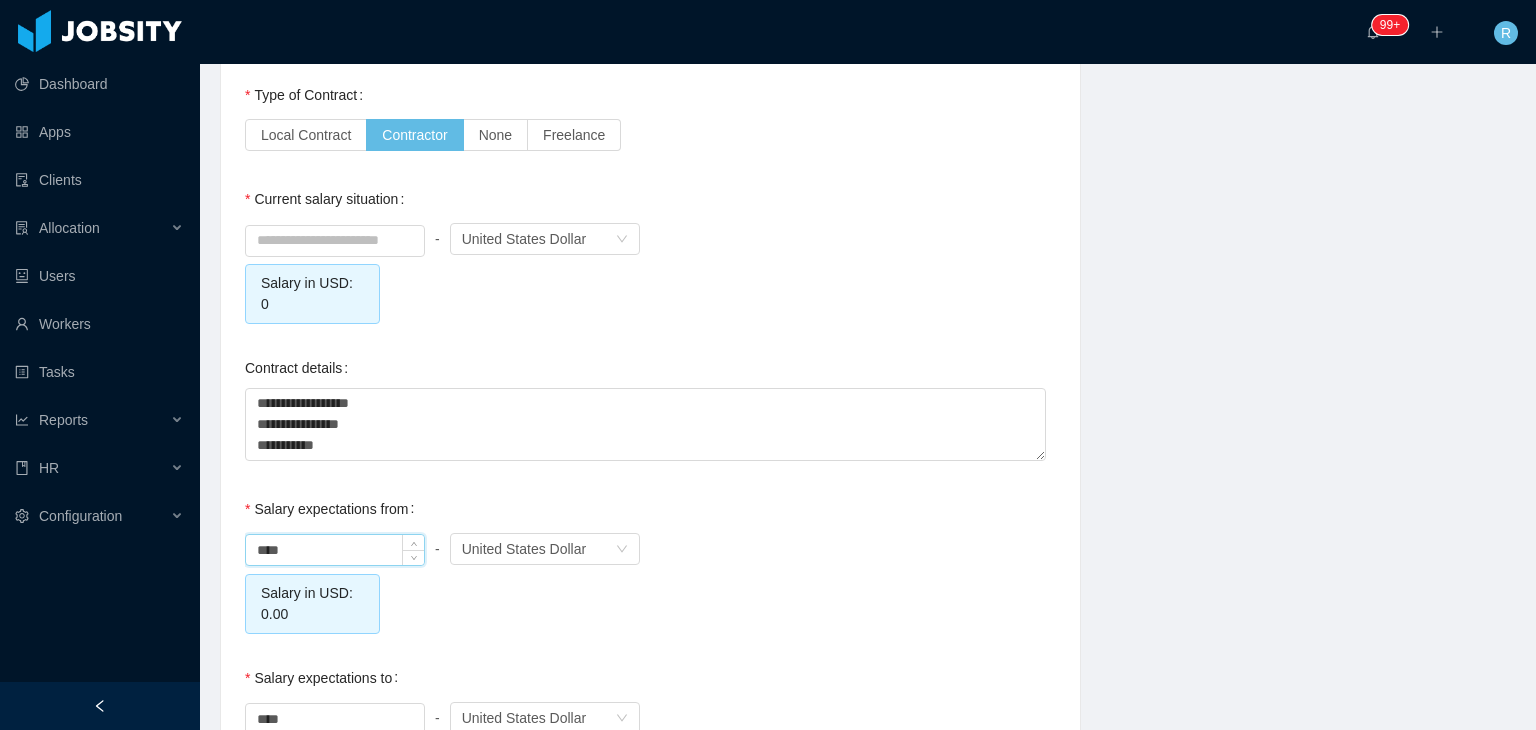 click on "****" at bounding box center [335, 550] 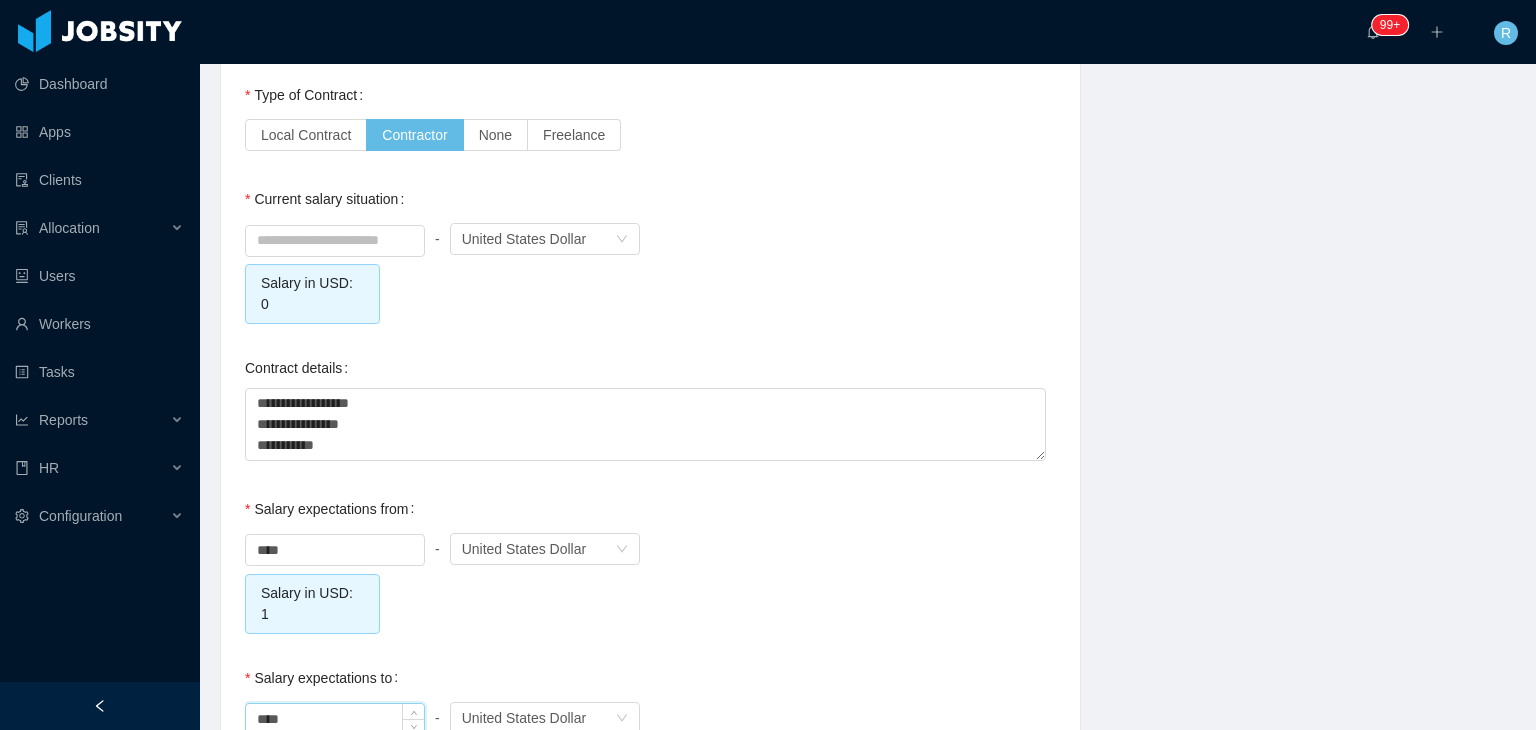 click on "****" at bounding box center (335, 719) 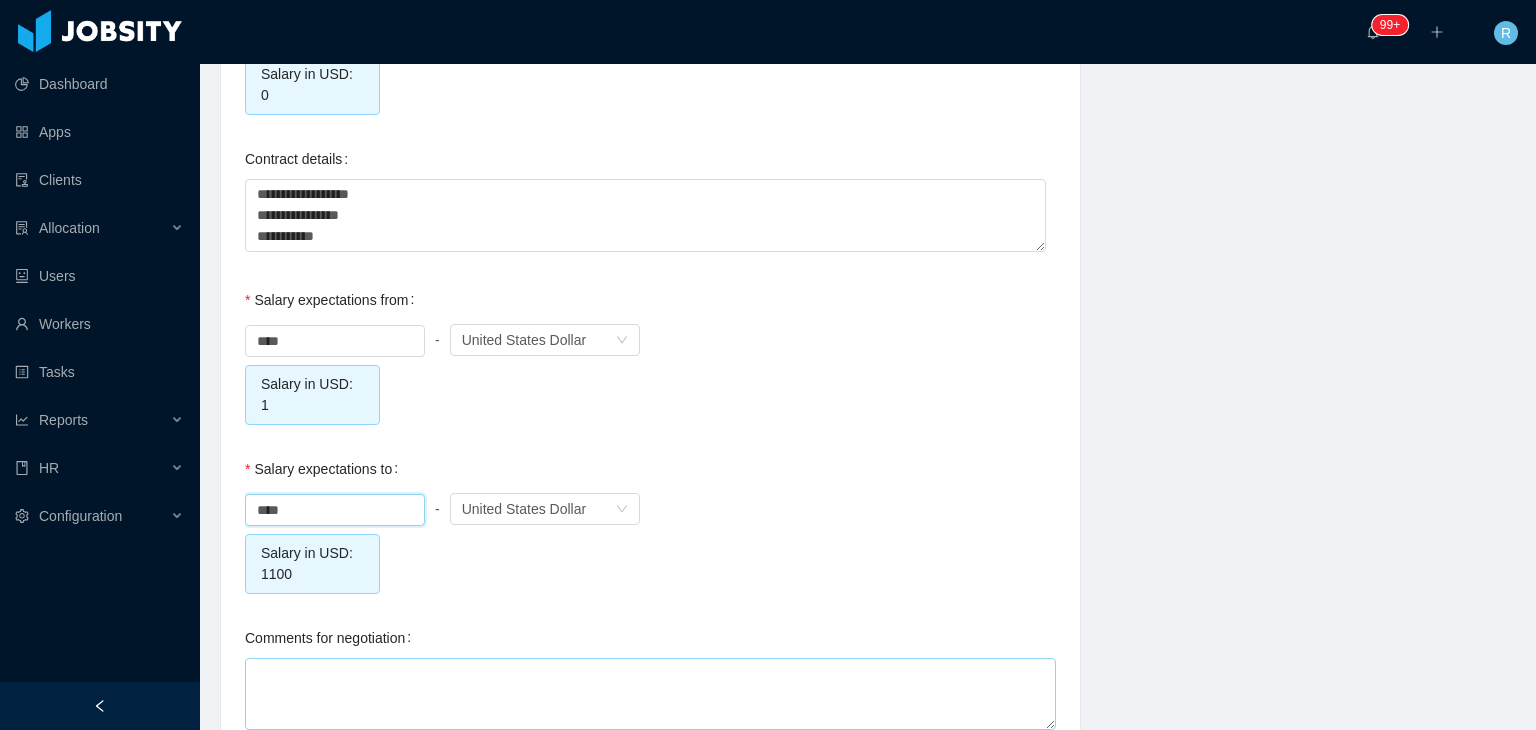 scroll, scrollTop: 2064, scrollLeft: 0, axis: vertical 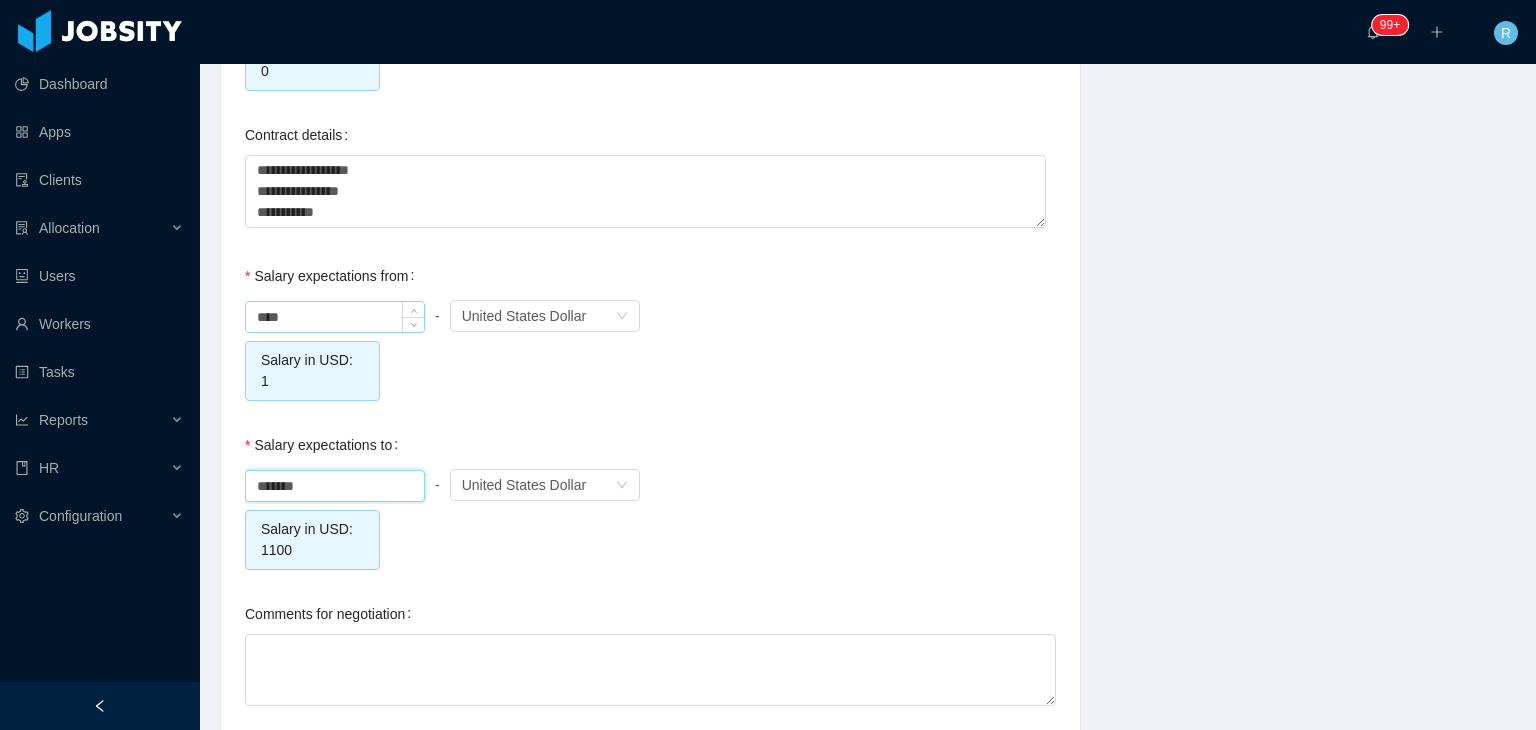click on "****" at bounding box center [335, 317] 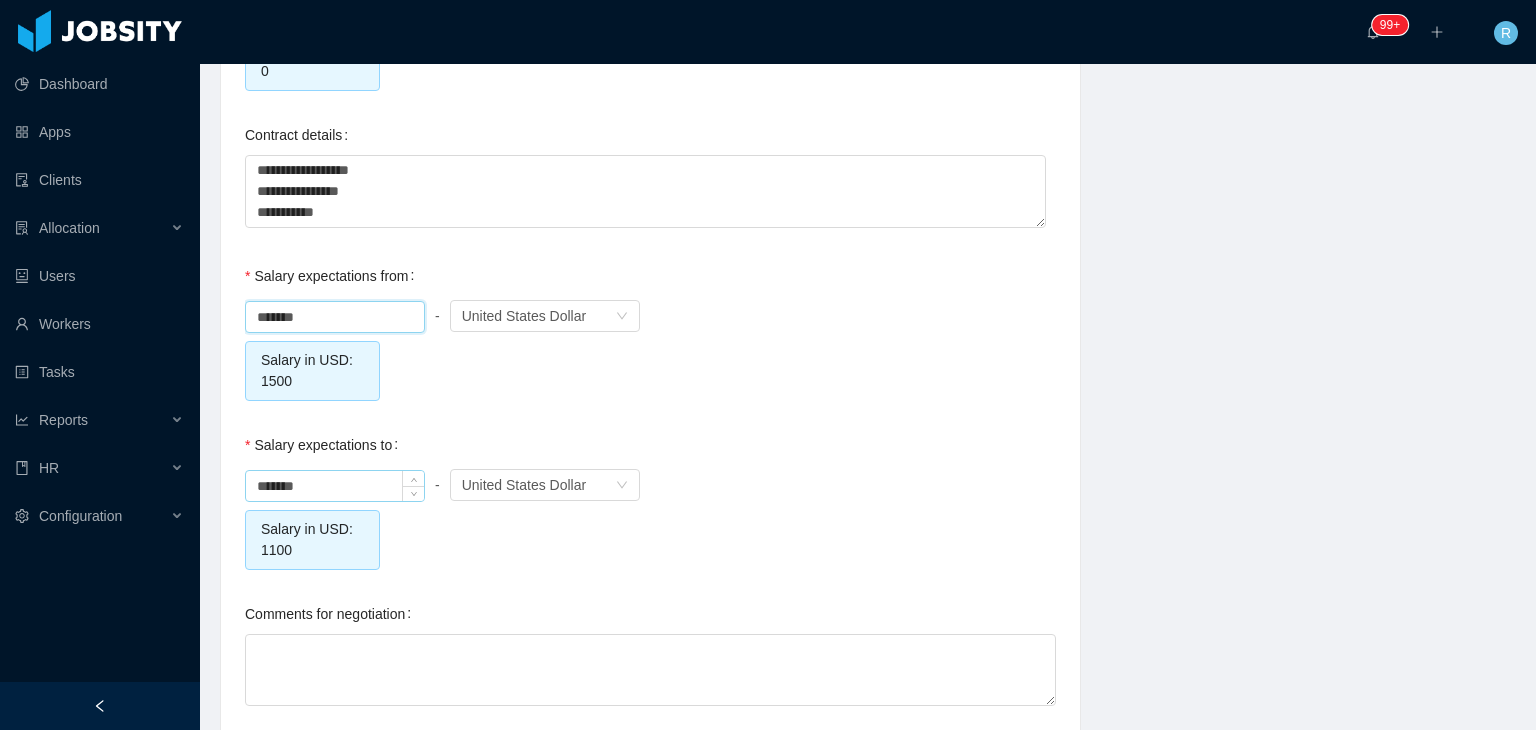 click on "*******" at bounding box center (335, 486) 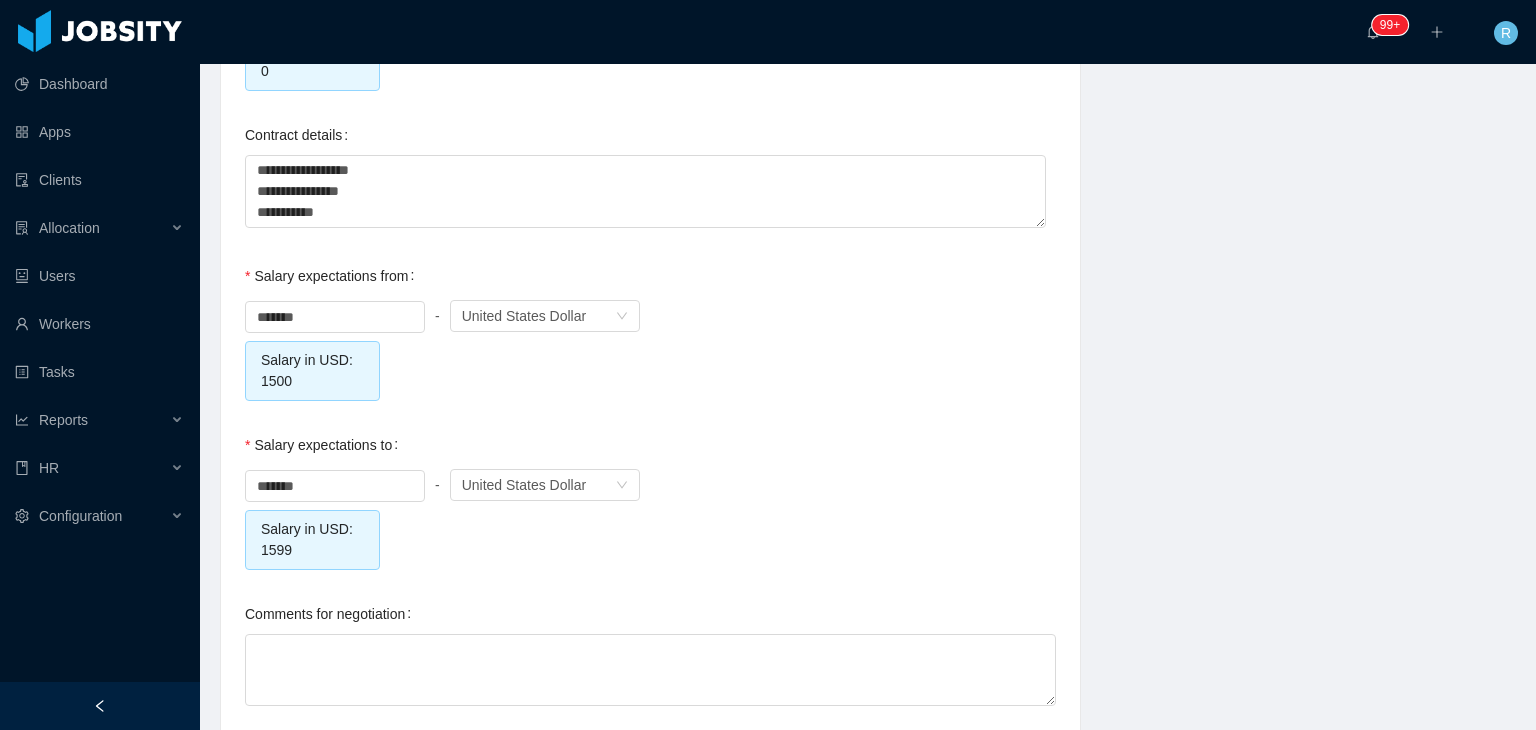 click on "Salary expectations to ******* - Currency United States Dollar   Salary in USD: 1599" at bounding box center (650, 497) 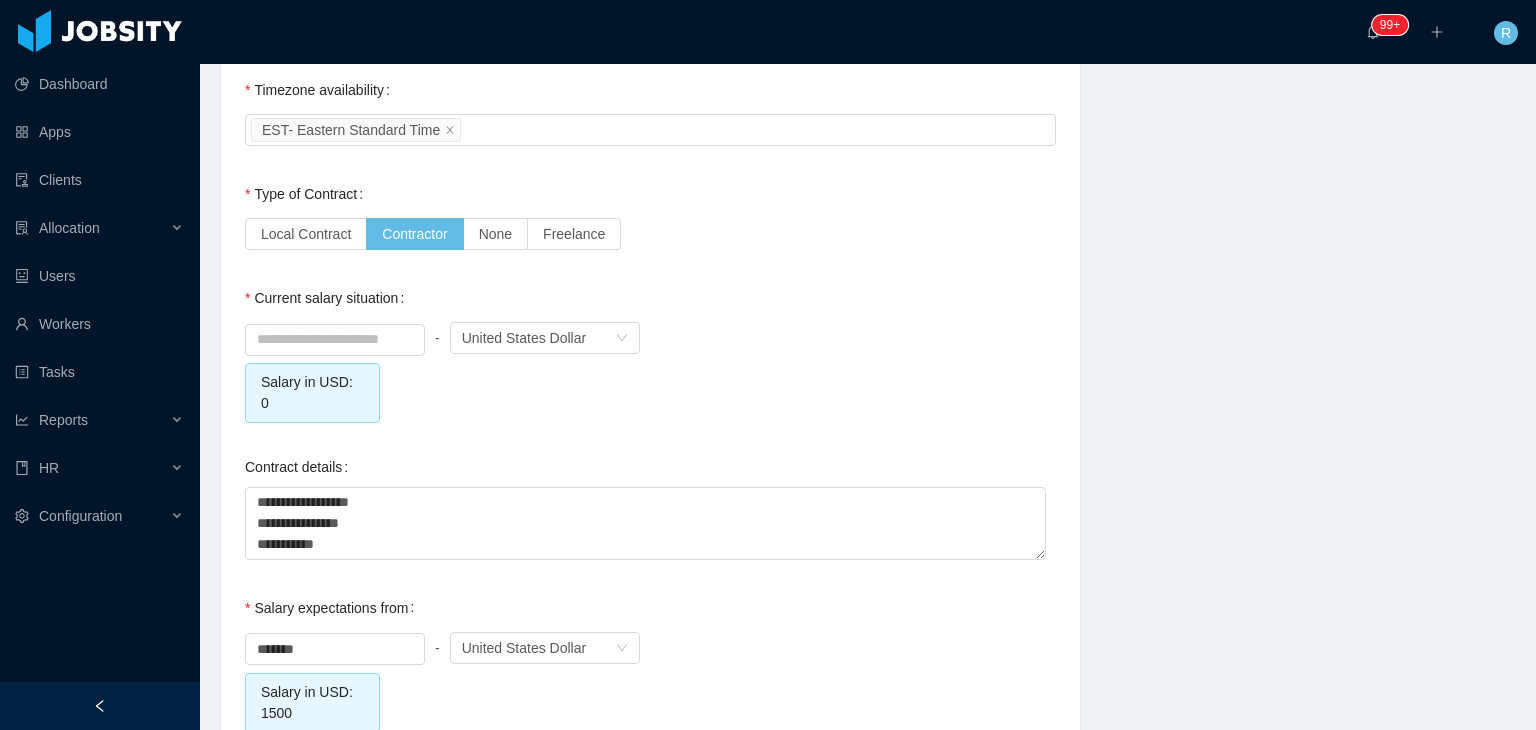 scroll, scrollTop: 1731, scrollLeft: 0, axis: vertical 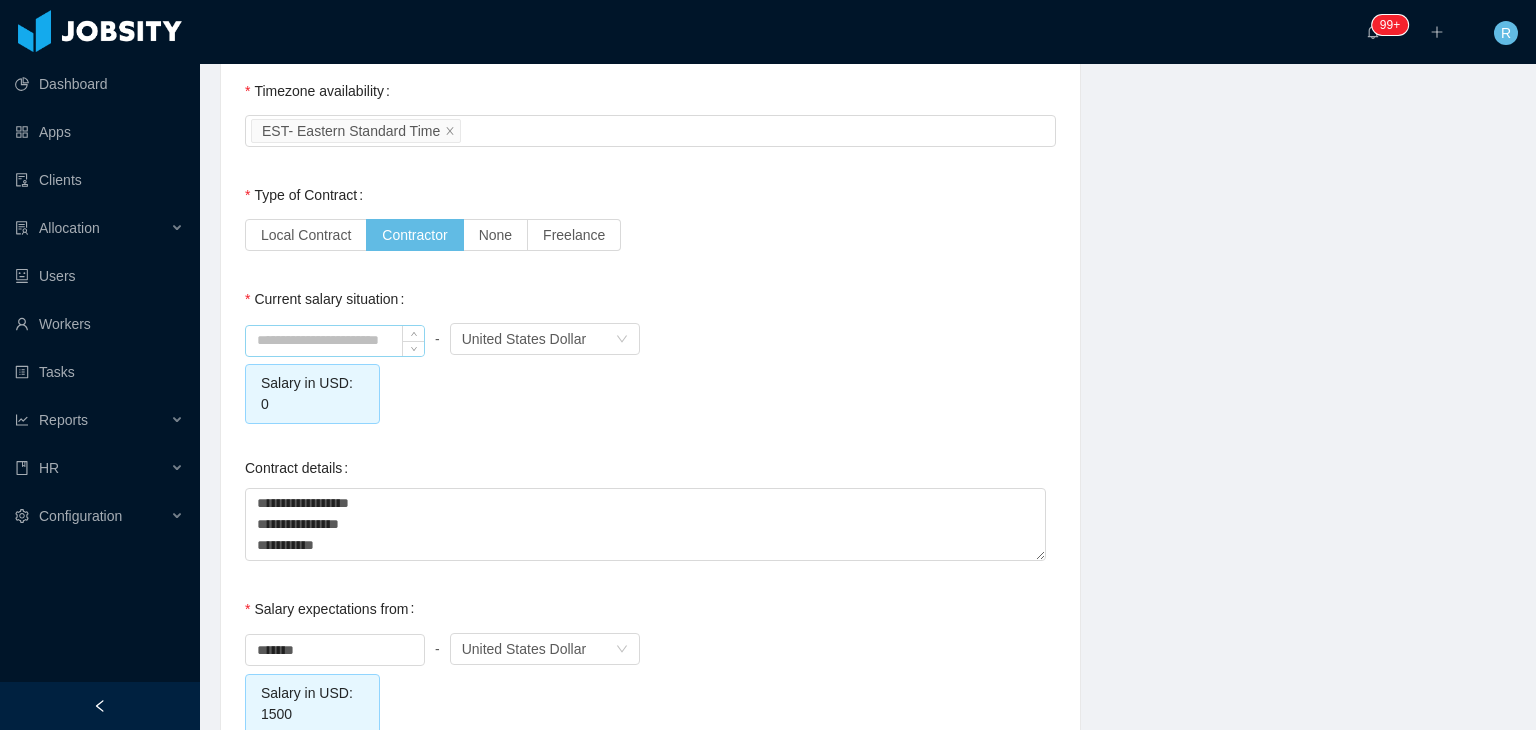 click at bounding box center (335, 341) 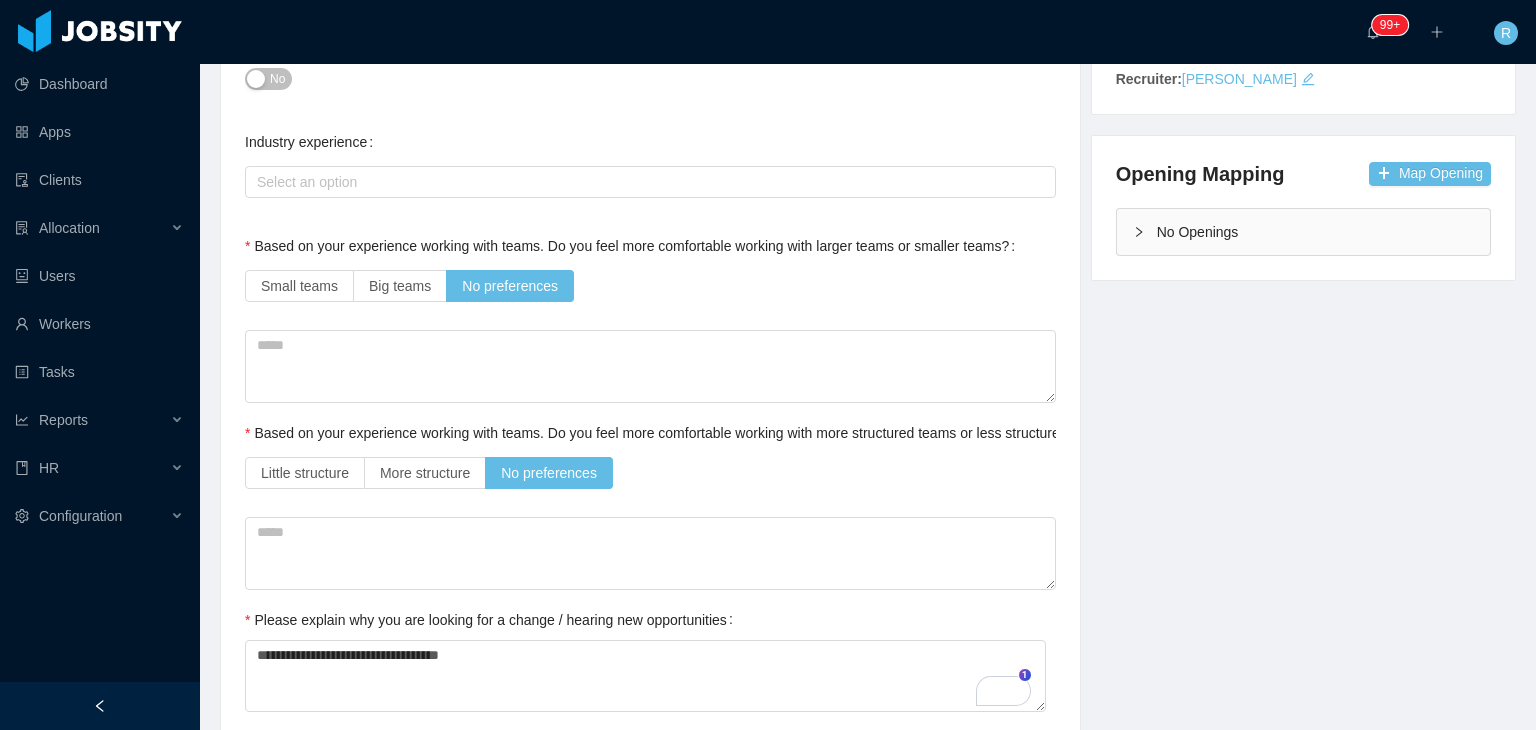 scroll, scrollTop: 0, scrollLeft: 0, axis: both 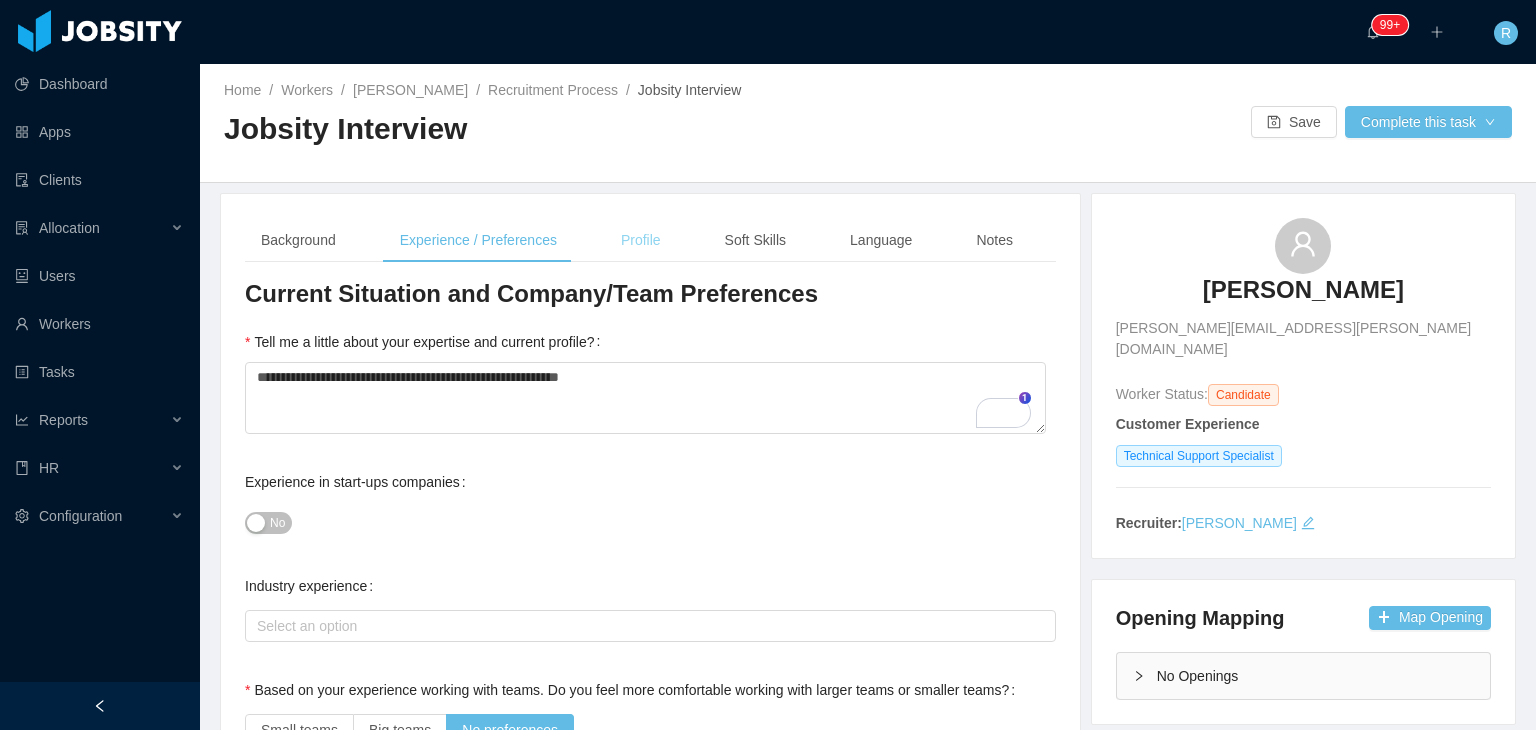 click on "Profile" at bounding box center [641, 240] 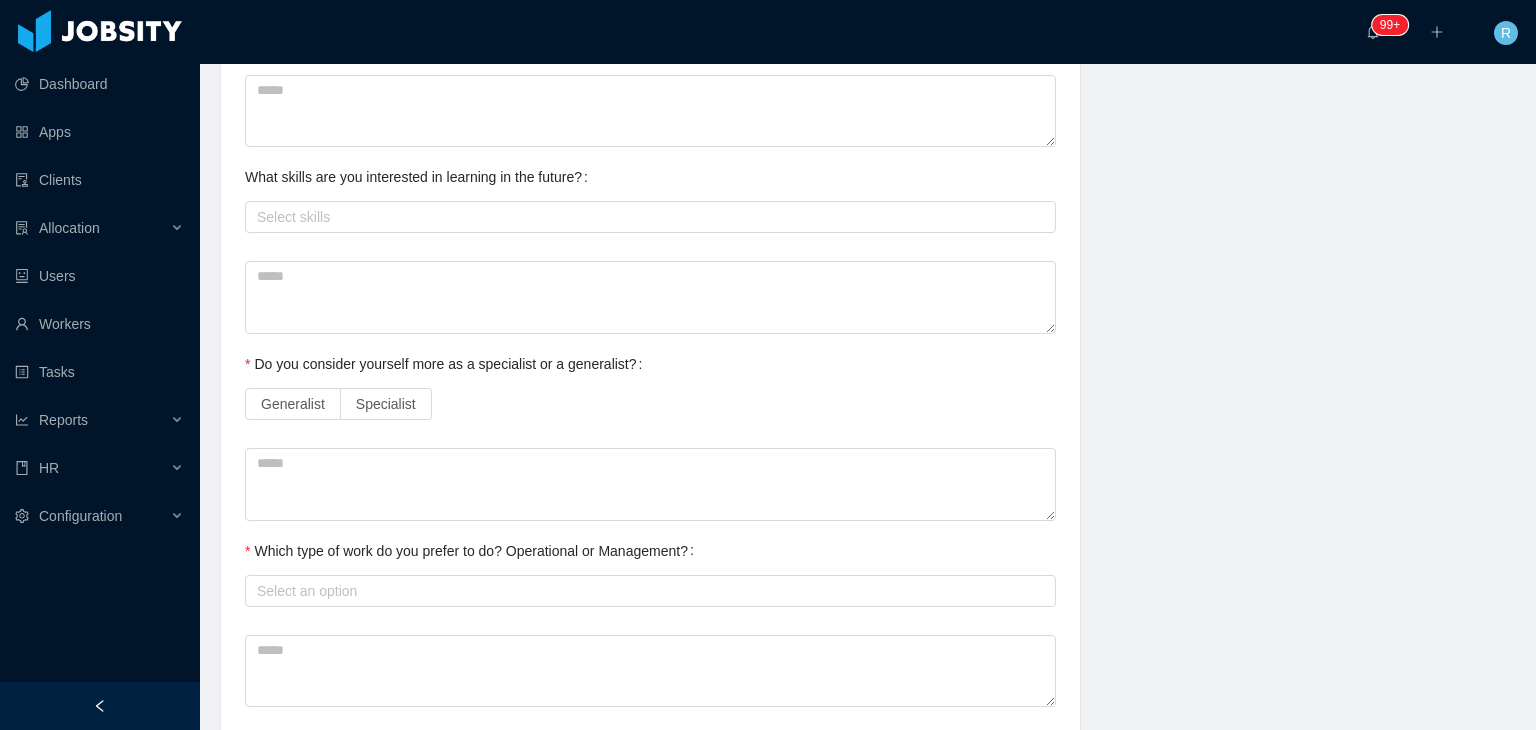scroll, scrollTop: 914, scrollLeft: 0, axis: vertical 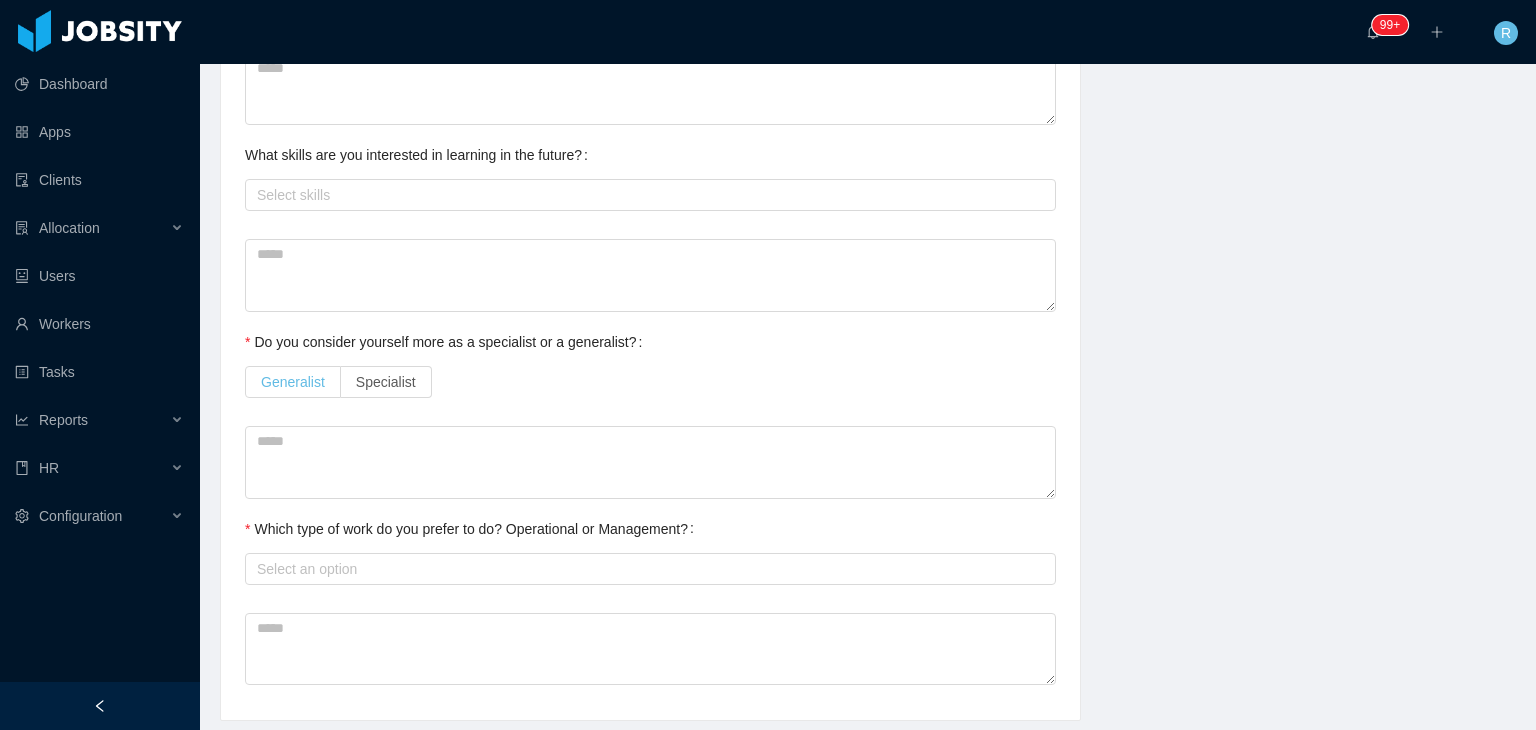 click on "Generalist" at bounding box center [293, 382] 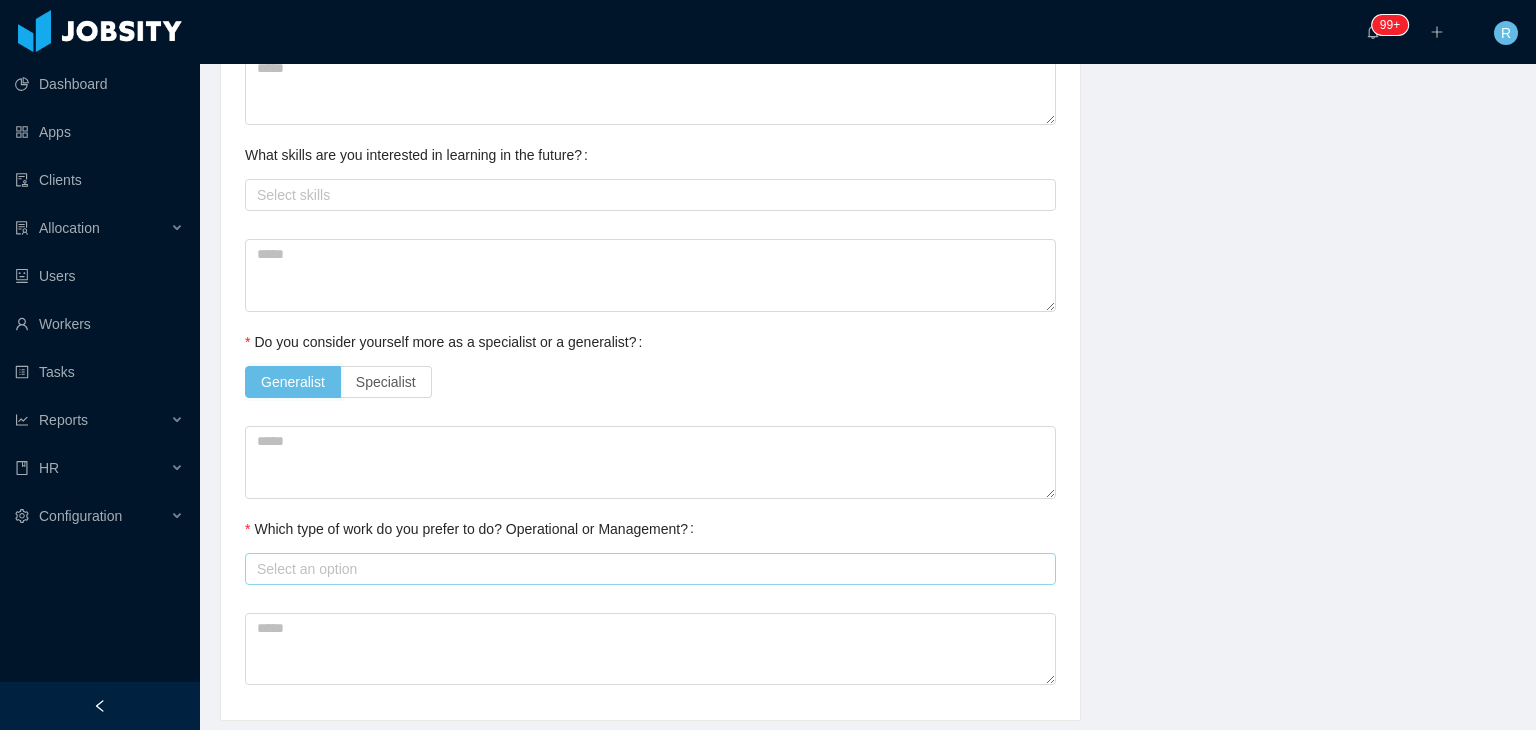 click on "Select an option" at bounding box center (646, 569) 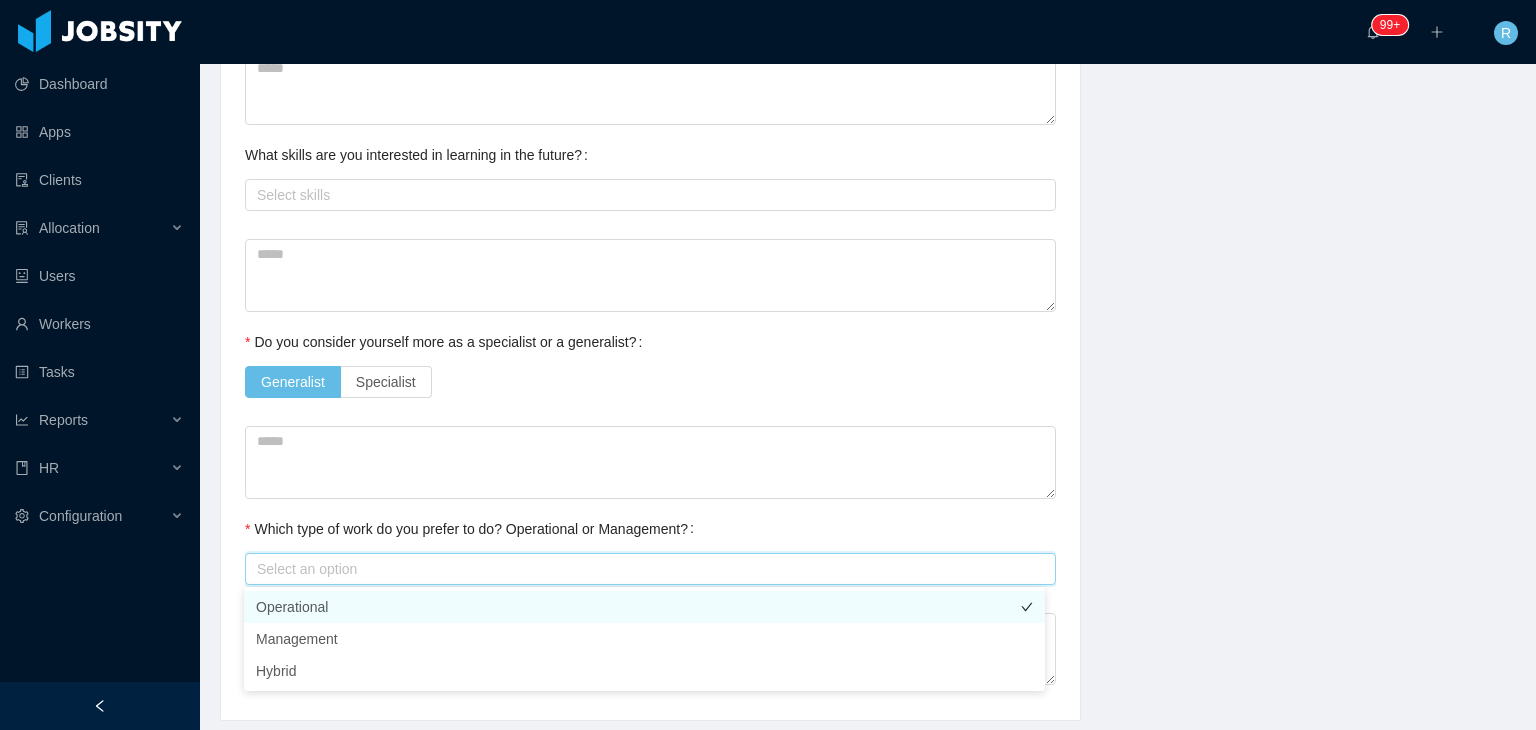 click on "Operational" at bounding box center (644, 607) 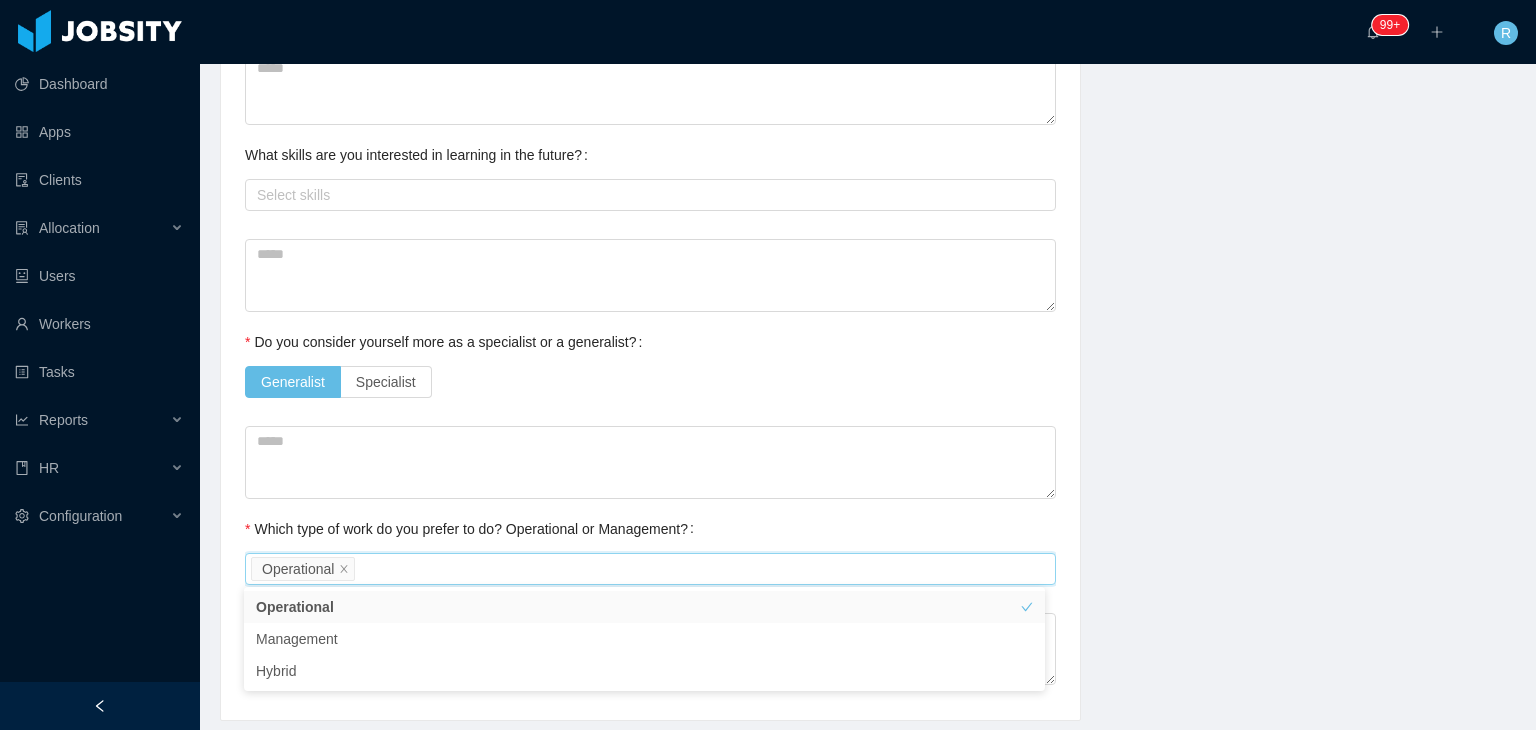 click on "Which type of work do you prefer to do? Operational or Management?" at bounding box center (473, 529) 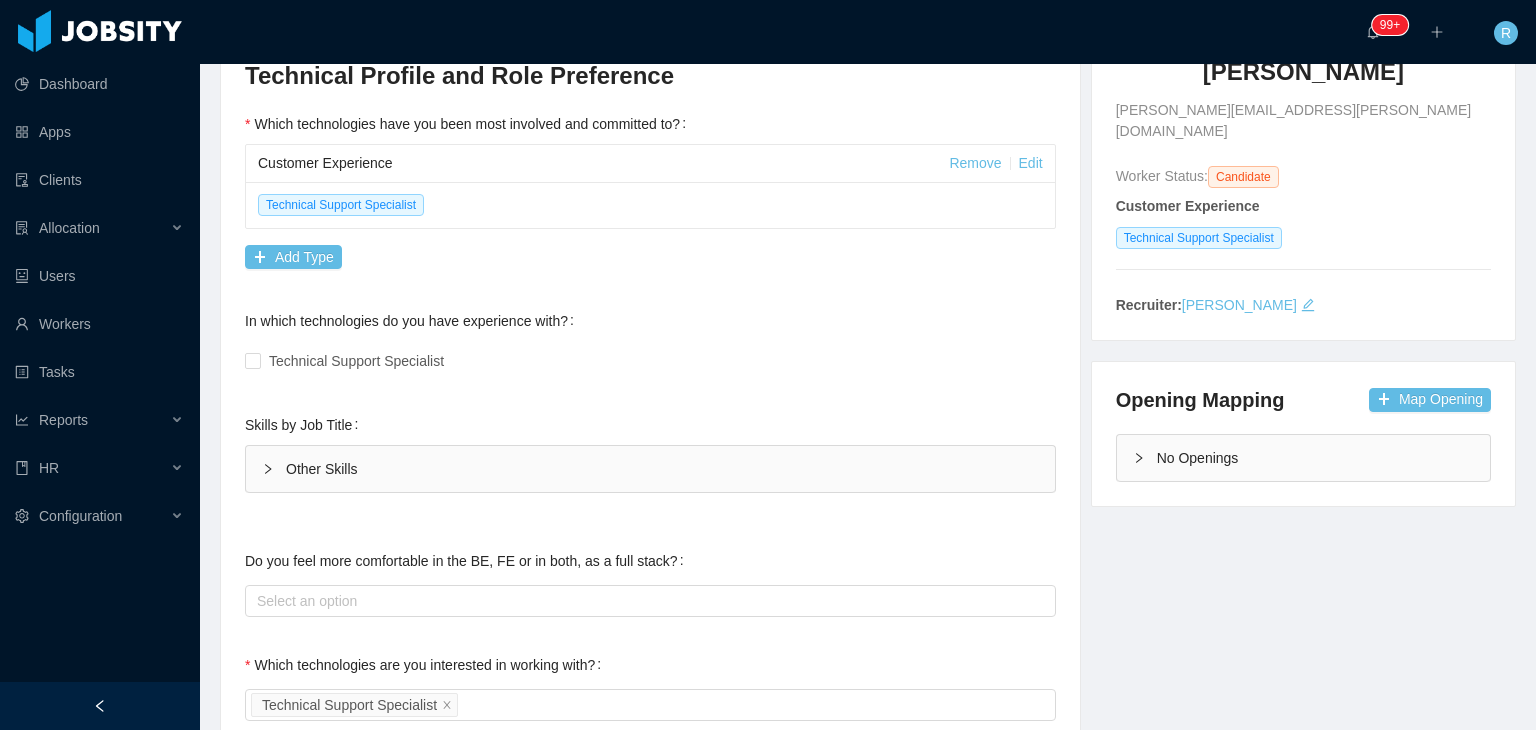 scroll, scrollTop: 0, scrollLeft: 0, axis: both 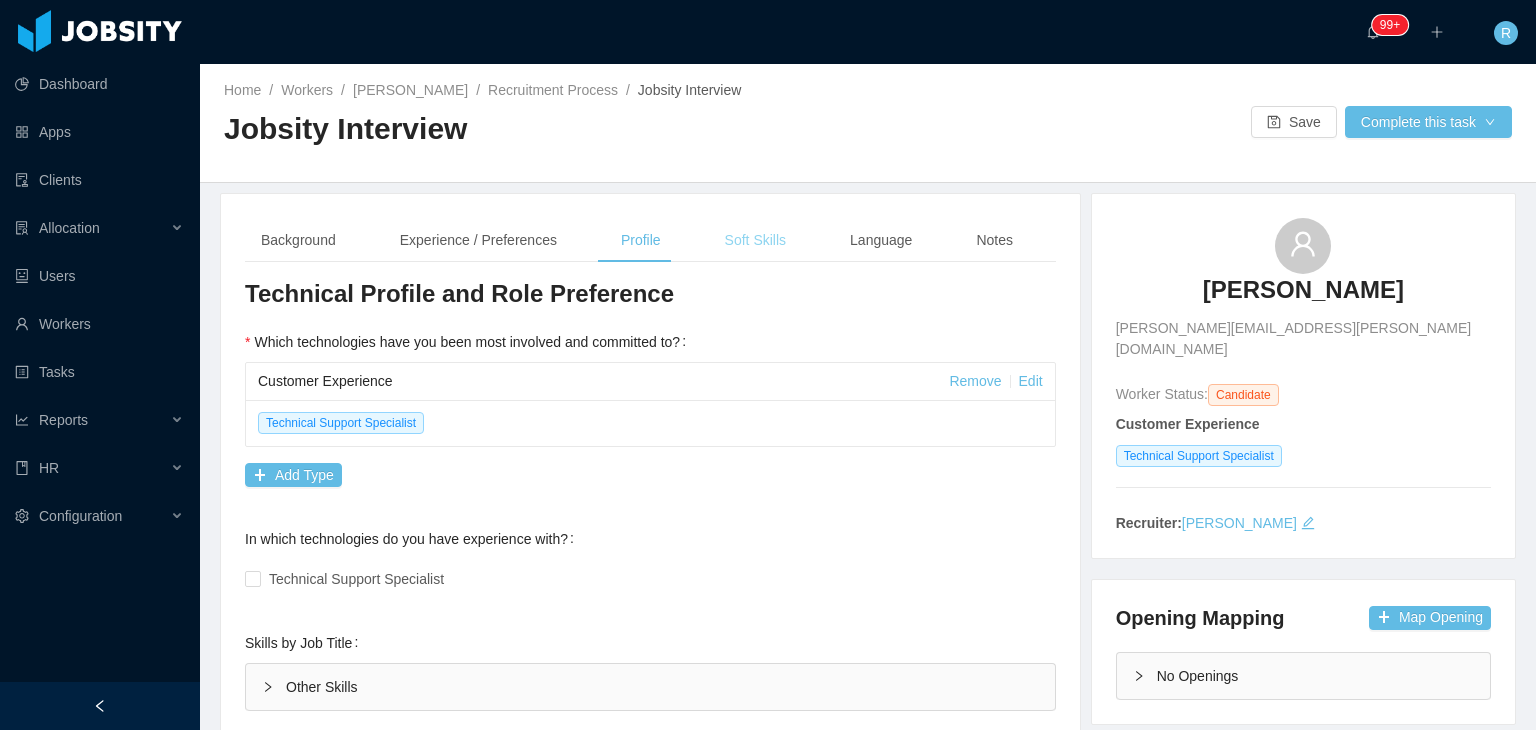 click on "Soft Skills" at bounding box center [755, 240] 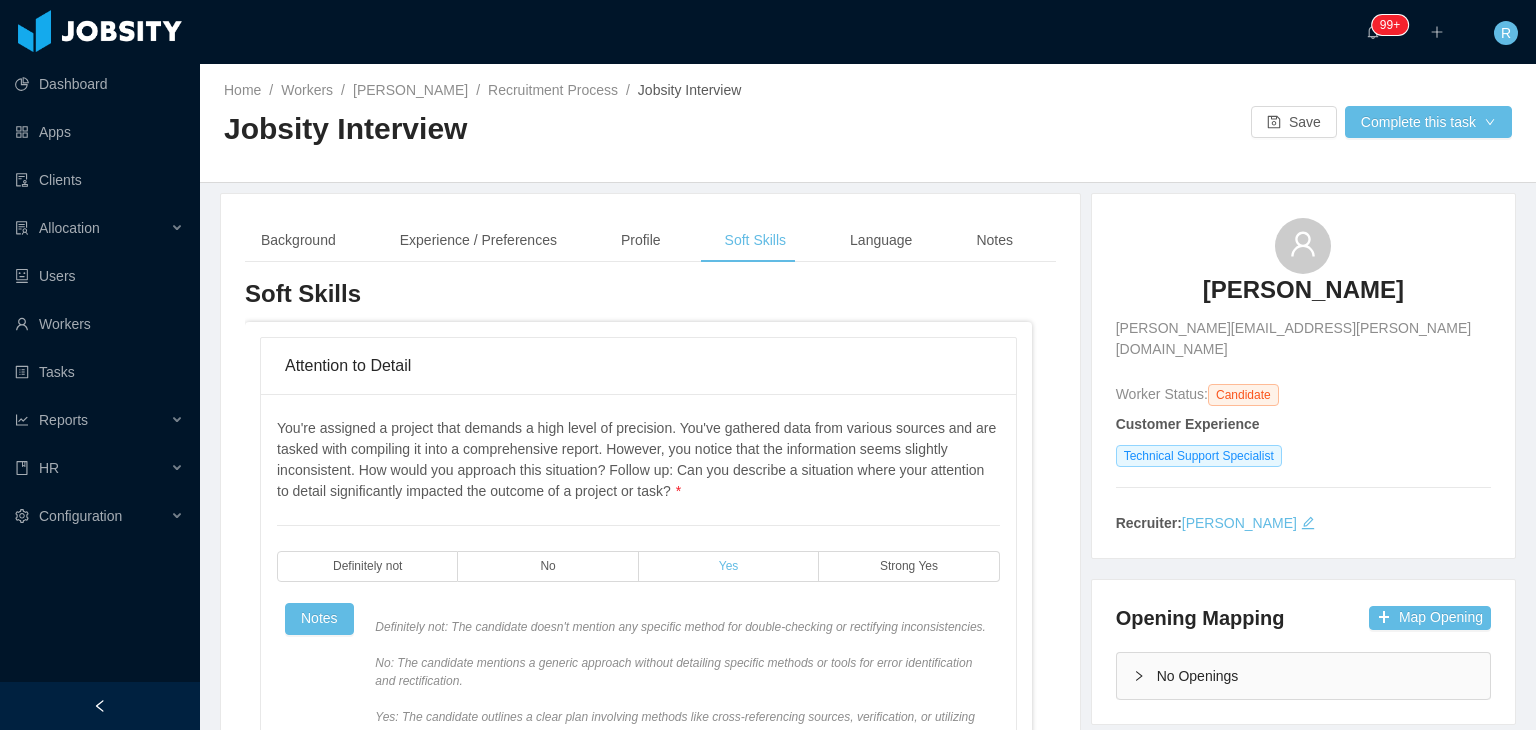 click on "Yes" at bounding box center (729, 566) 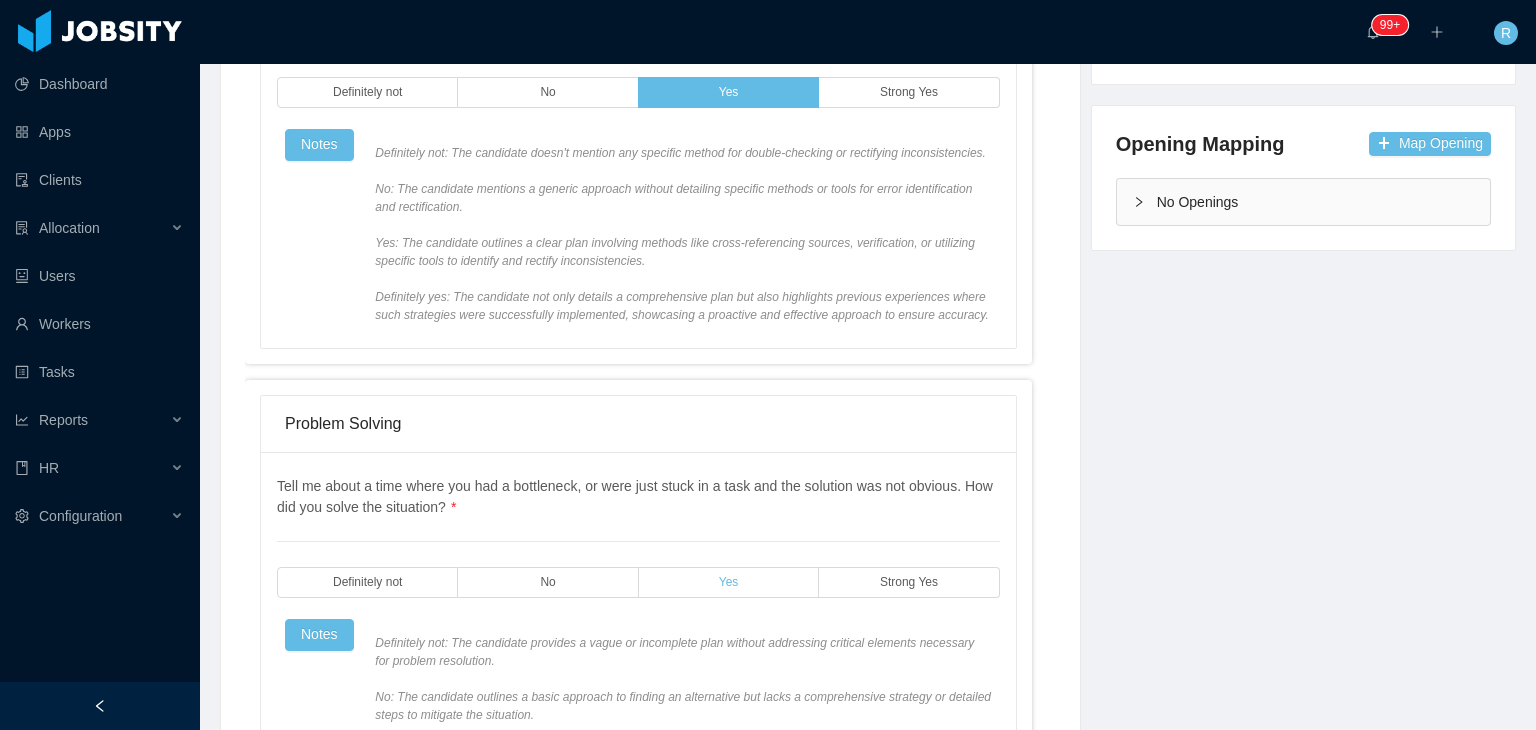 click on "Yes" at bounding box center (729, 582) 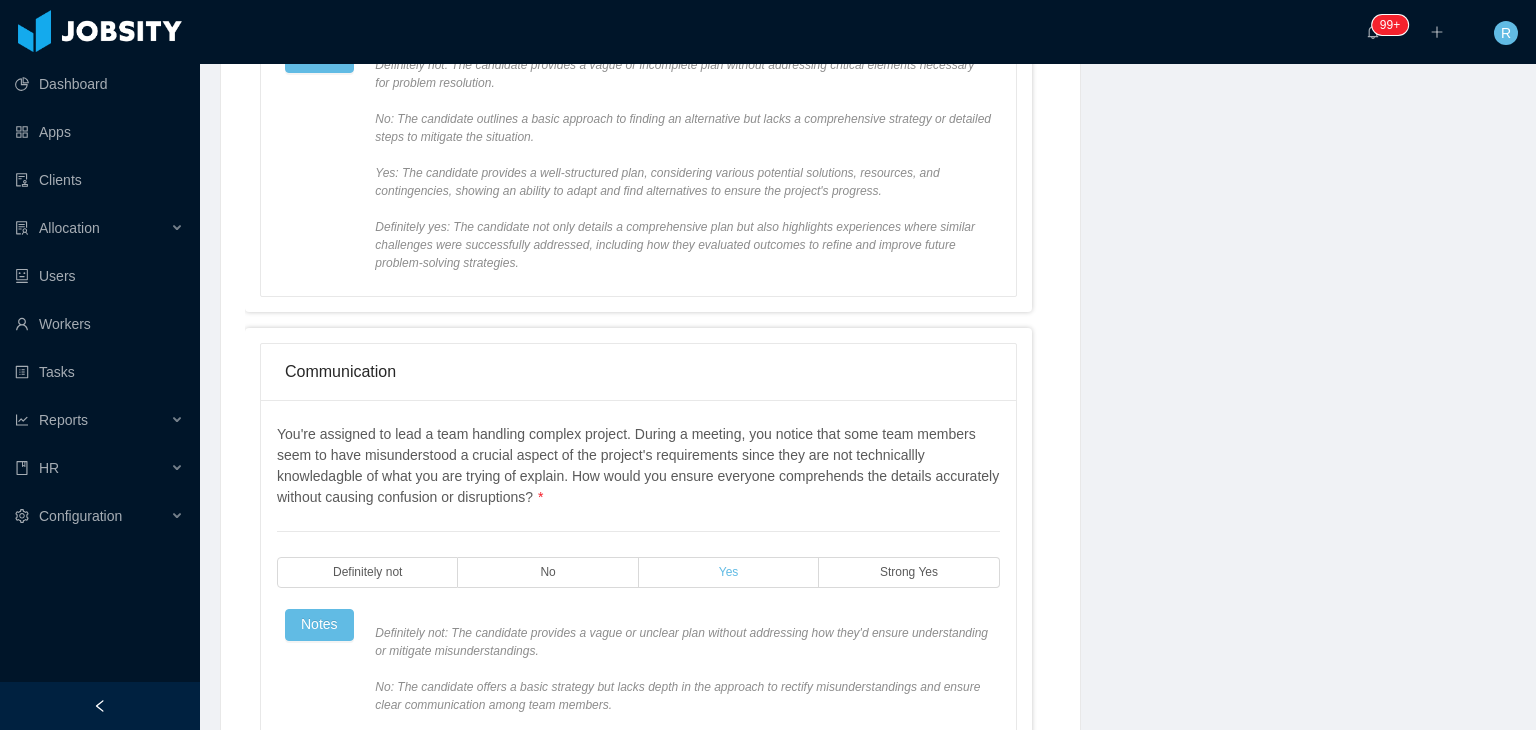 click on "Yes" at bounding box center (729, 572) 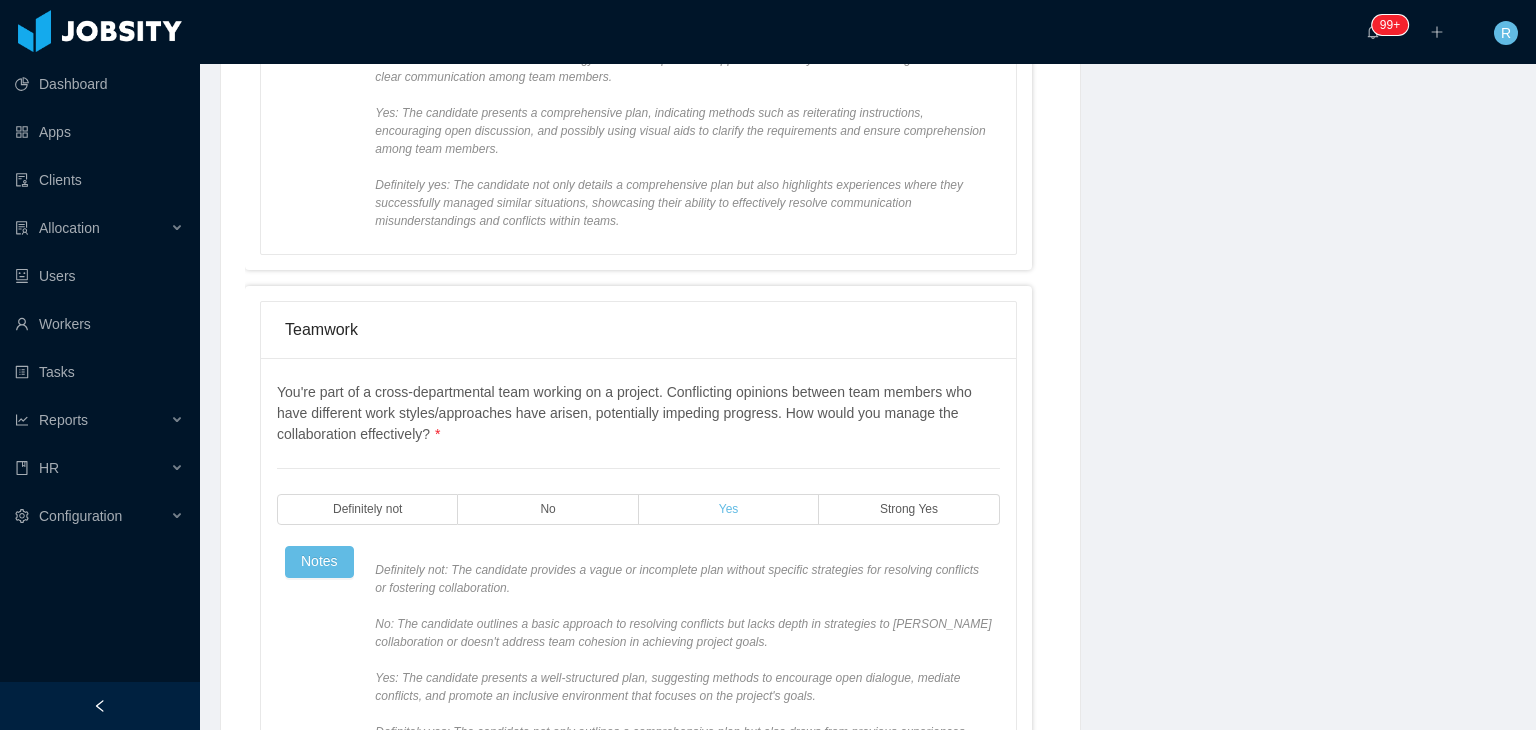 click on "Yes" at bounding box center [729, 509] 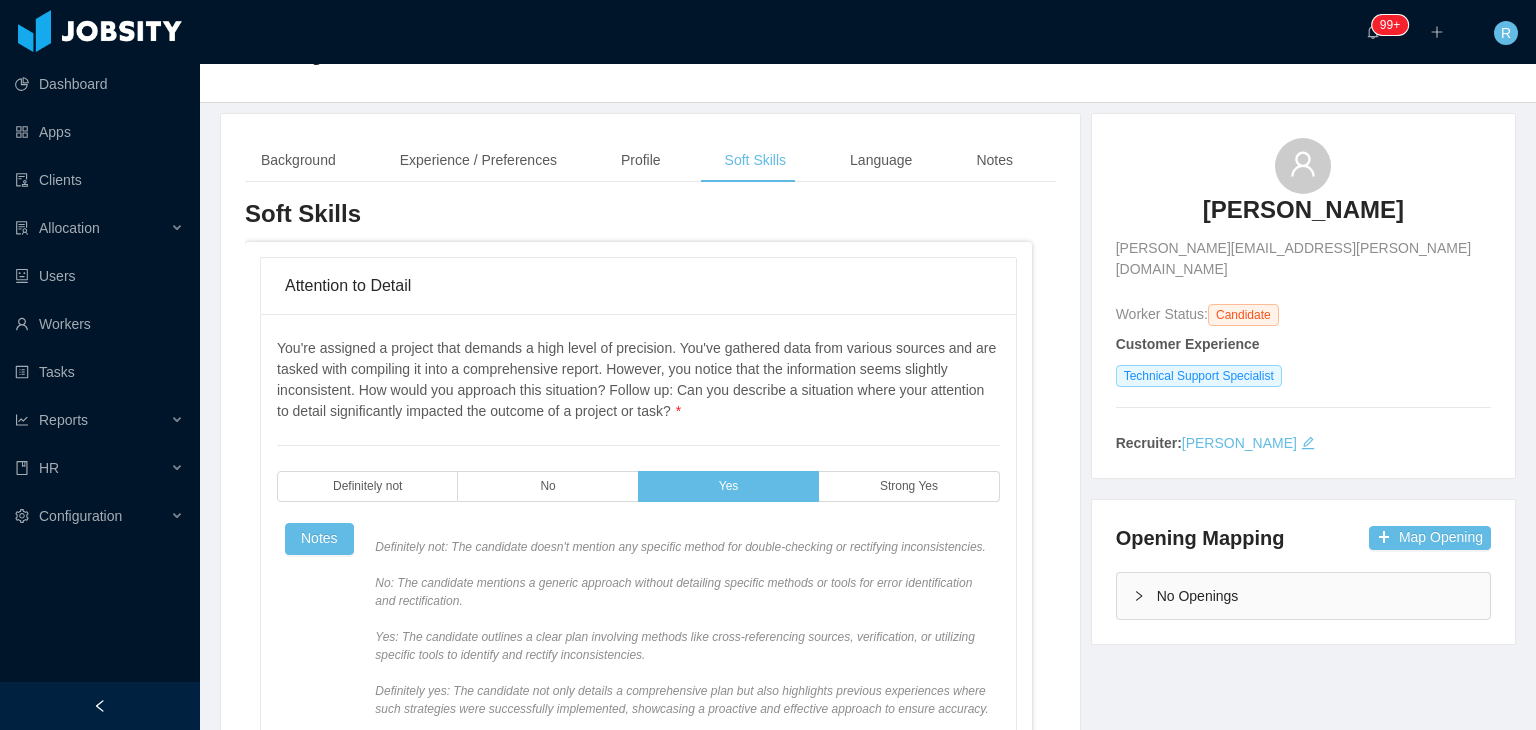 scroll, scrollTop: 0, scrollLeft: 0, axis: both 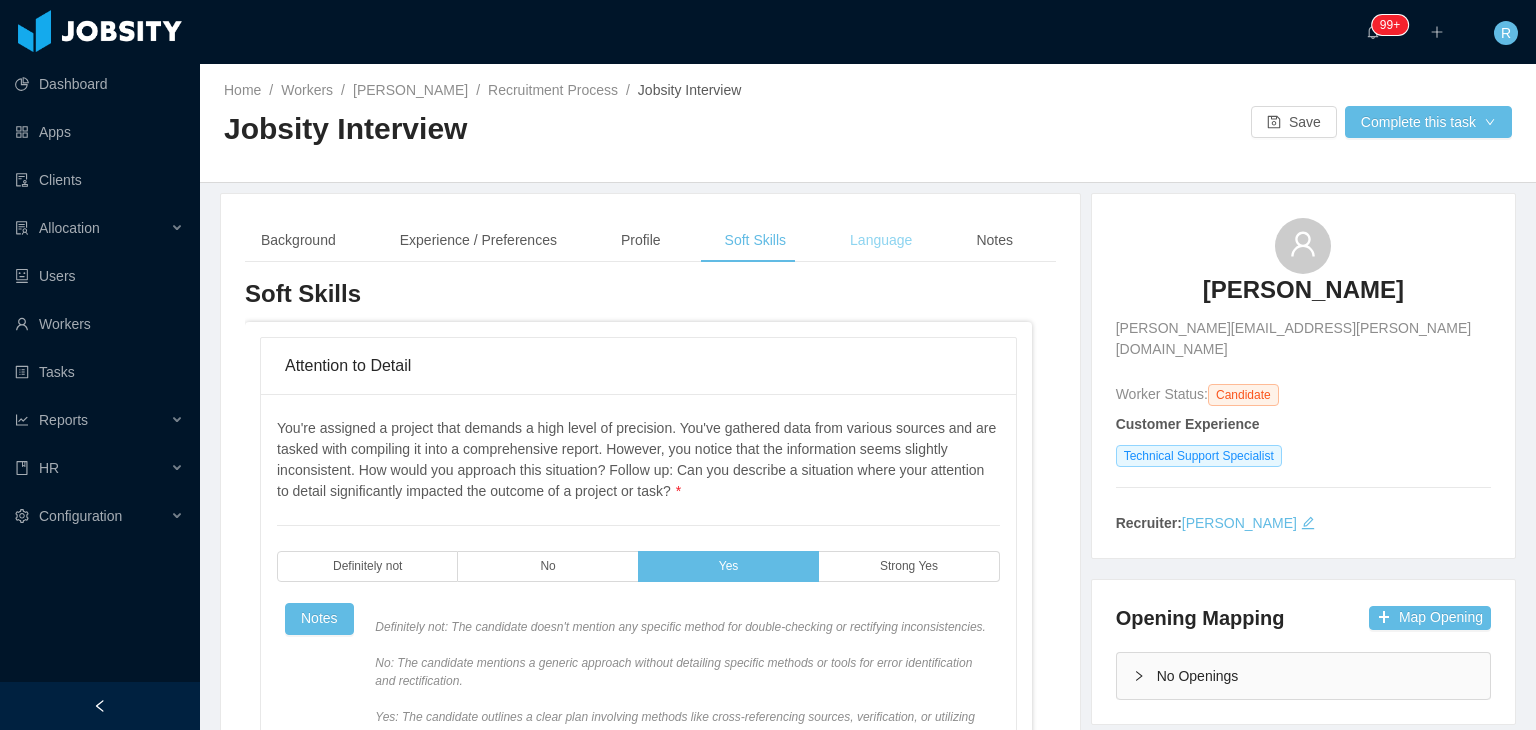 click on "Language" at bounding box center (881, 240) 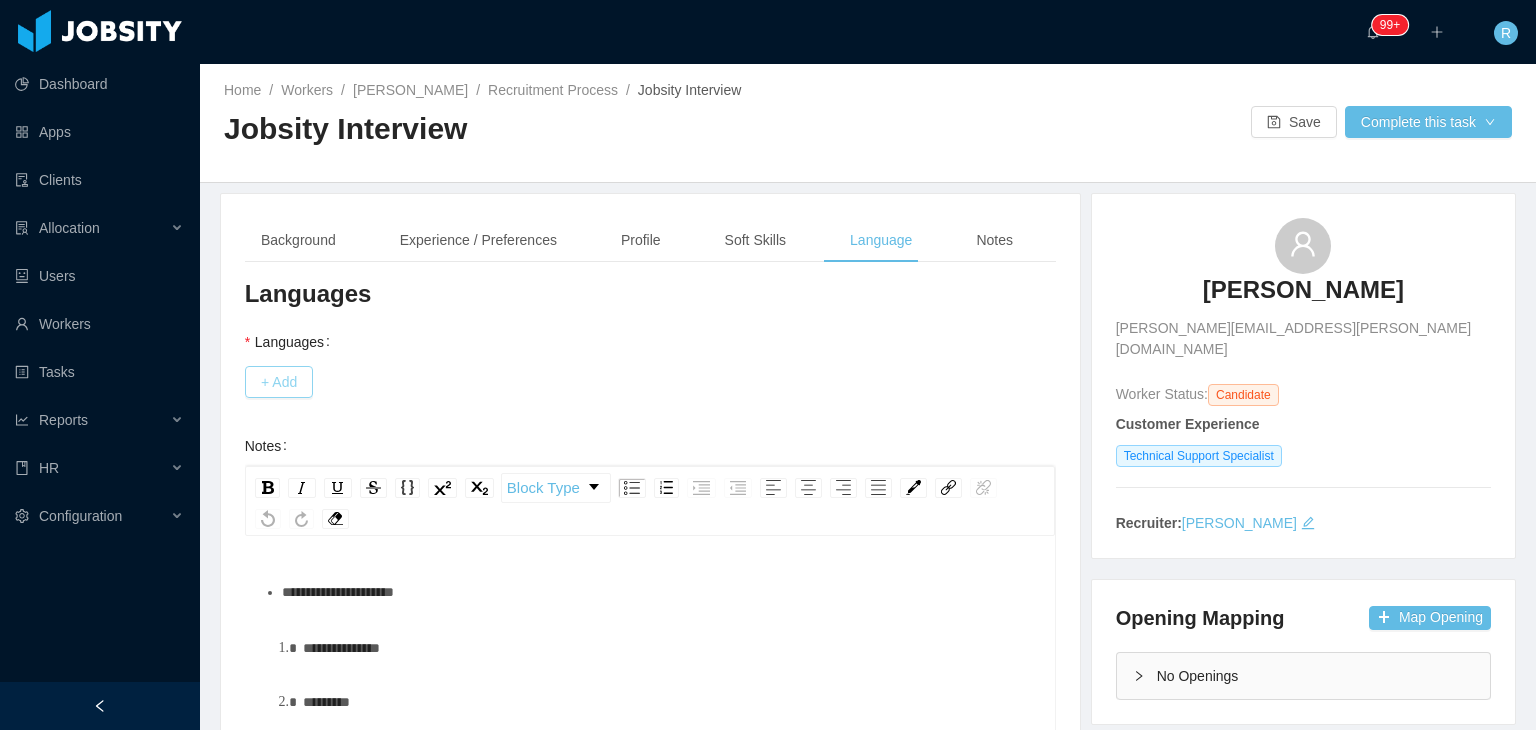 click on "+ Add" at bounding box center [279, 382] 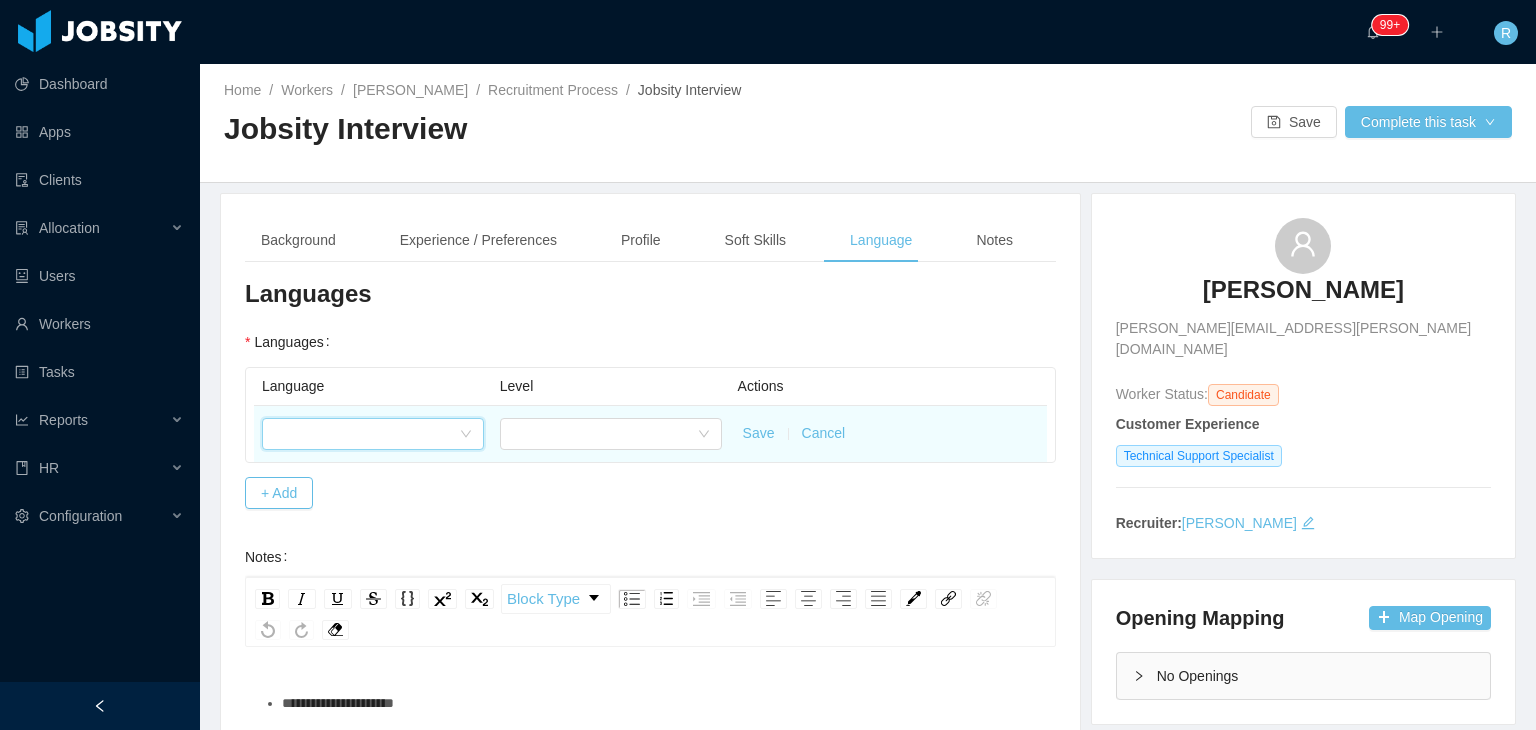 click at bounding box center [366, 434] 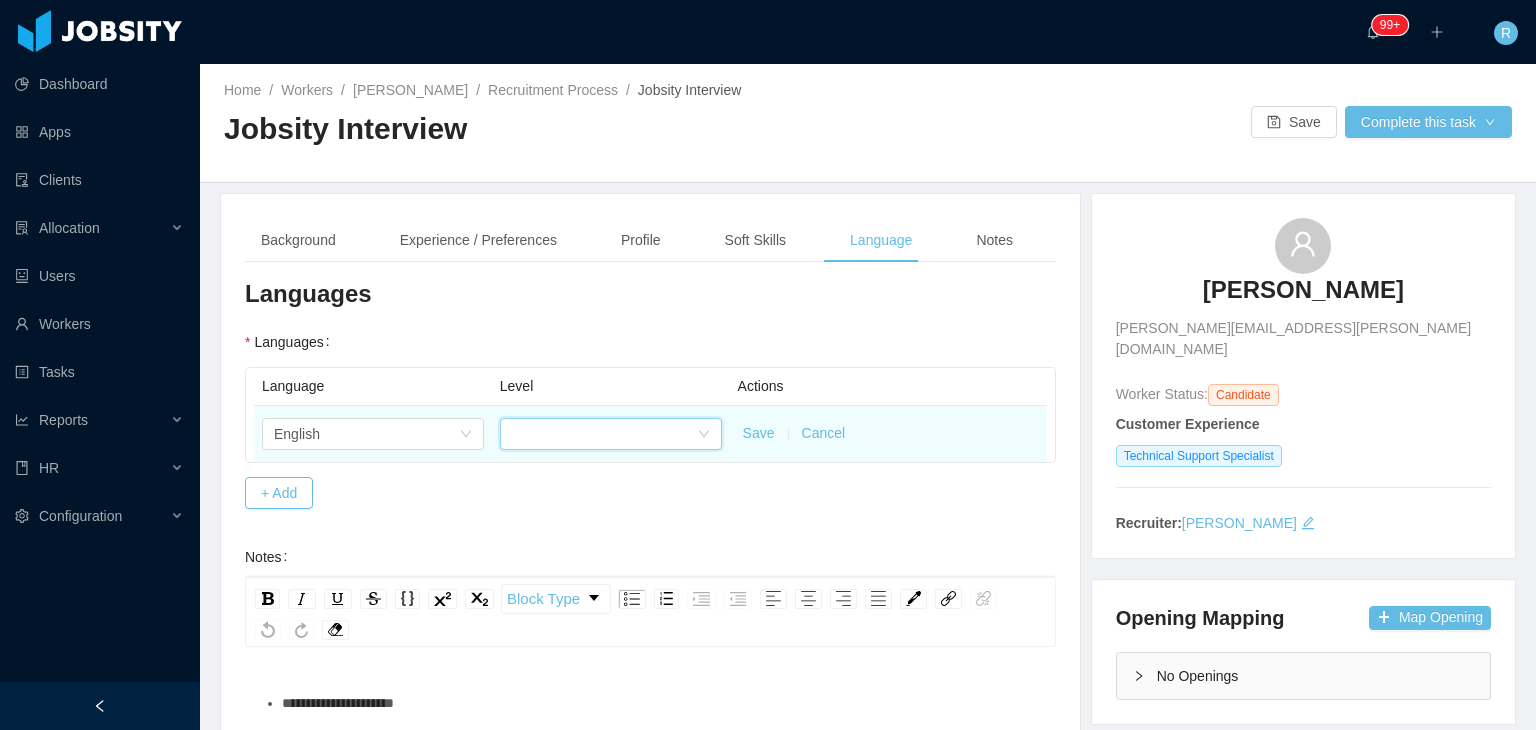 click at bounding box center (604, 434) 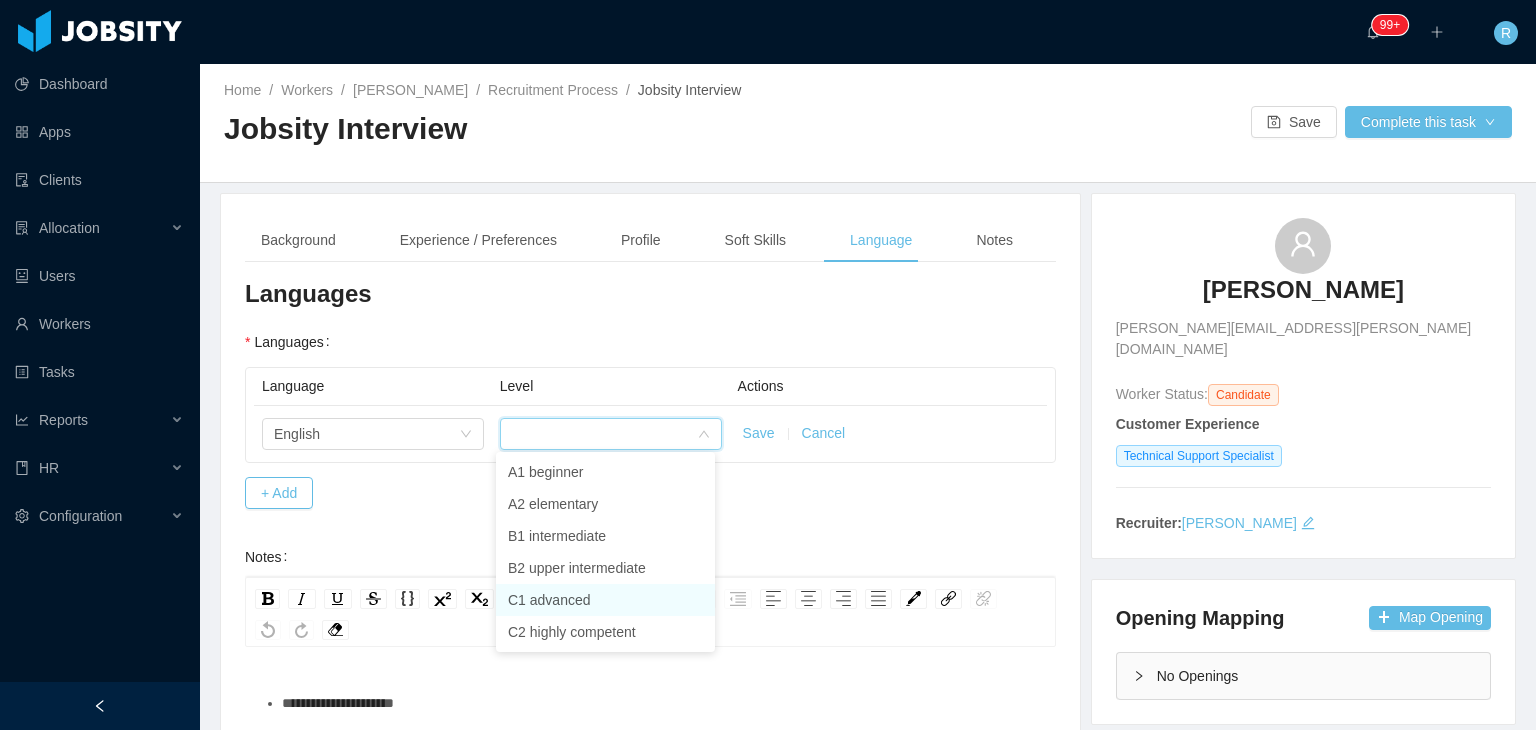 click on "C1 advanced" at bounding box center [605, 600] 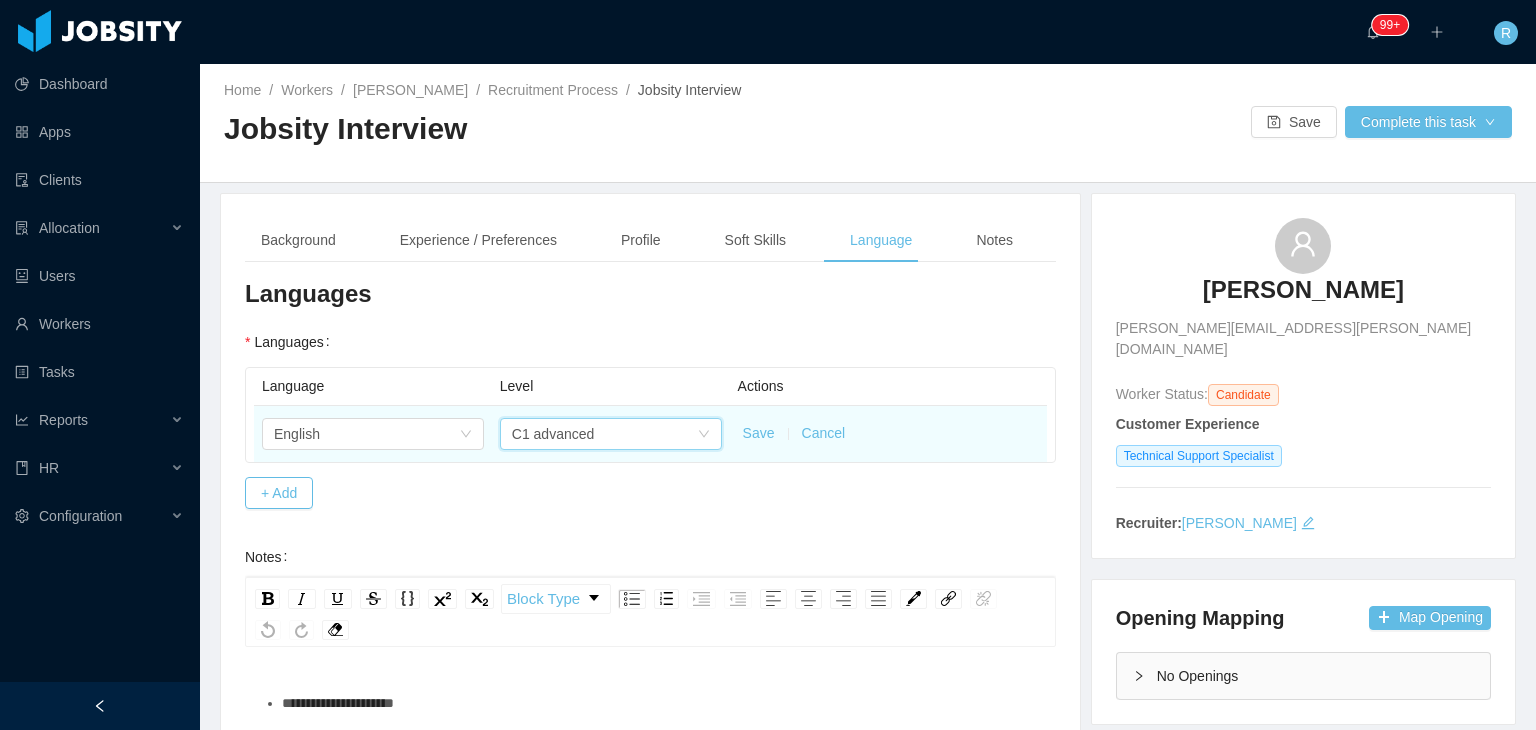 click on "Save" at bounding box center (759, 433) 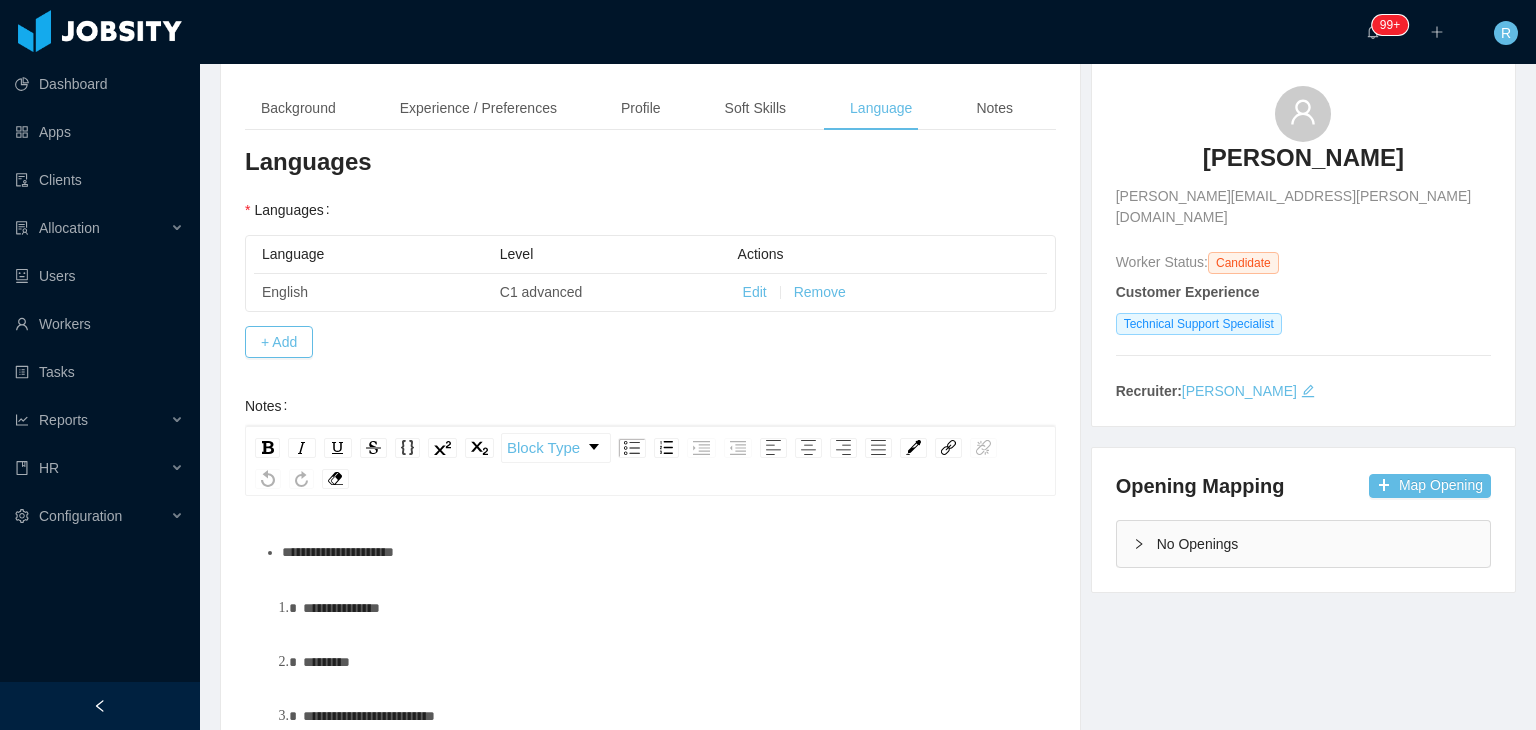 scroll, scrollTop: 139, scrollLeft: 0, axis: vertical 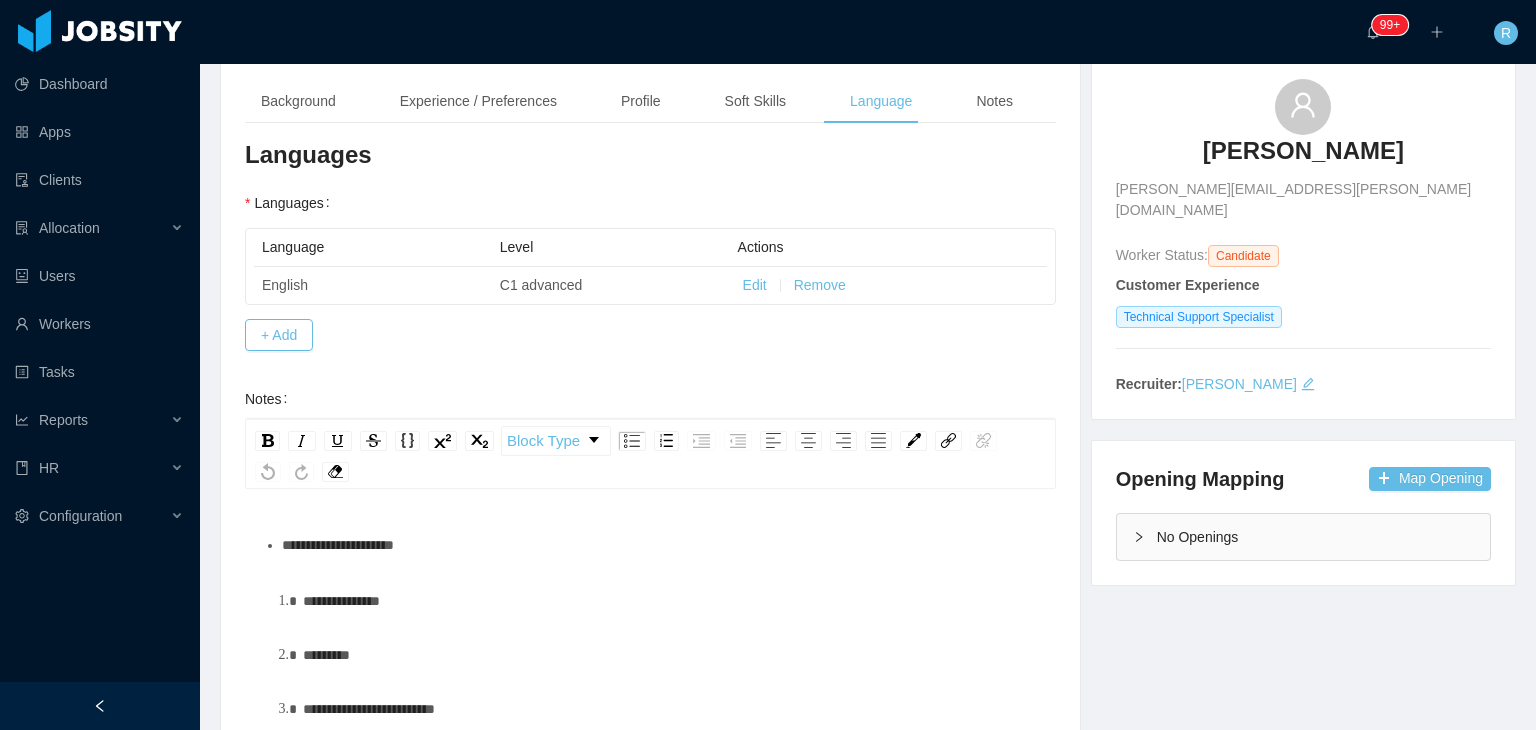 click on "**********" at bounding box center [661, 545] 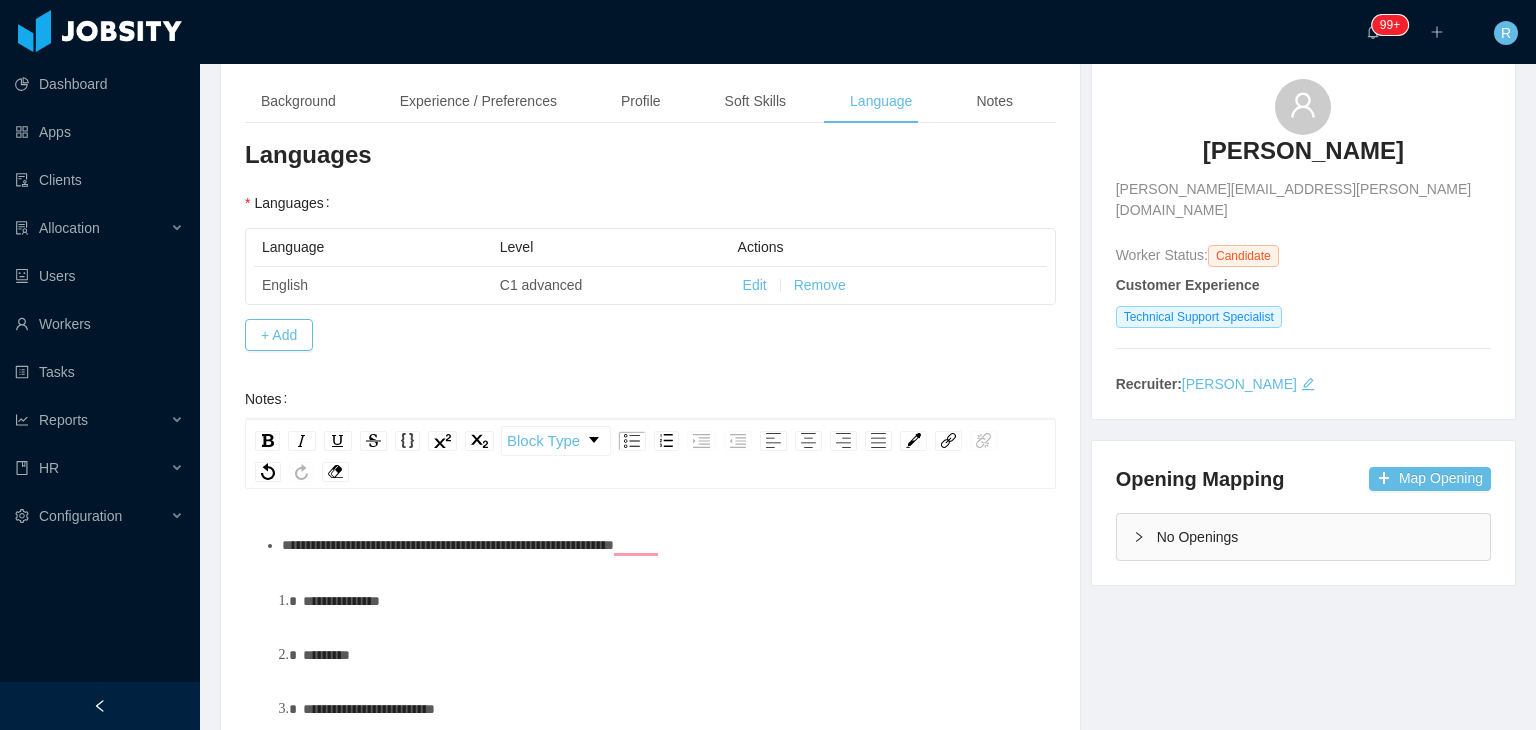 click on "**********" at bounding box center (651, 654) 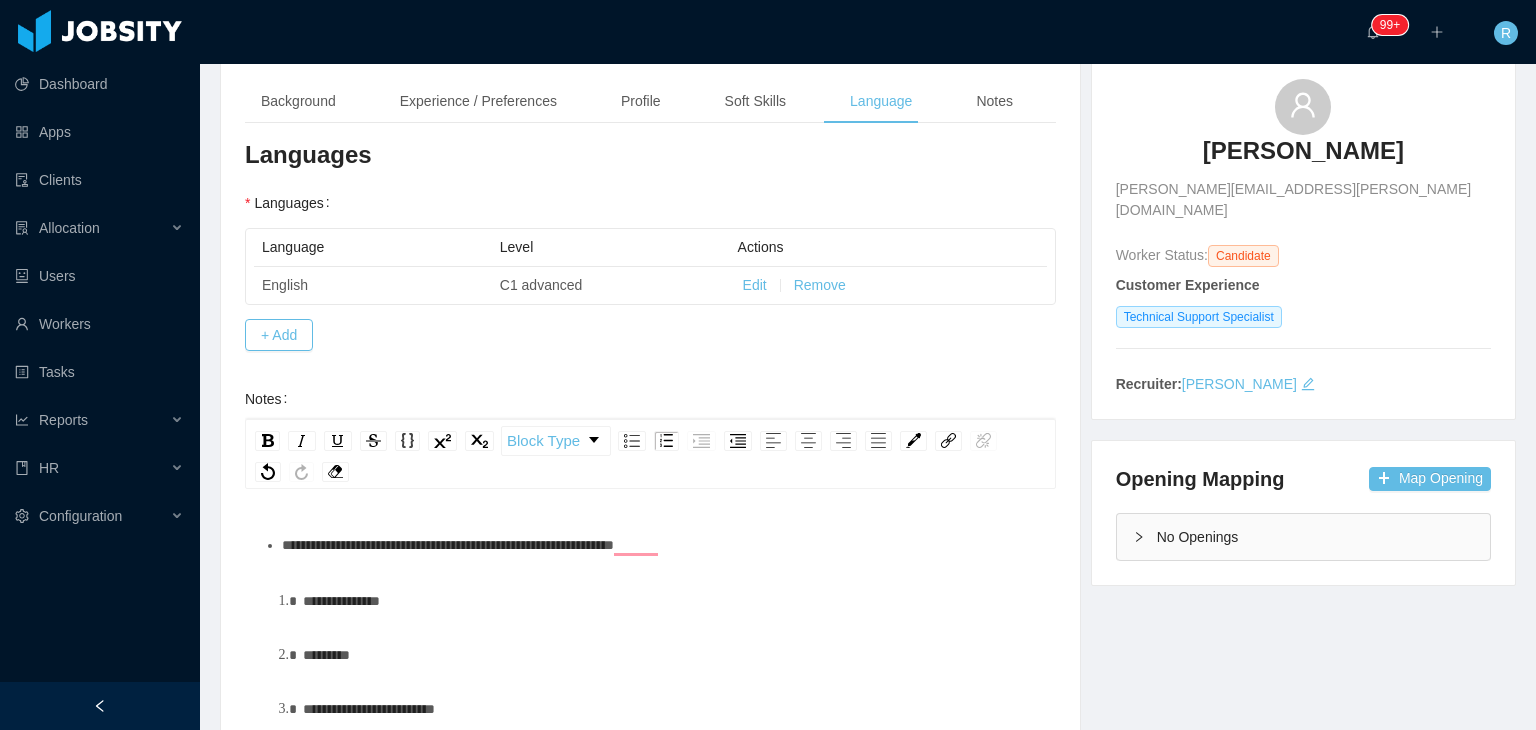 click on "**********" at bounding box center [661, 545] 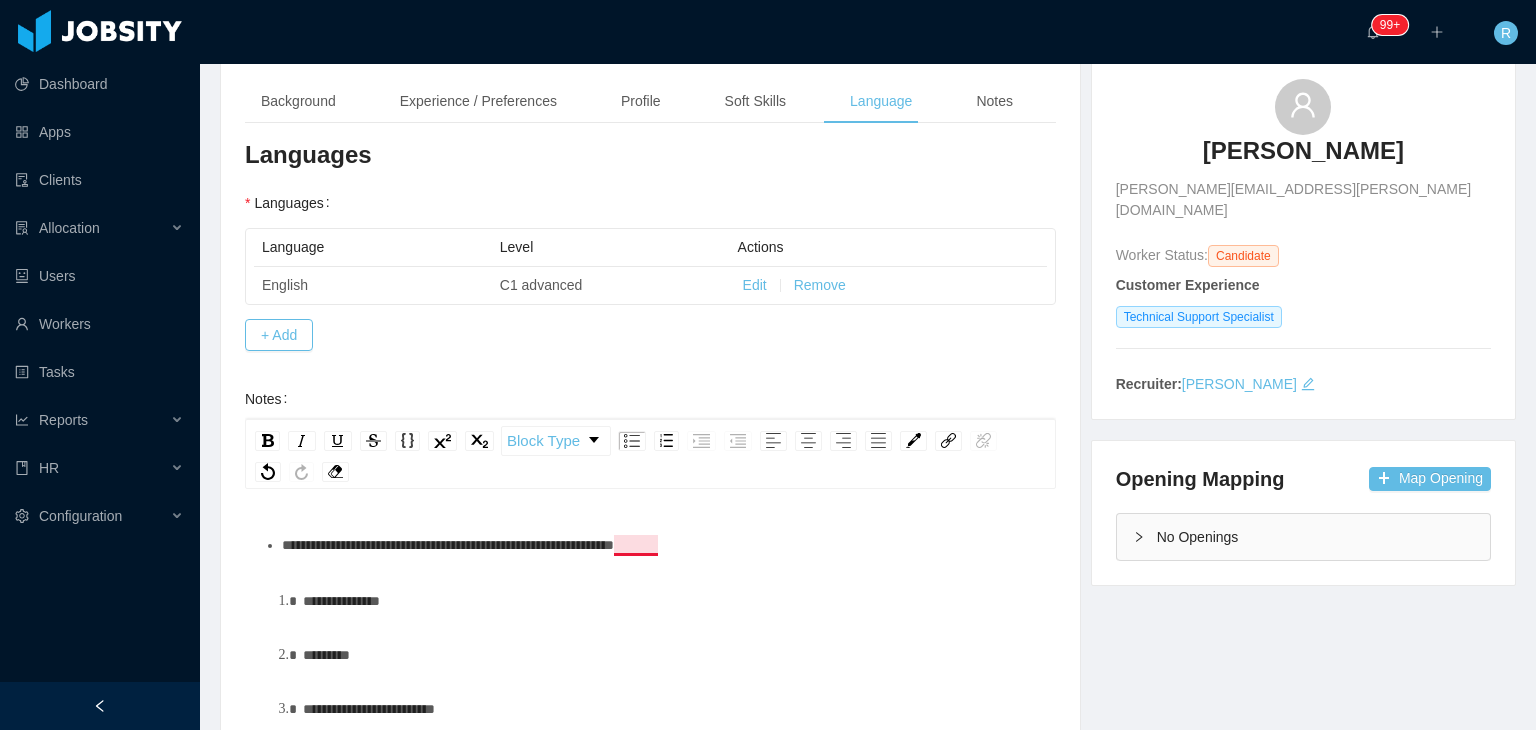 click on "**********" at bounding box center (448, 545) 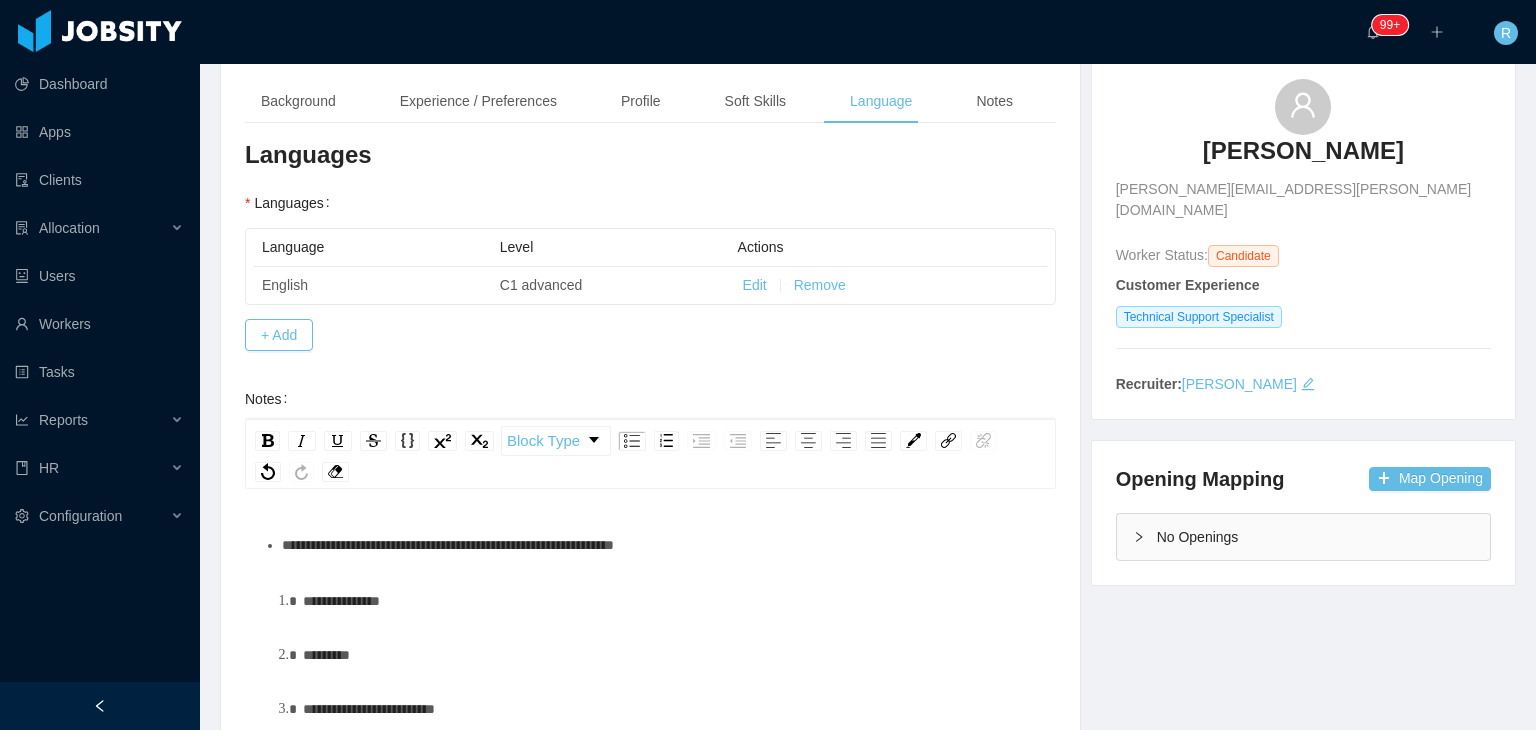scroll, scrollTop: 45, scrollLeft: 0, axis: vertical 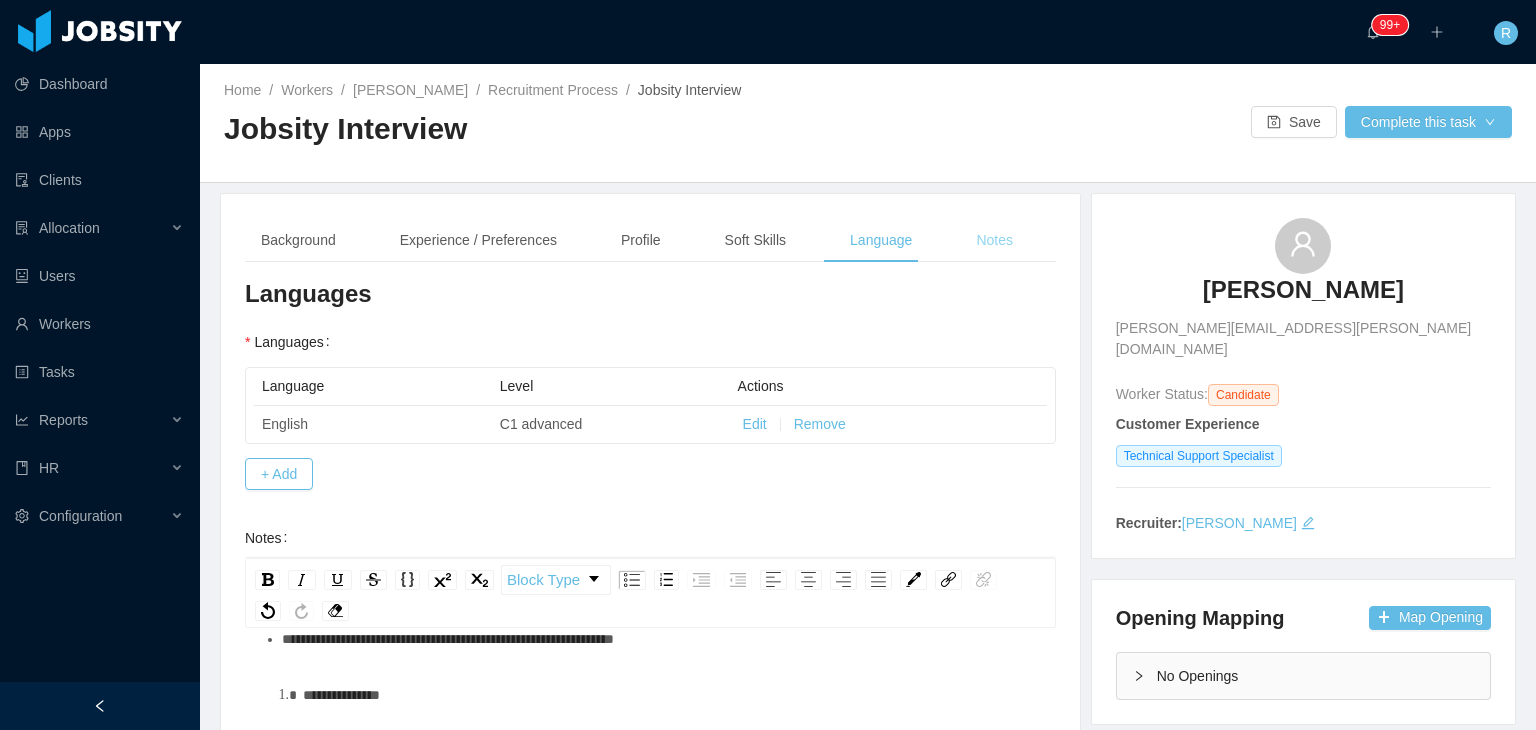 click on "Notes" at bounding box center [994, 240] 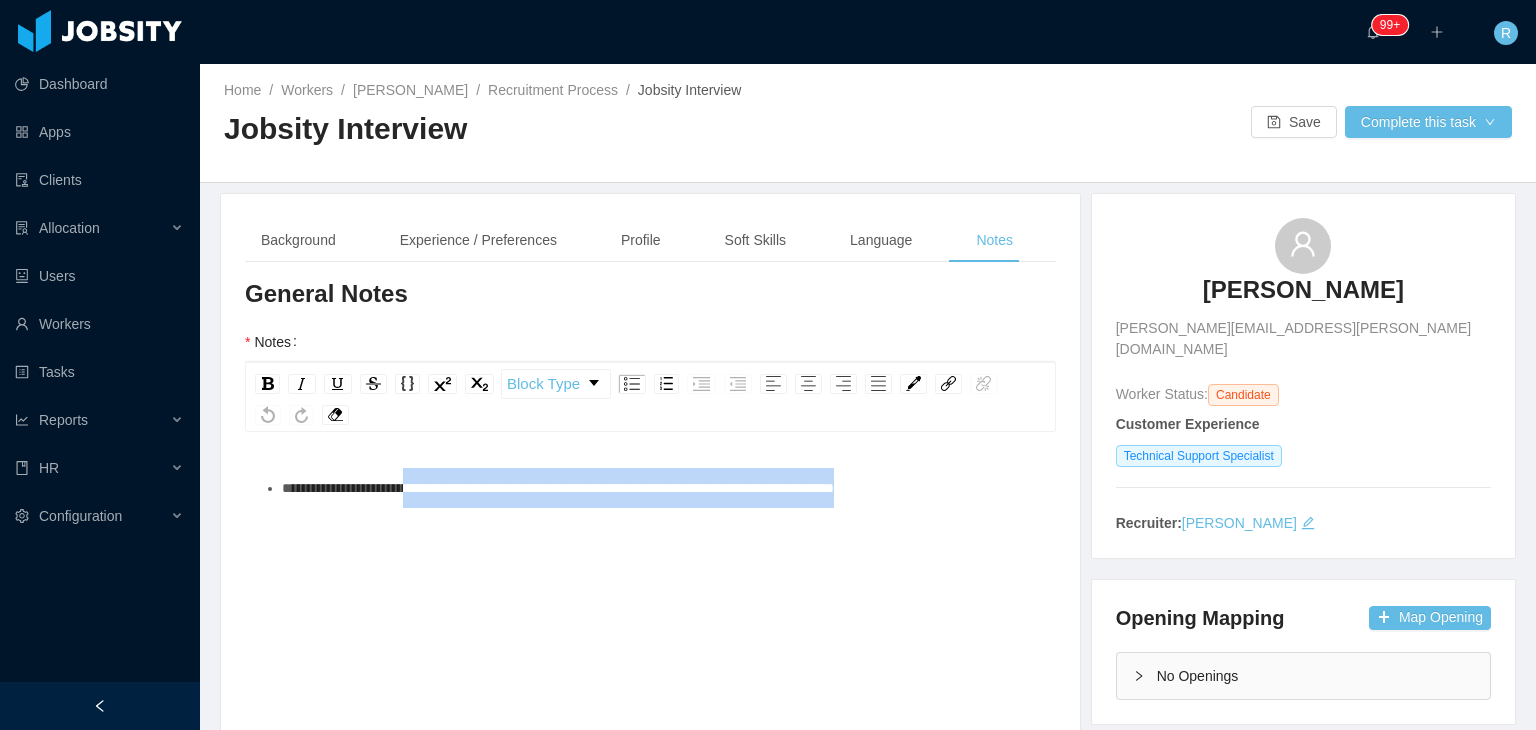 drag, startPoint x: 850, startPoint y: 467, endPoint x: 434, endPoint y: 498, distance: 417.15344 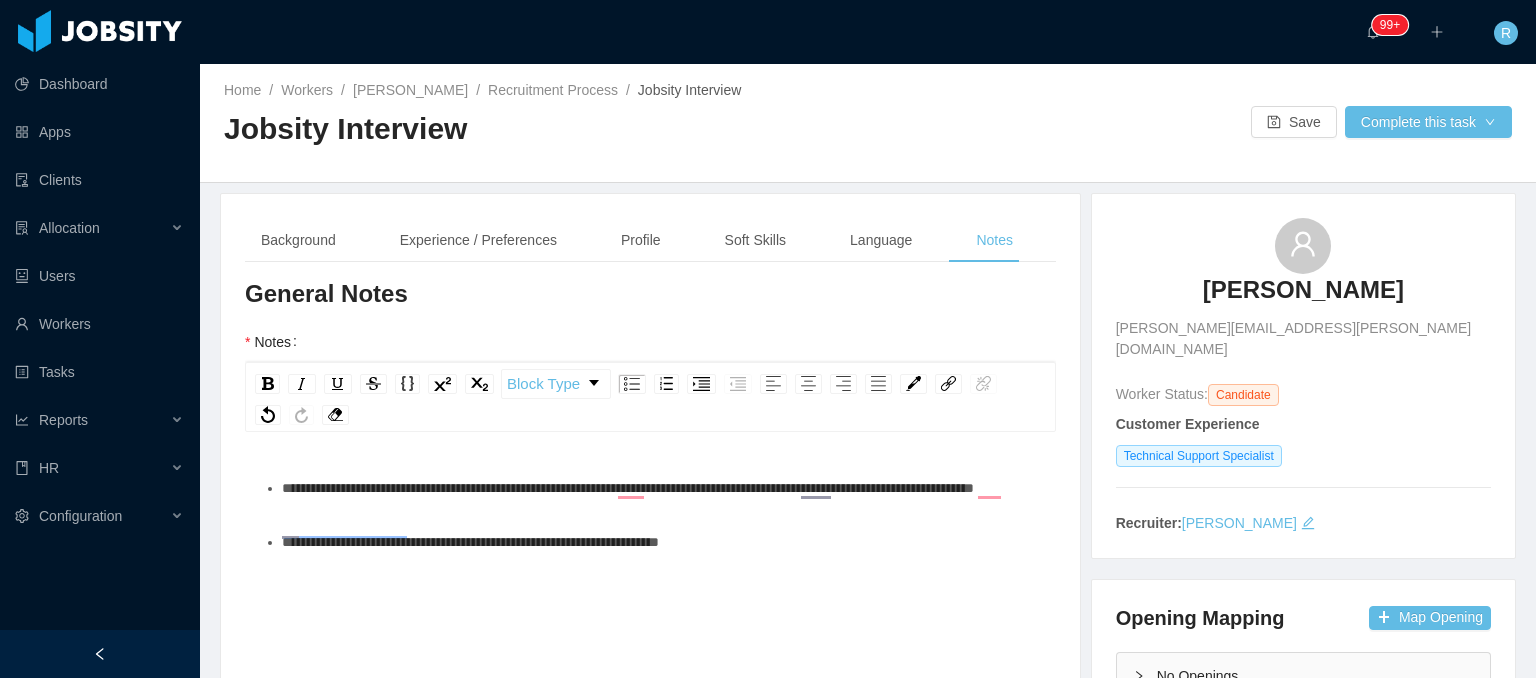 type 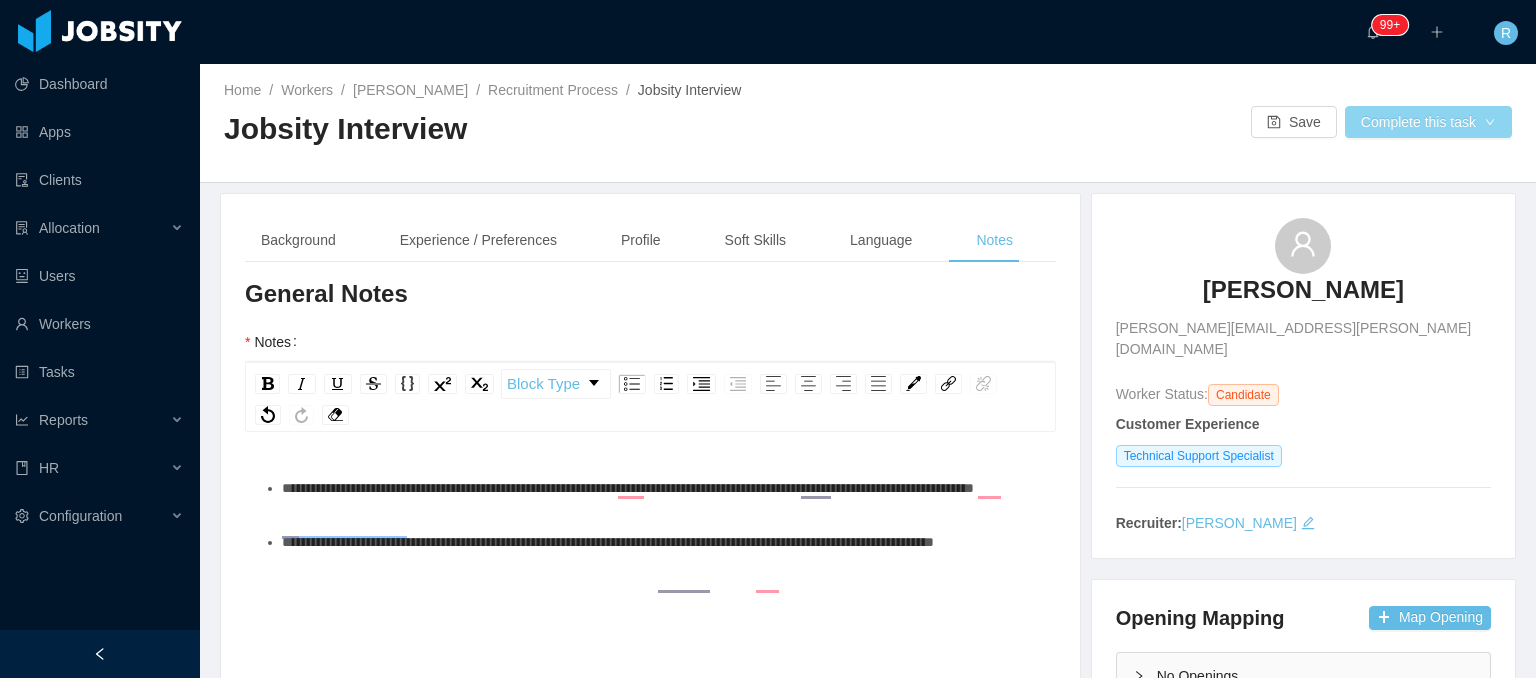 click on "Complete this task" at bounding box center (1428, 122) 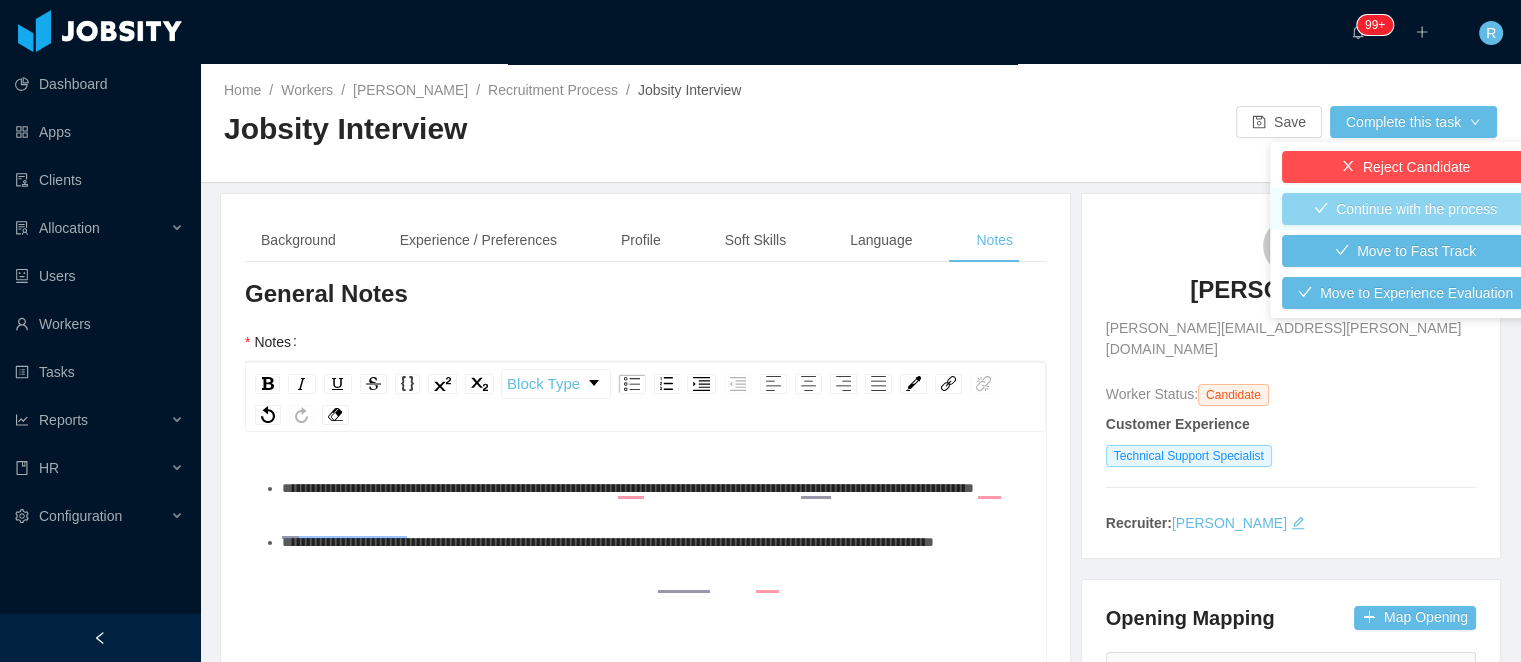 click on "Continue with the process" at bounding box center (1405, 209) 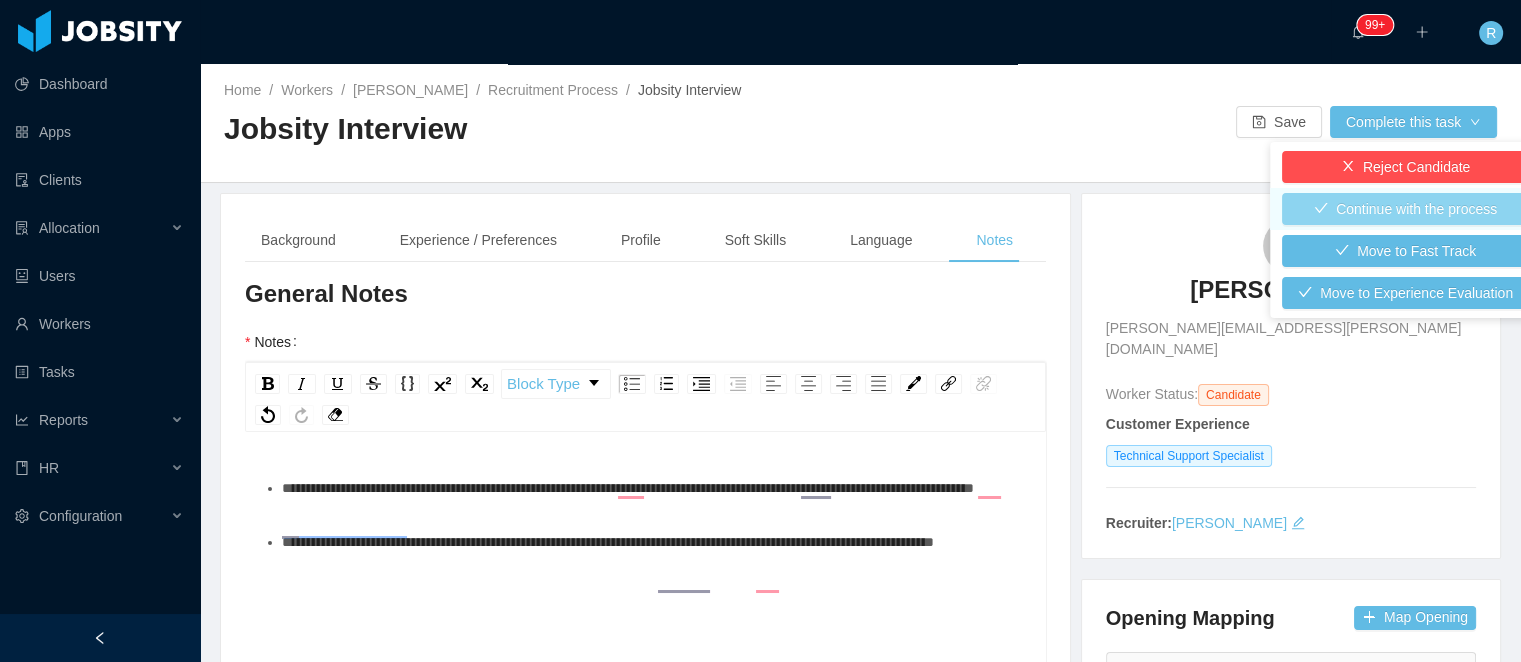 type 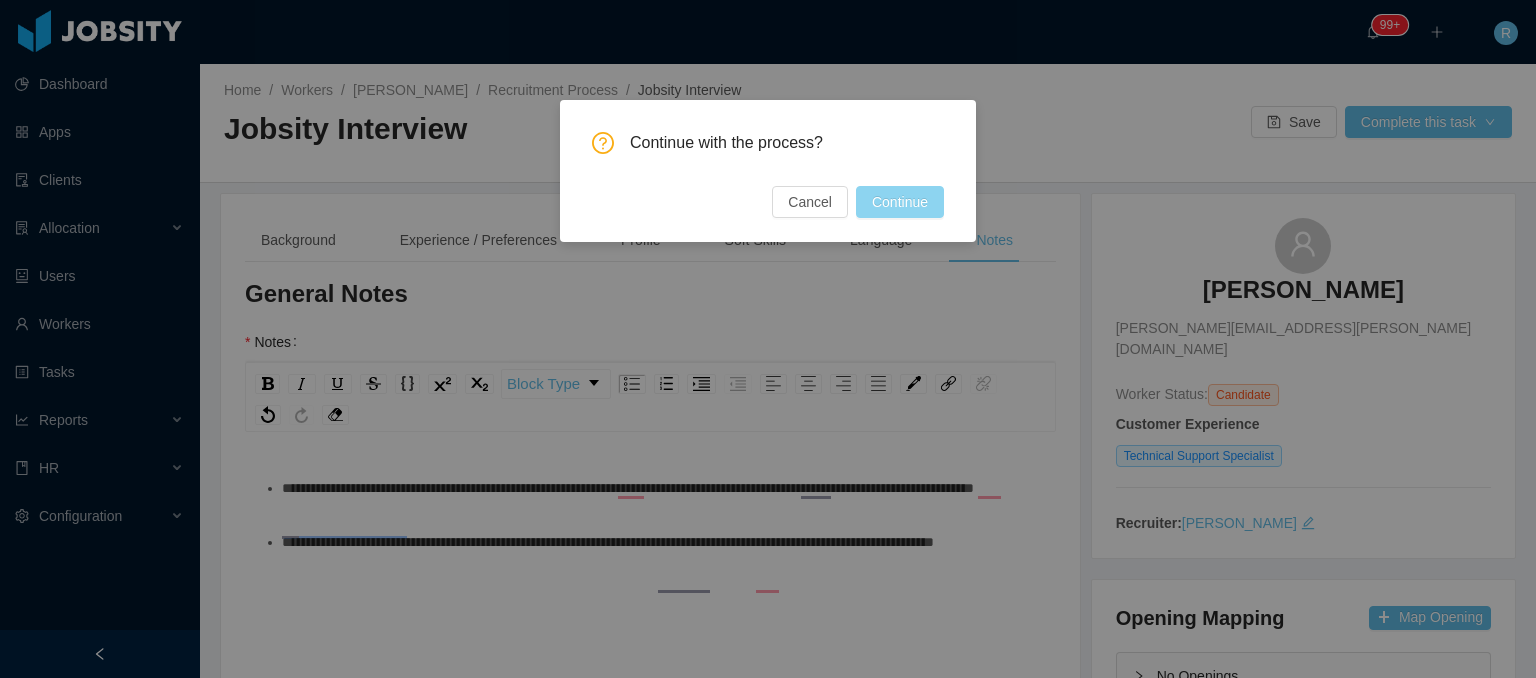 click on "Continue" at bounding box center [900, 202] 